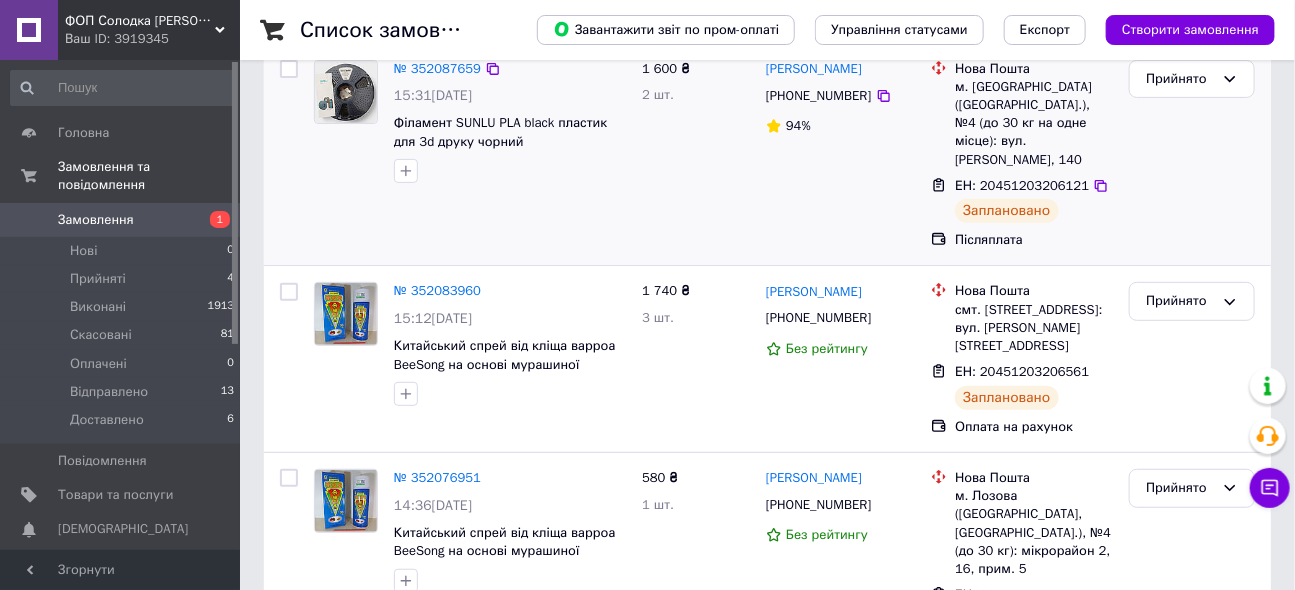 scroll, scrollTop: 181, scrollLeft: 0, axis: vertical 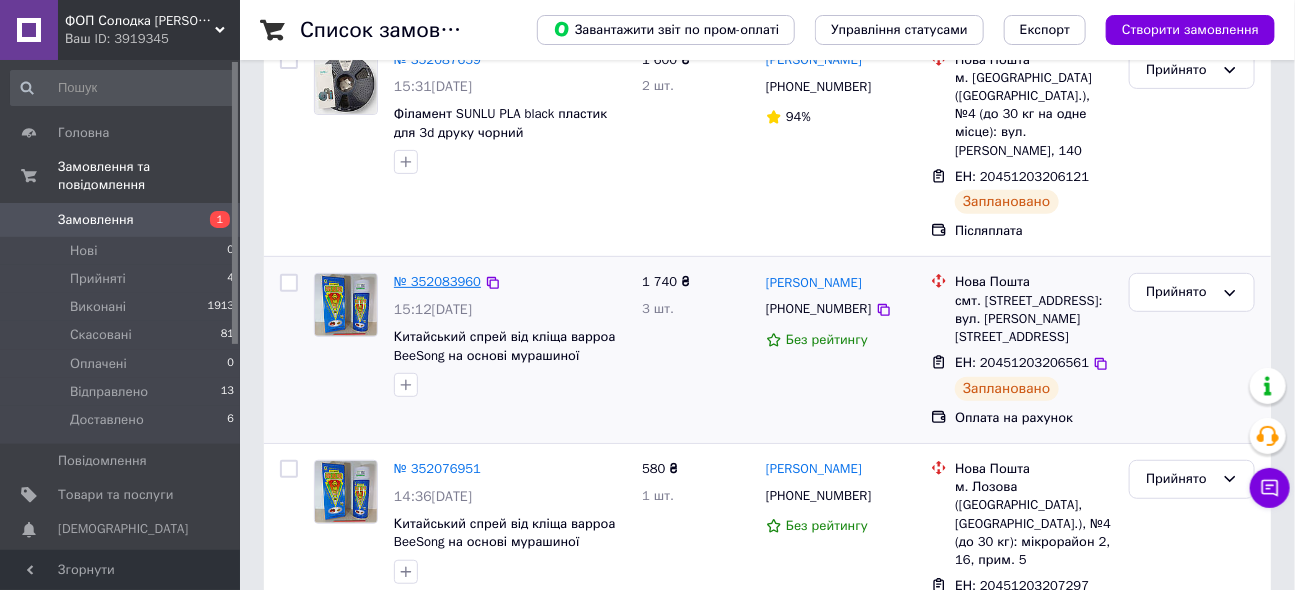 click on "№ 352083960" at bounding box center (437, 281) 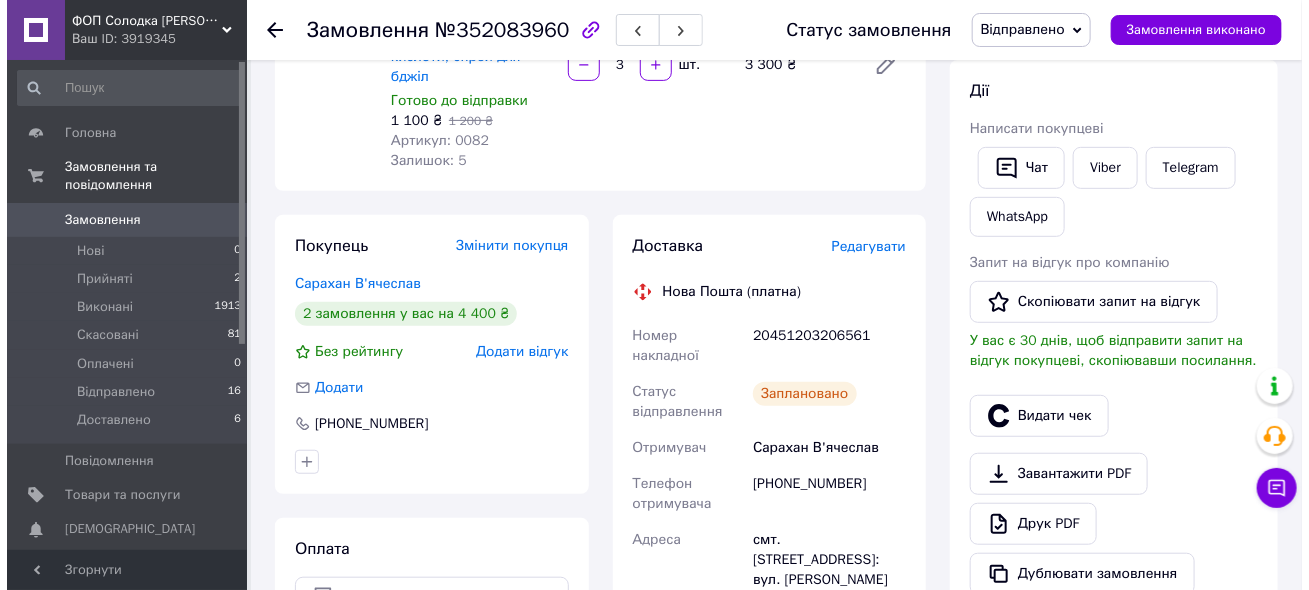 scroll, scrollTop: 363, scrollLeft: 0, axis: vertical 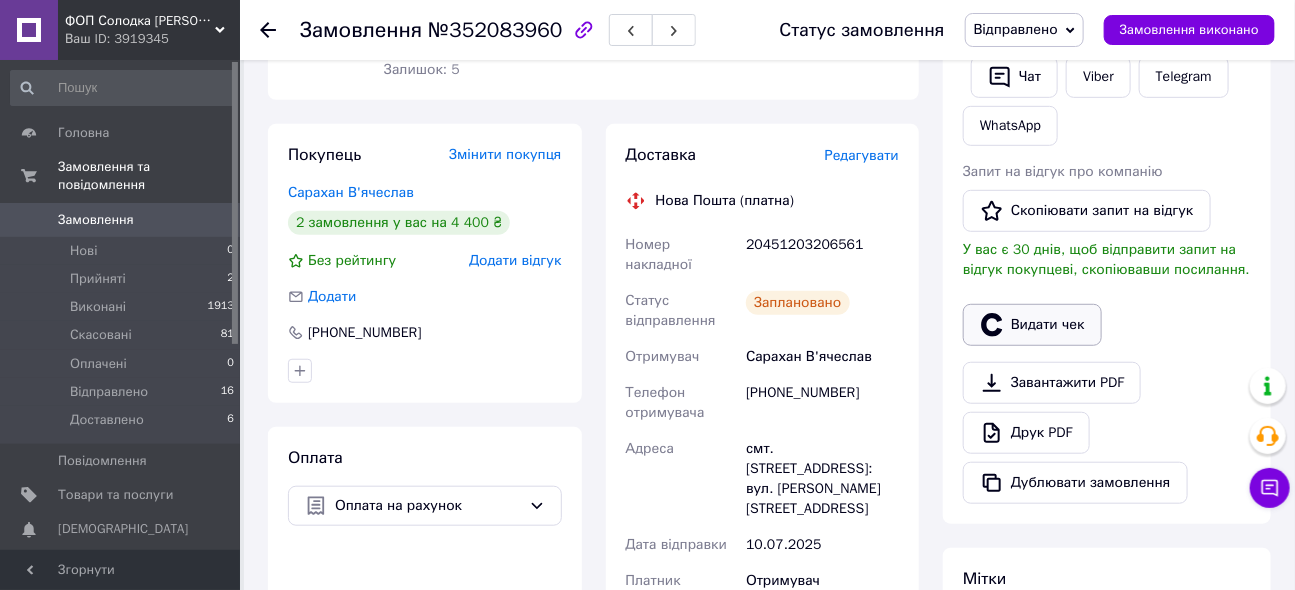 click on "Видати чек" at bounding box center (1032, 325) 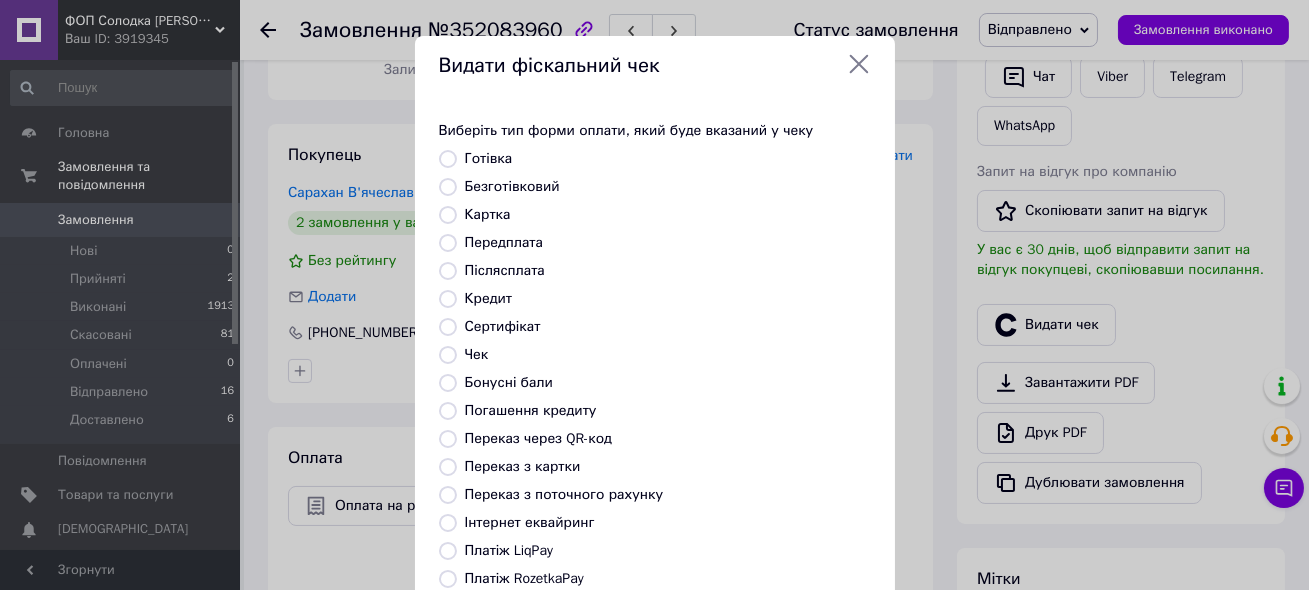 click on "Безготівковий" at bounding box center (512, 186) 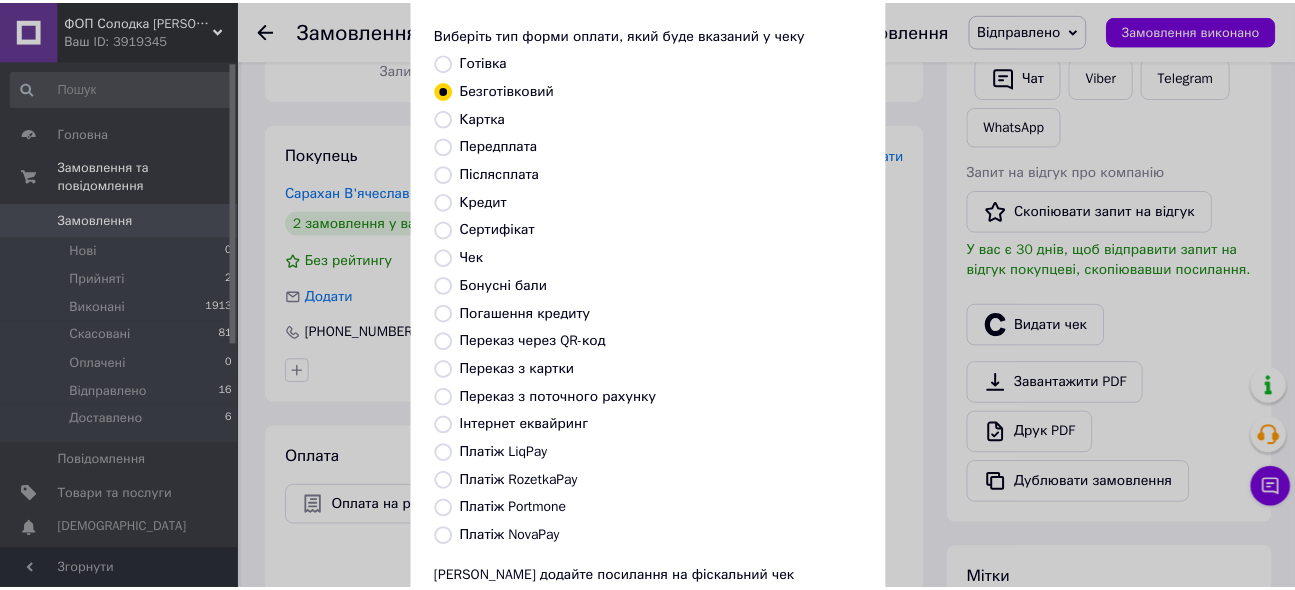 scroll, scrollTop: 269, scrollLeft: 0, axis: vertical 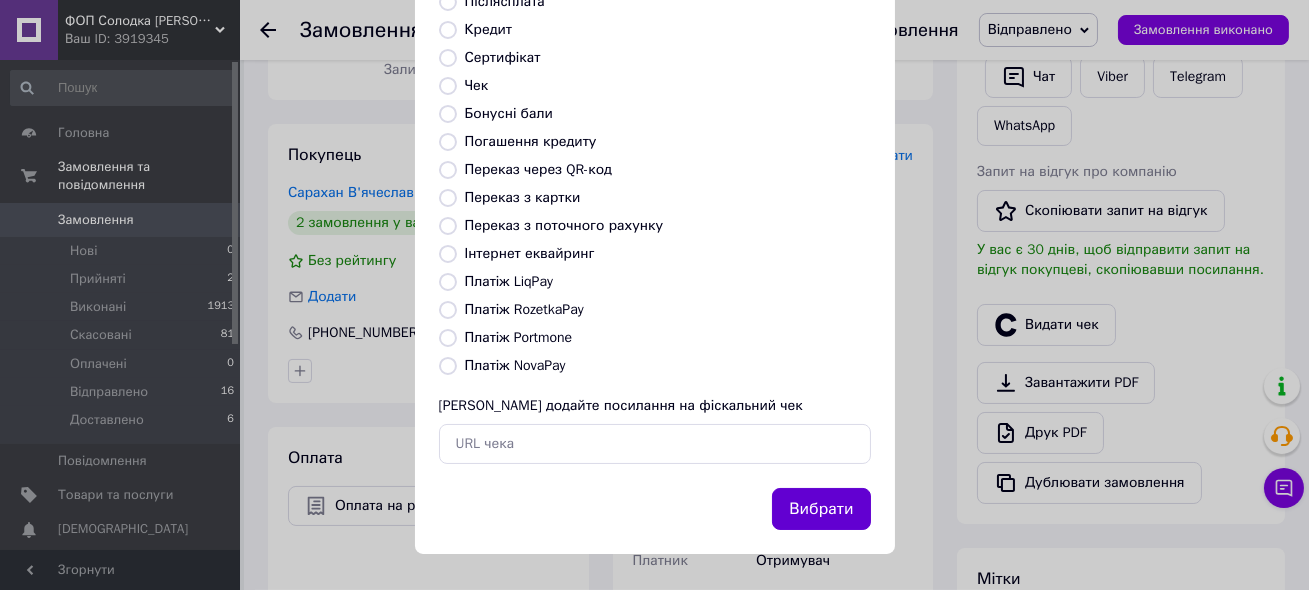 click on "Вибрати" at bounding box center (821, 509) 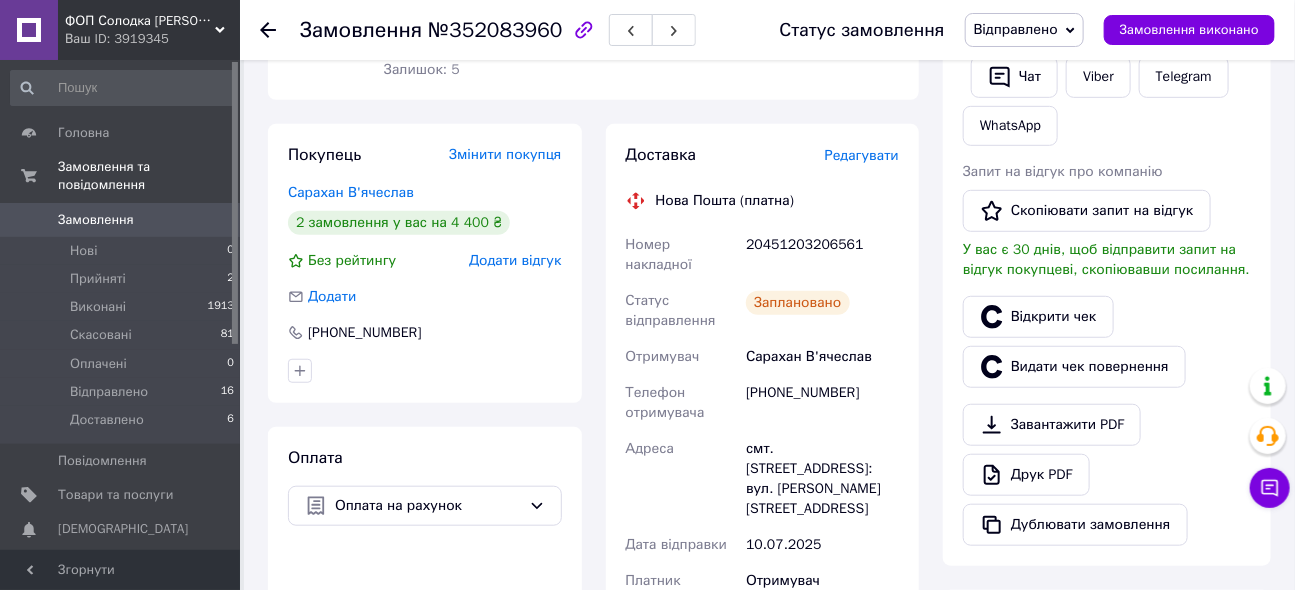 click on "Замовлення" at bounding box center (96, 220) 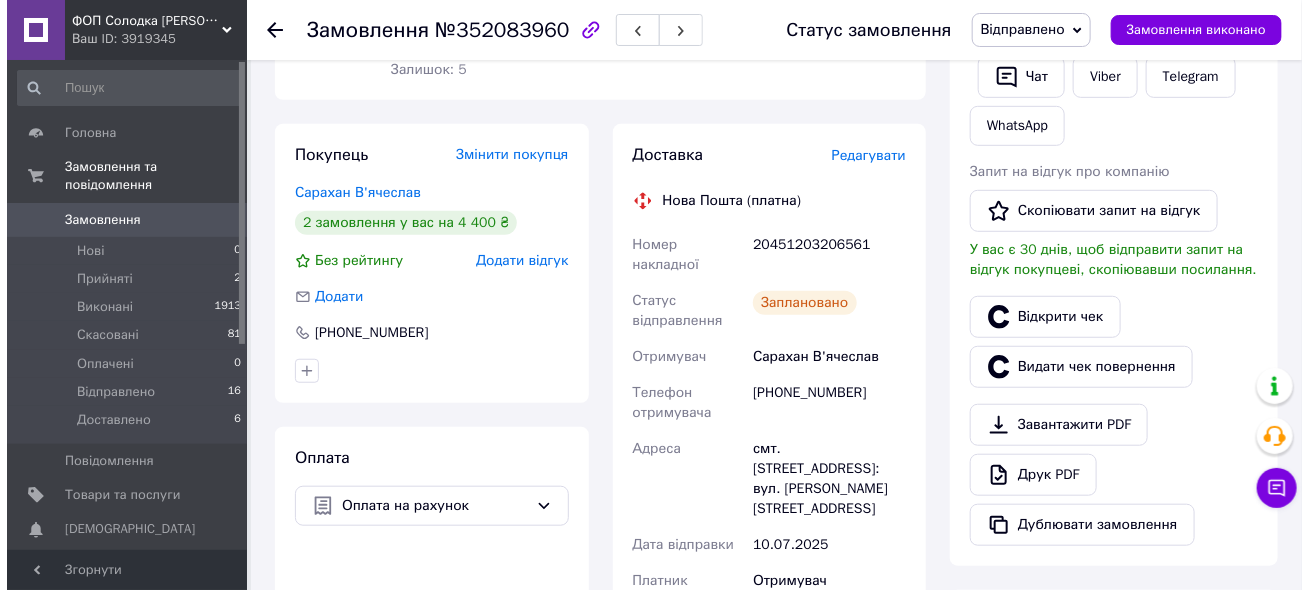 scroll, scrollTop: 0, scrollLeft: 0, axis: both 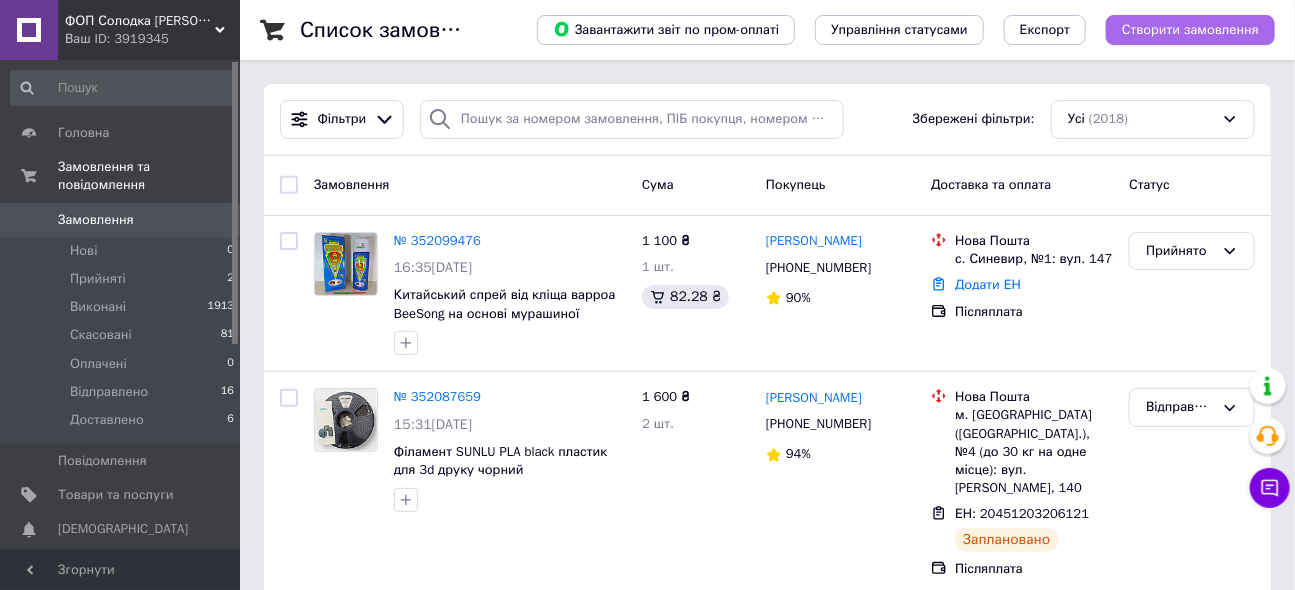 click on "Створити замовлення" at bounding box center [1190, 30] 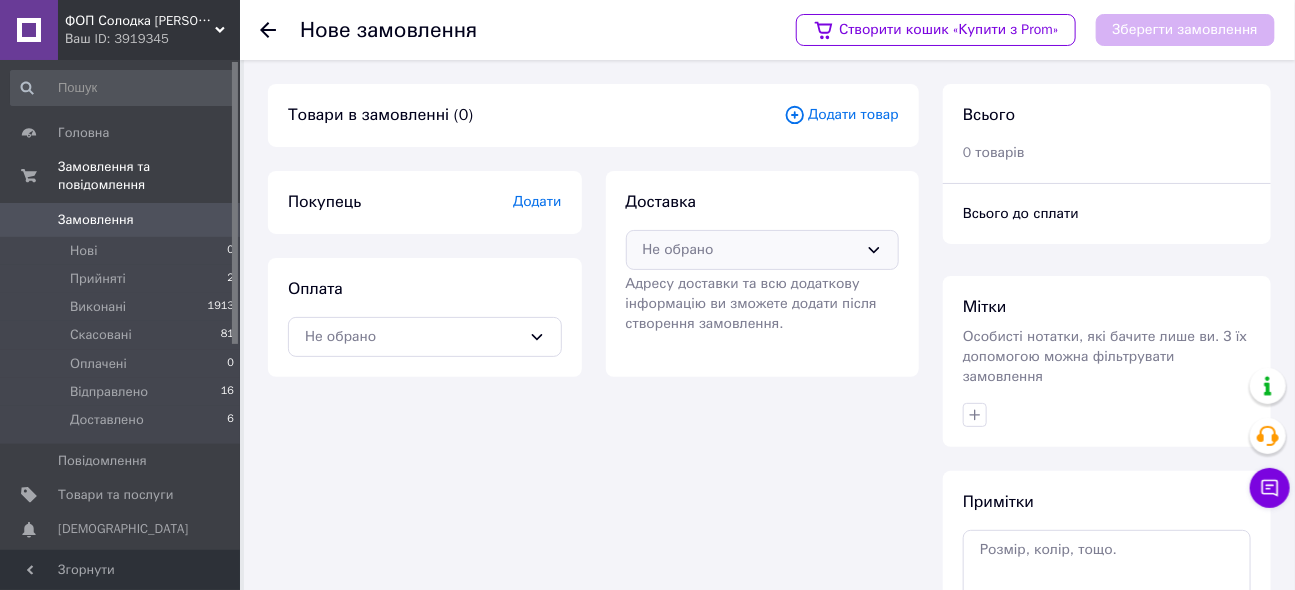 click on "Не обрано" at bounding box center (751, 250) 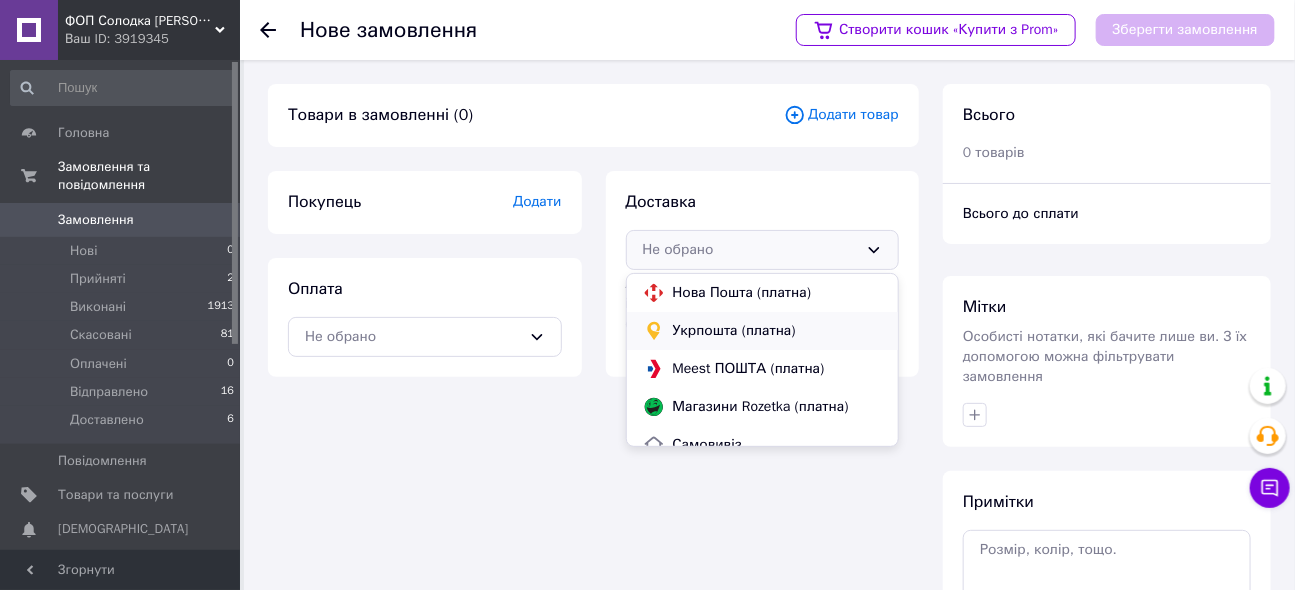 click on "Укрпошта (платна)" at bounding box center (778, 331) 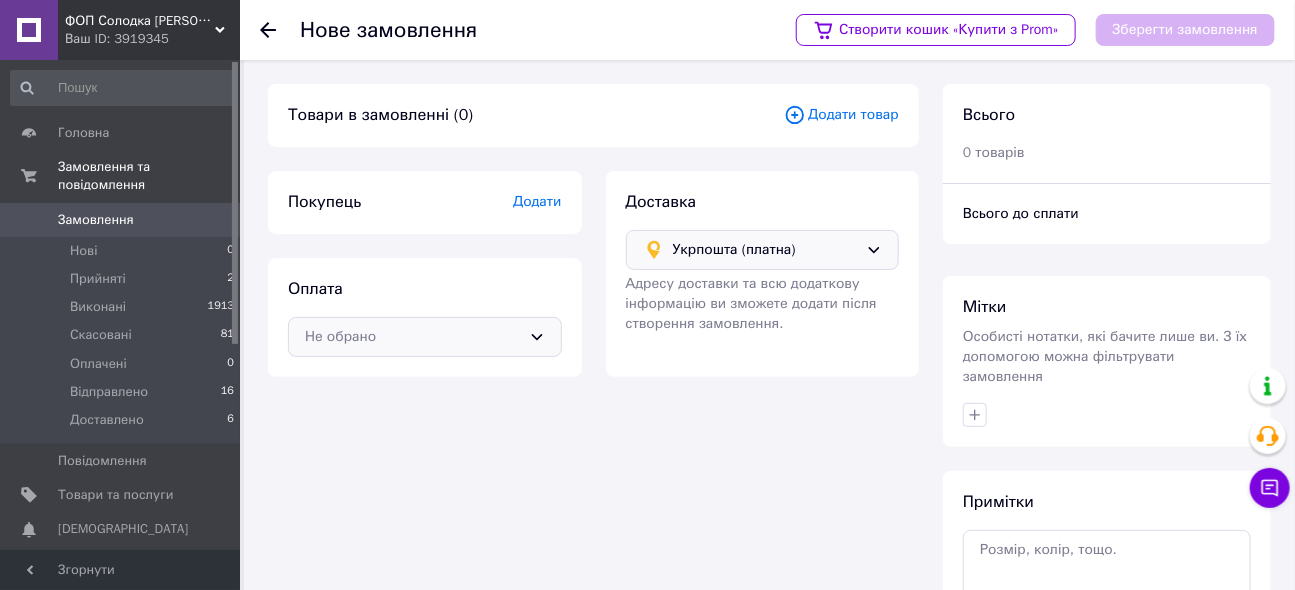 click on "Не обрано" at bounding box center [413, 337] 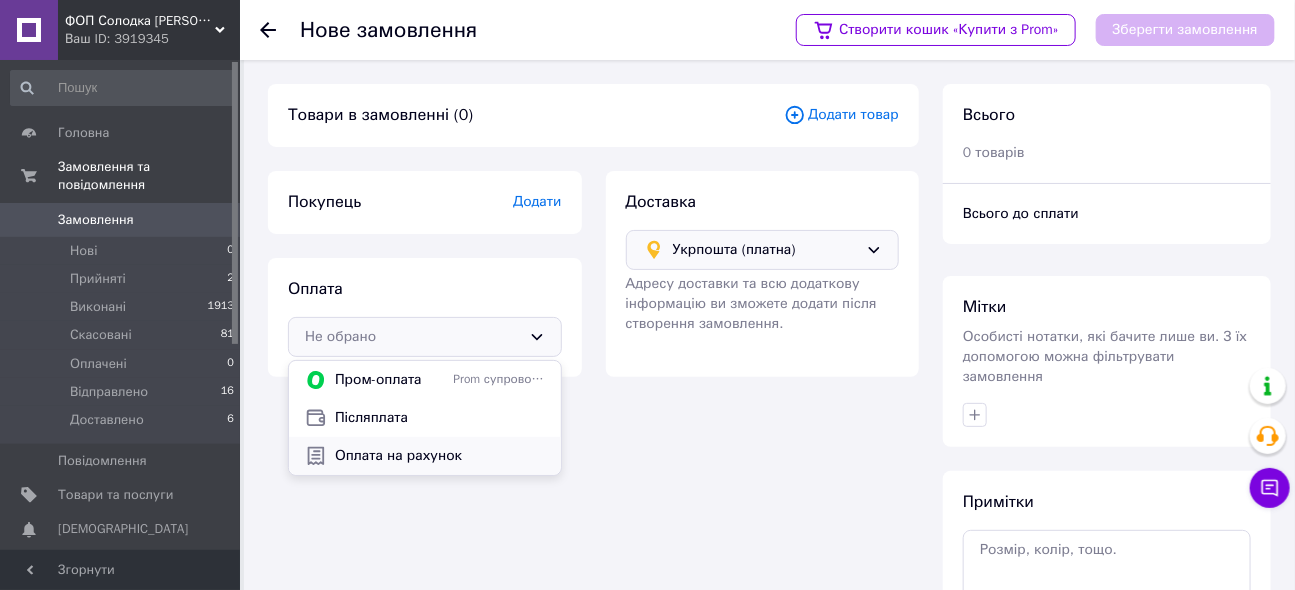 click on "Оплата на рахунок" at bounding box center [440, 456] 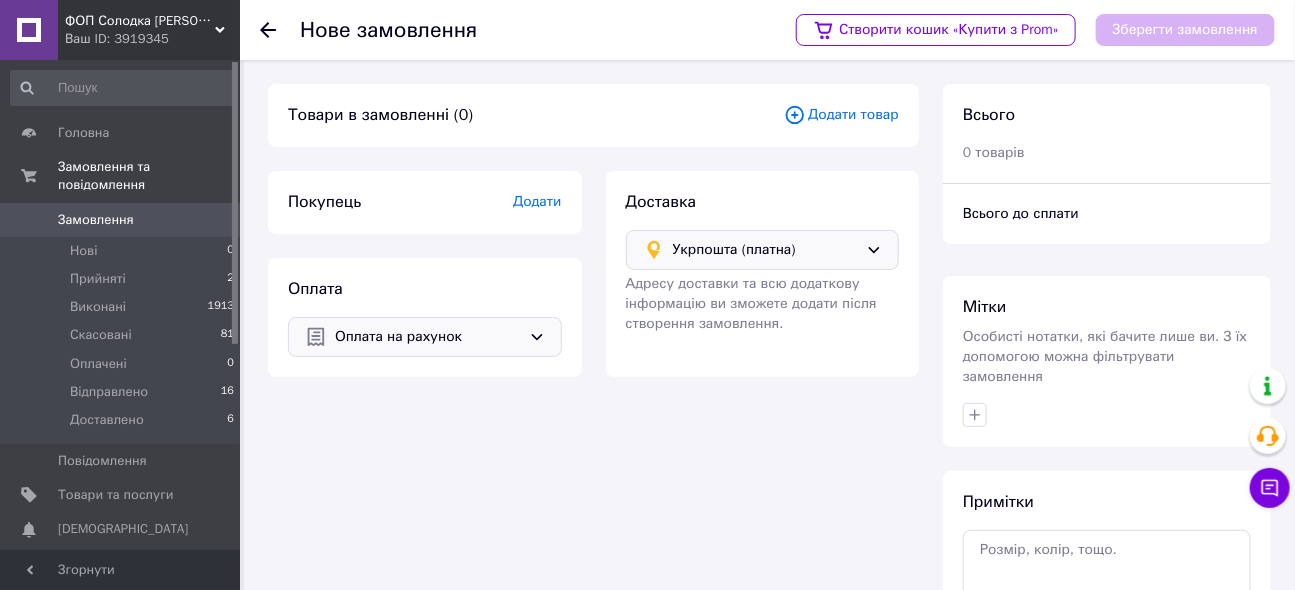 click on "Додати" at bounding box center [537, 201] 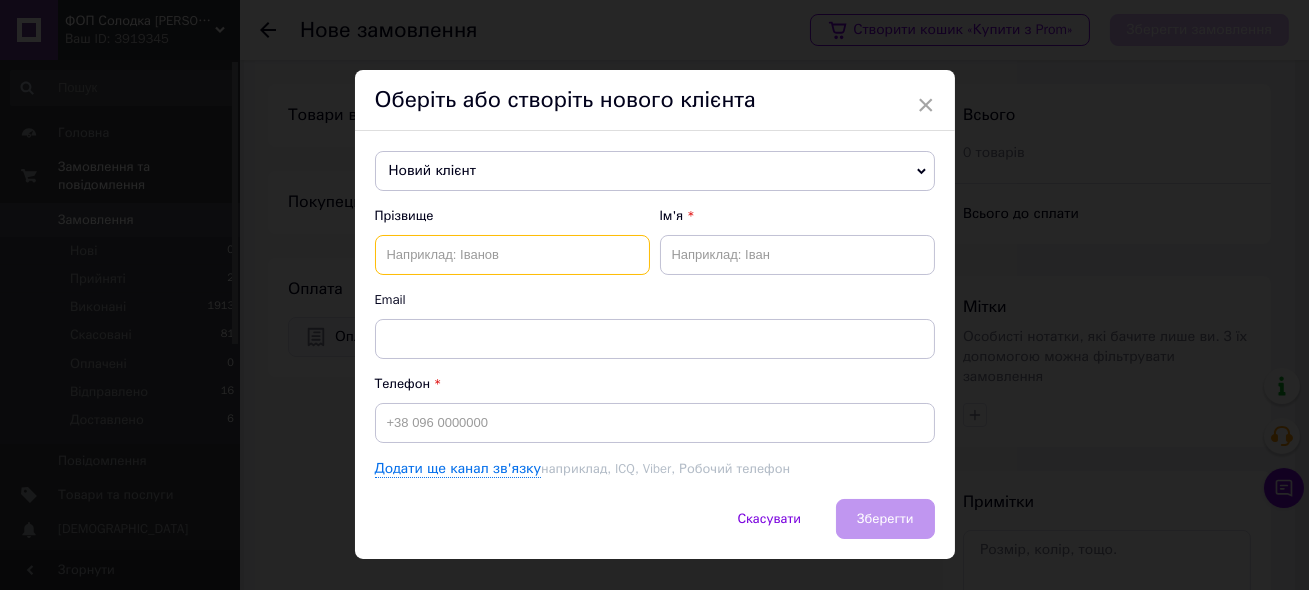 click at bounding box center (512, 255) 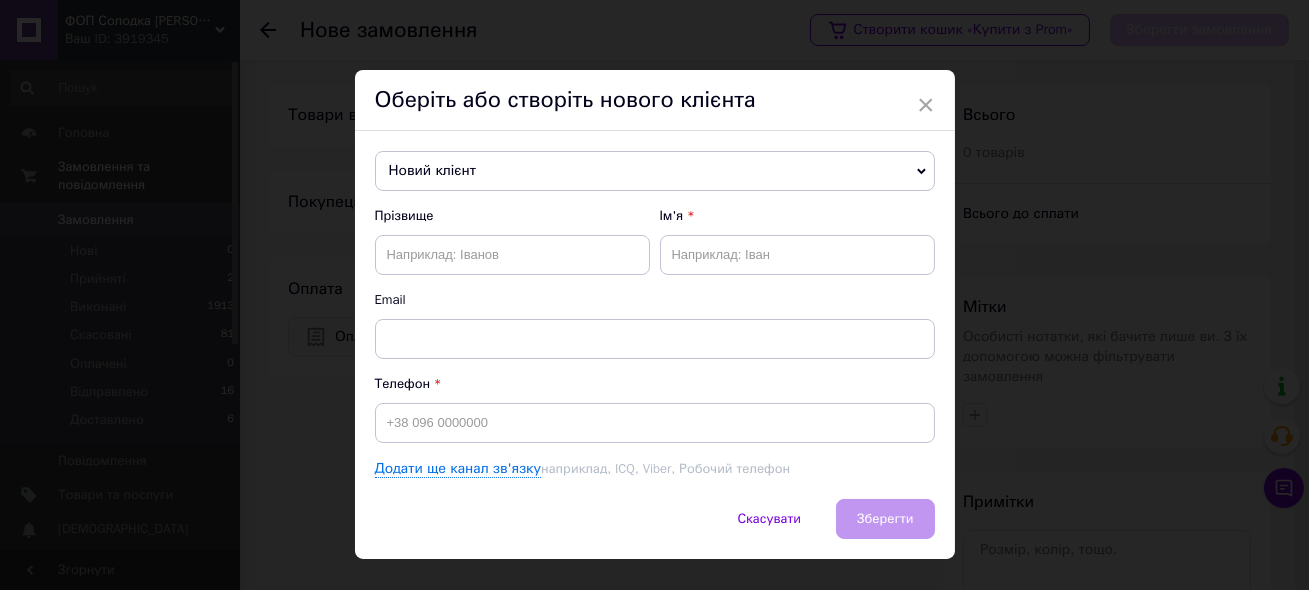 click on "Новий клієнт" at bounding box center [655, 171] 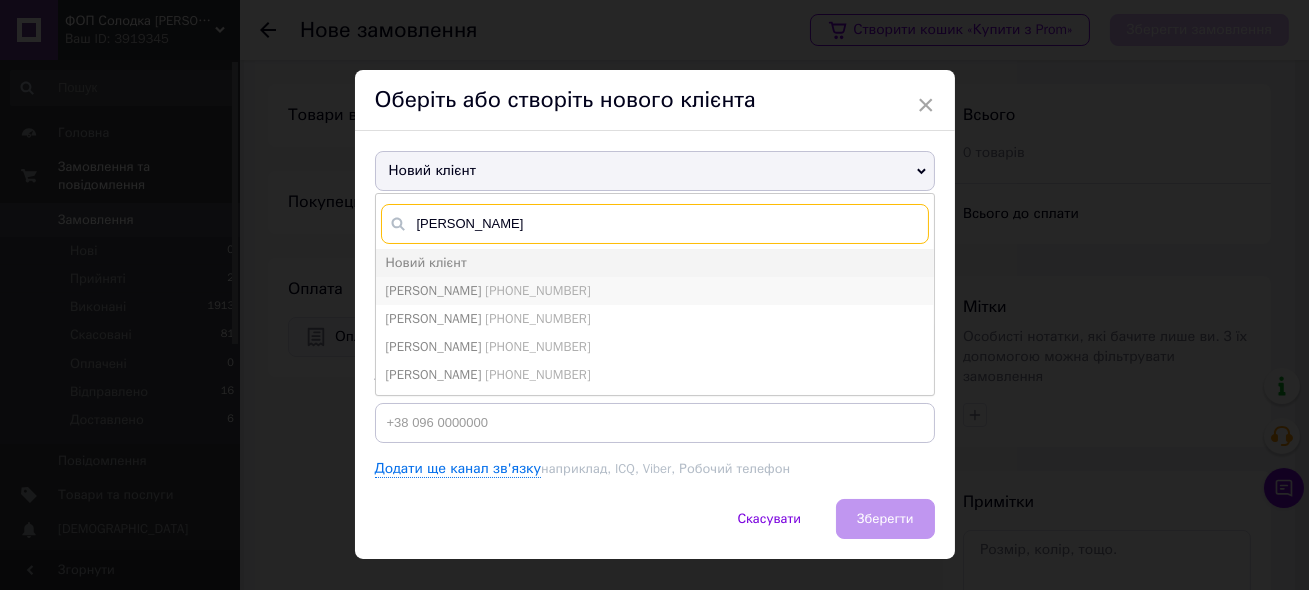 type on "[PERSON_NAME]" 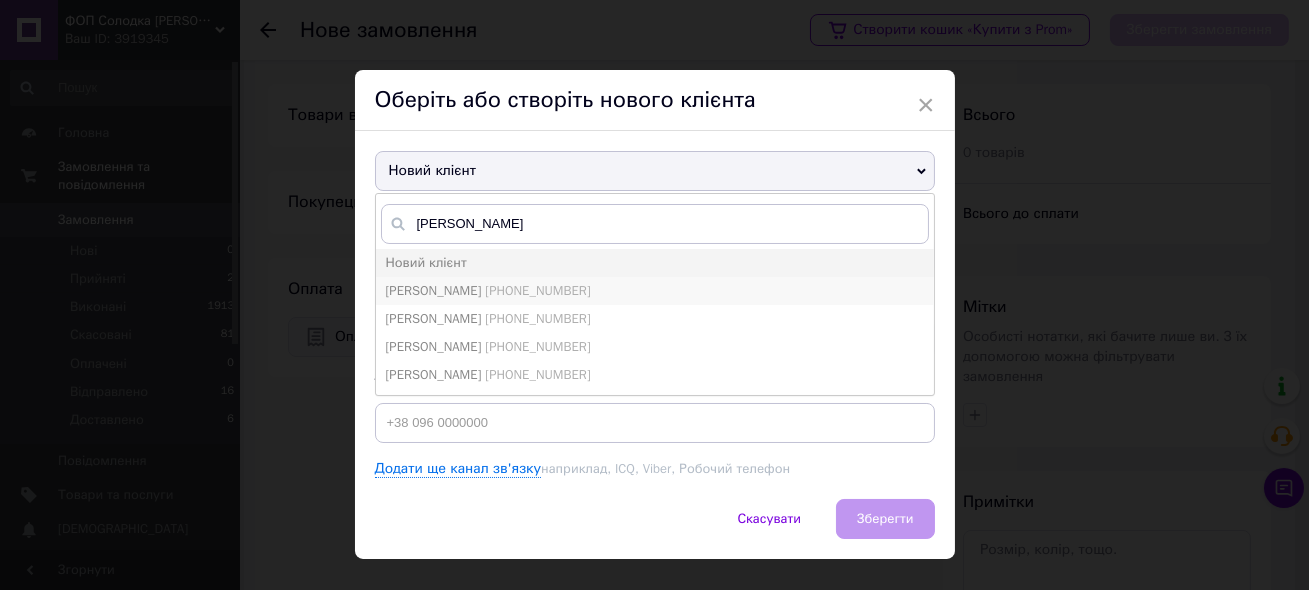click on "[PERSON_NAME]" at bounding box center [434, 290] 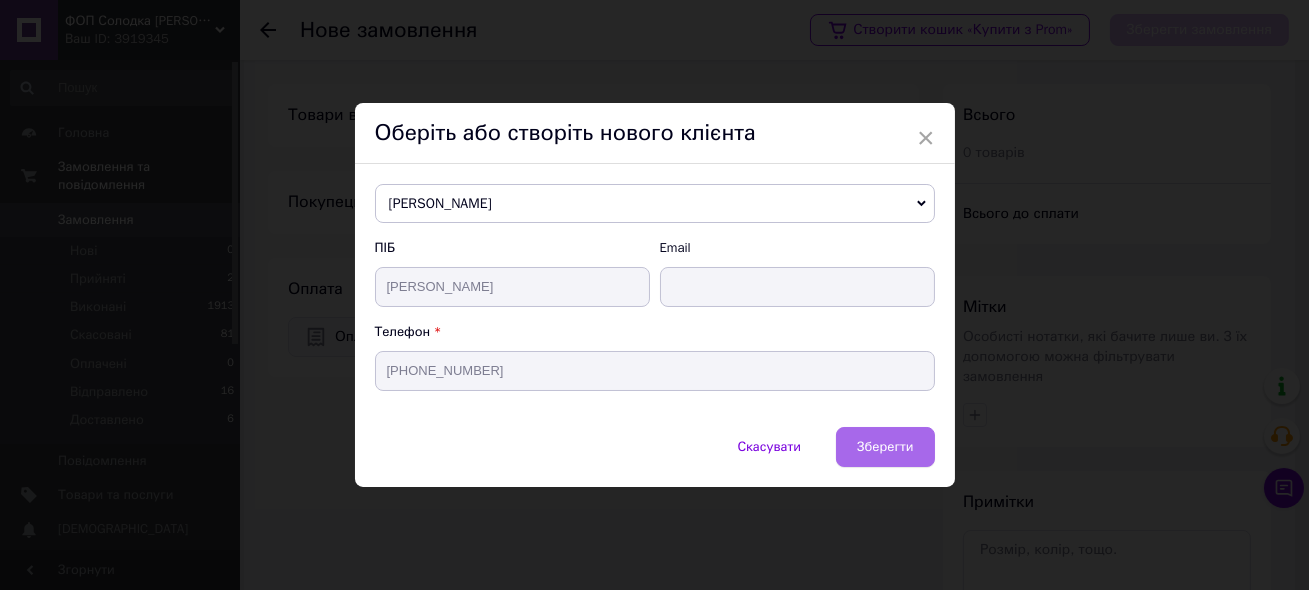 click on "Зберегти" at bounding box center [885, 446] 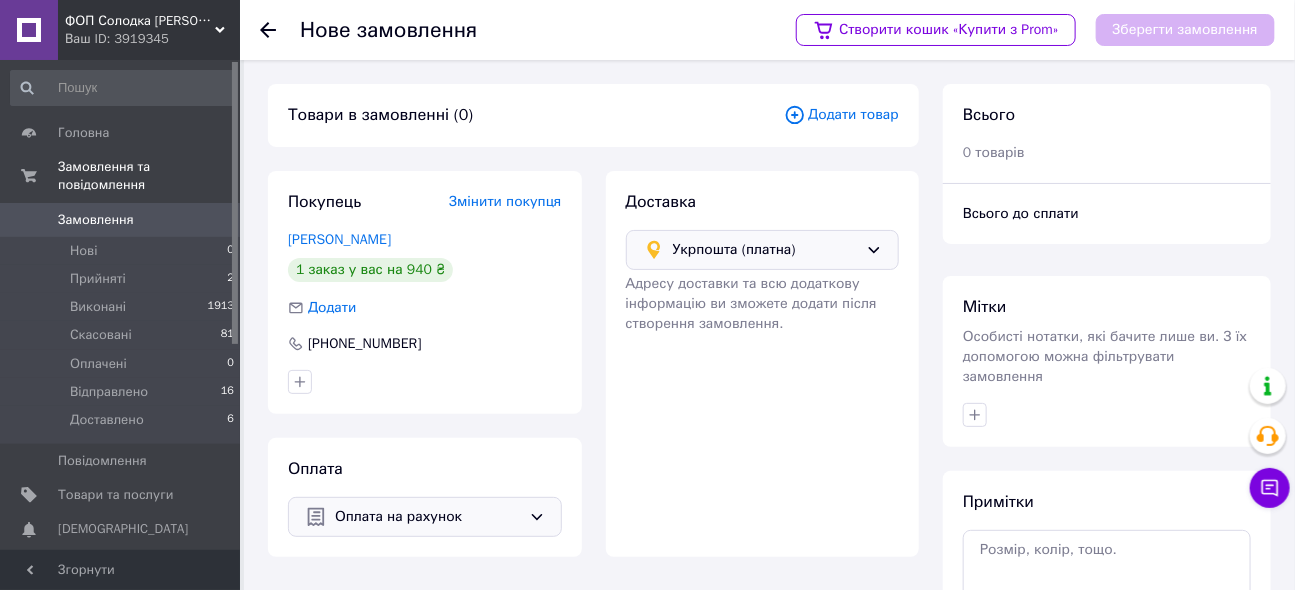 click on "Додати товар" at bounding box center [841, 115] 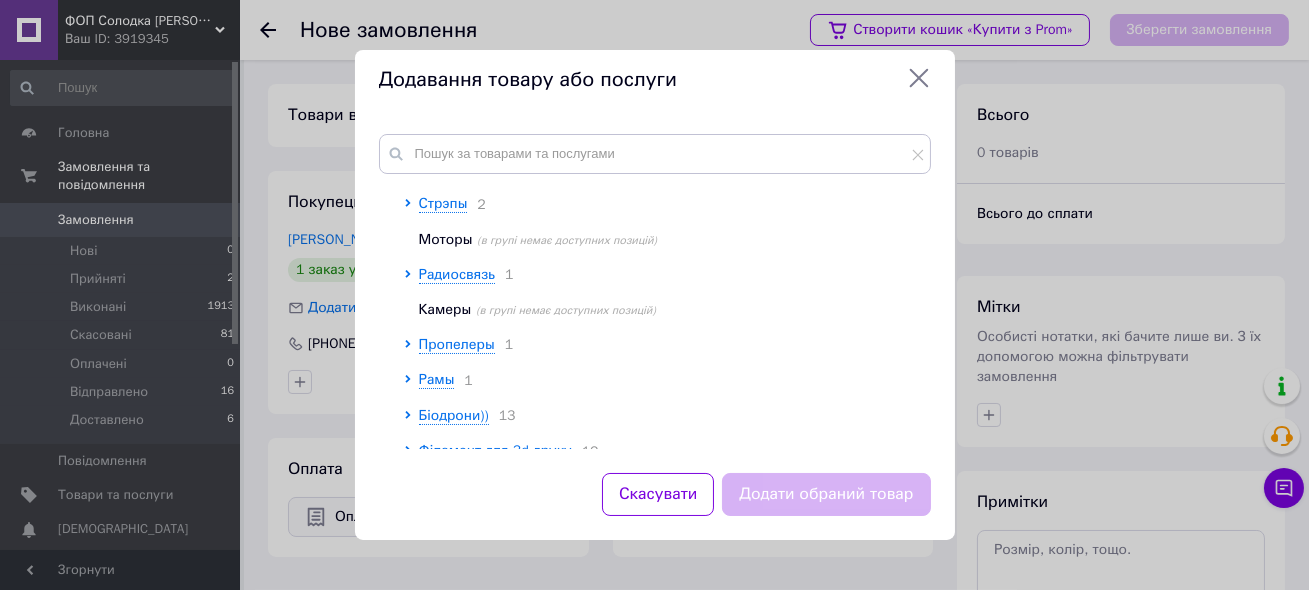 scroll, scrollTop: 272, scrollLeft: 0, axis: vertical 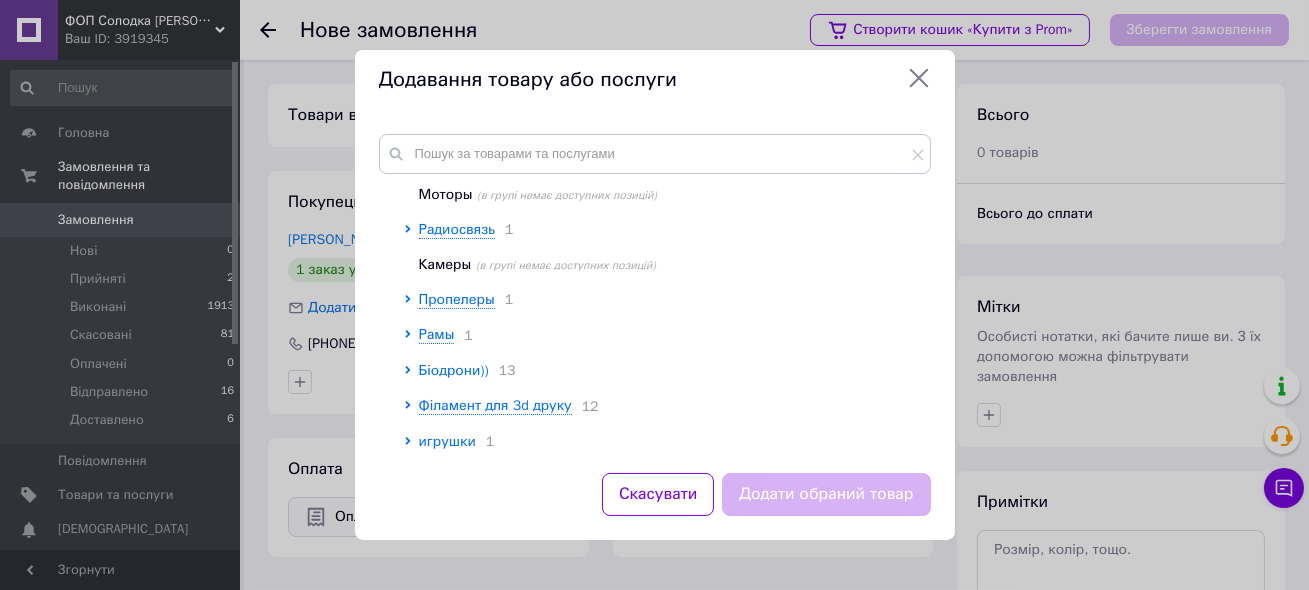 click on "Біодрони))" at bounding box center [454, 370] 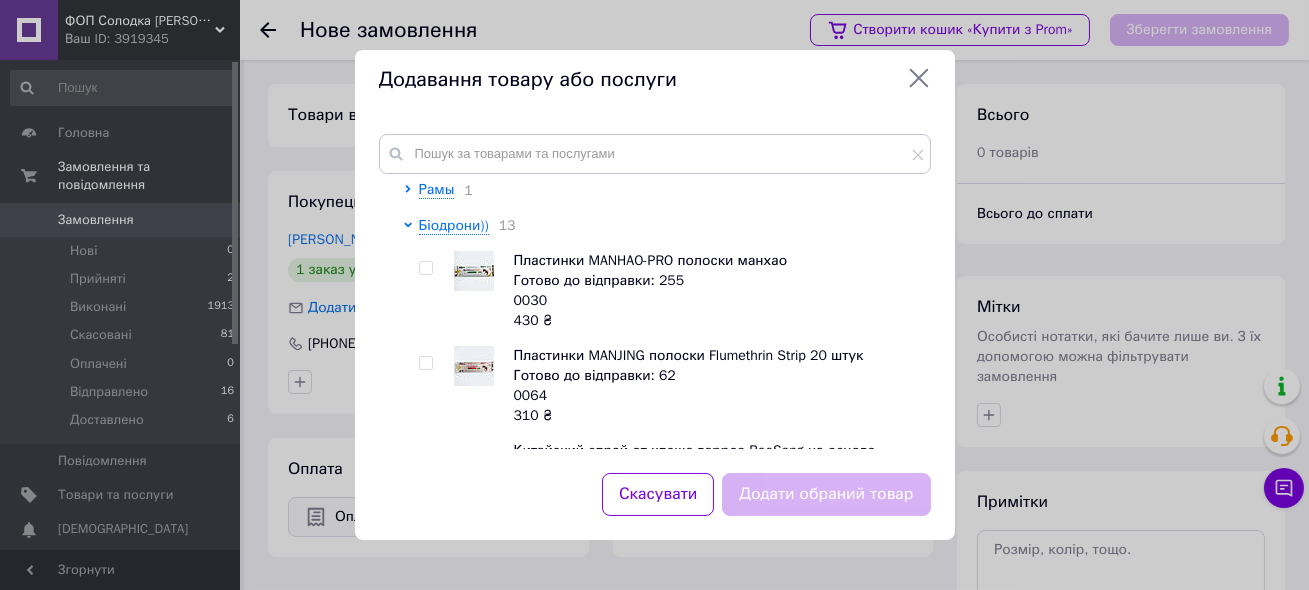 scroll, scrollTop: 454, scrollLeft: 0, axis: vertical 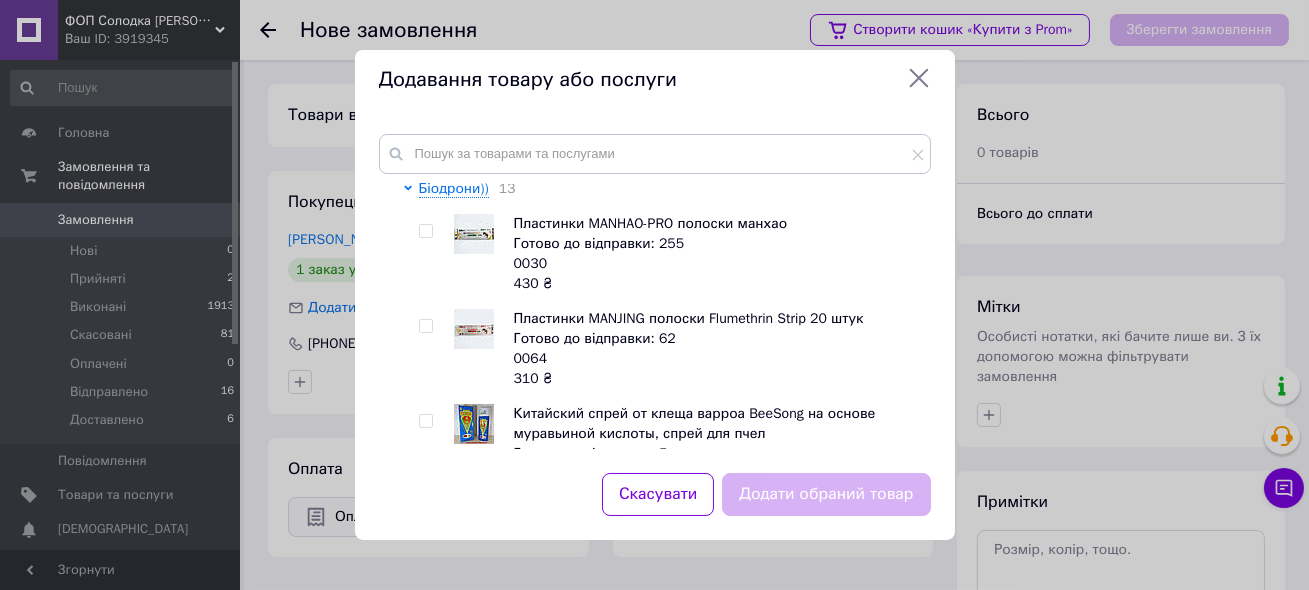 click at bounding box center [425, 231] 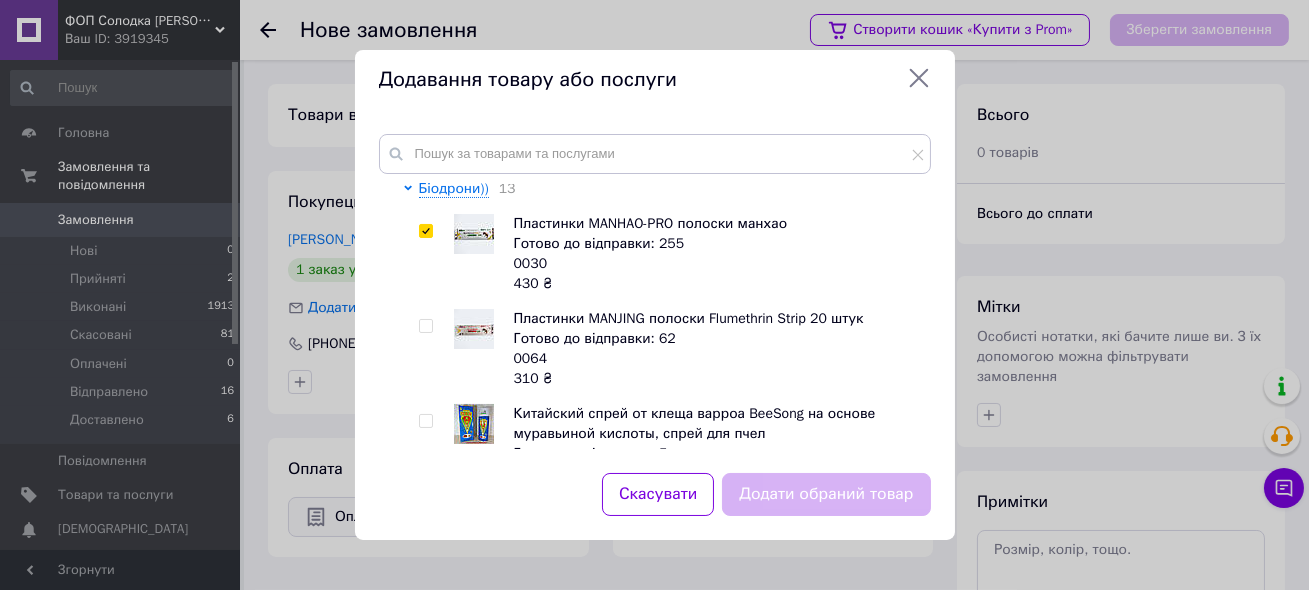checkbox on "true" 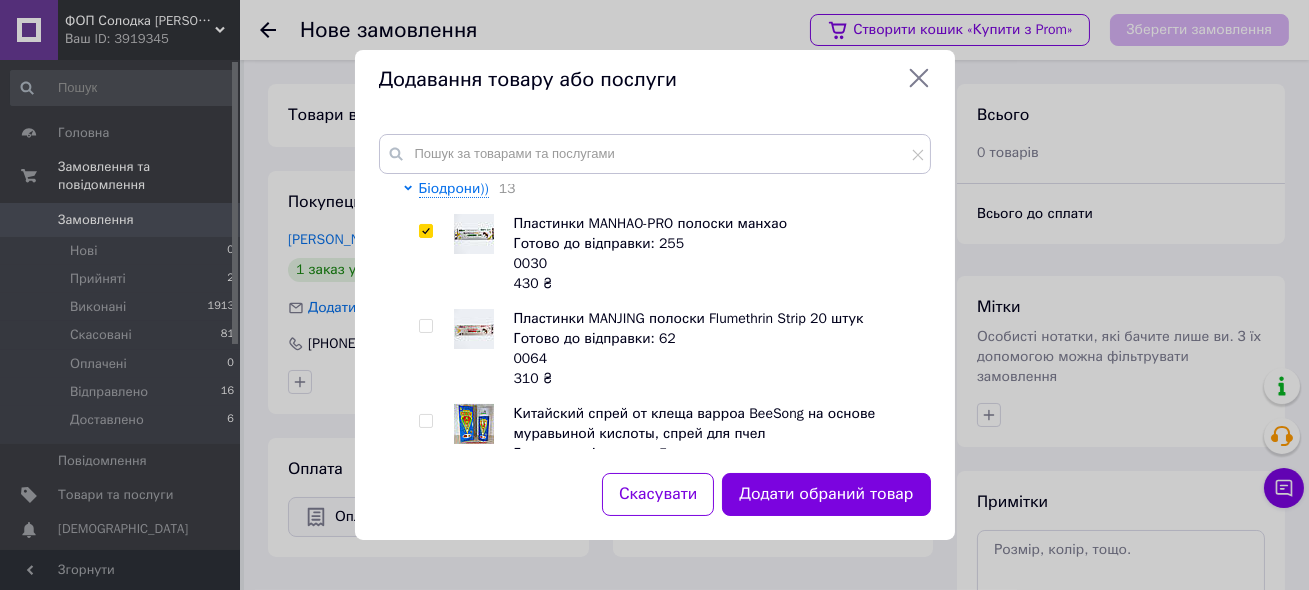 click at bounding box center (425, 326) 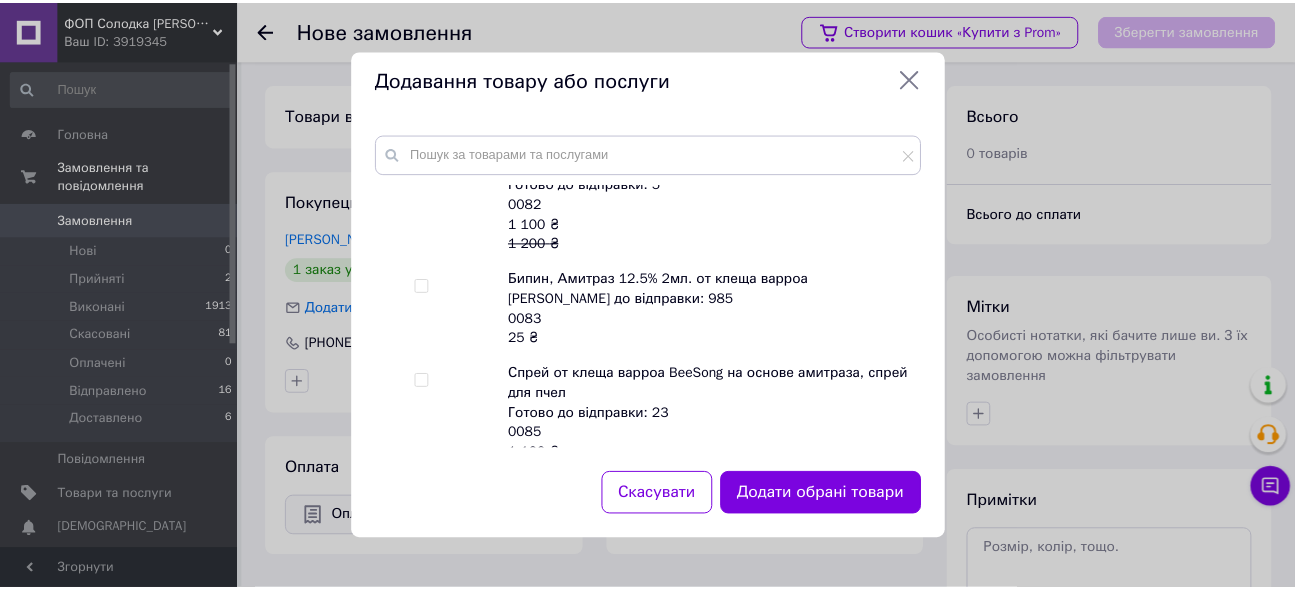 scroll, scrollTop: 785, scrollLeft: 0, axis: vertical 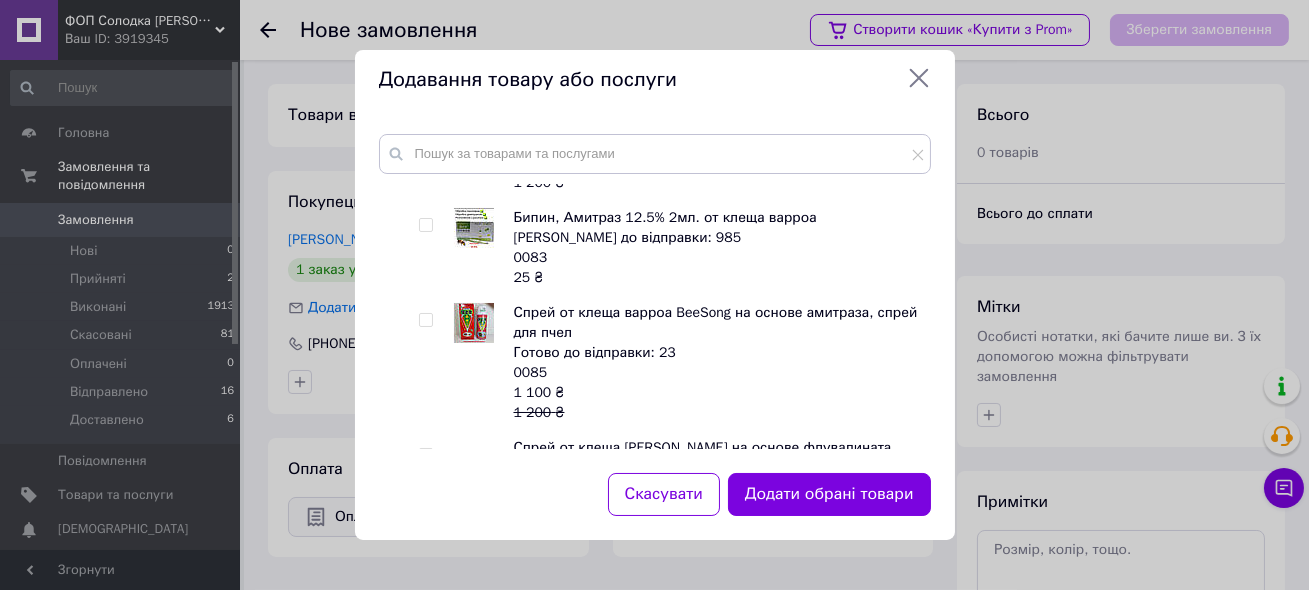 click at bounding box center [425, 225] 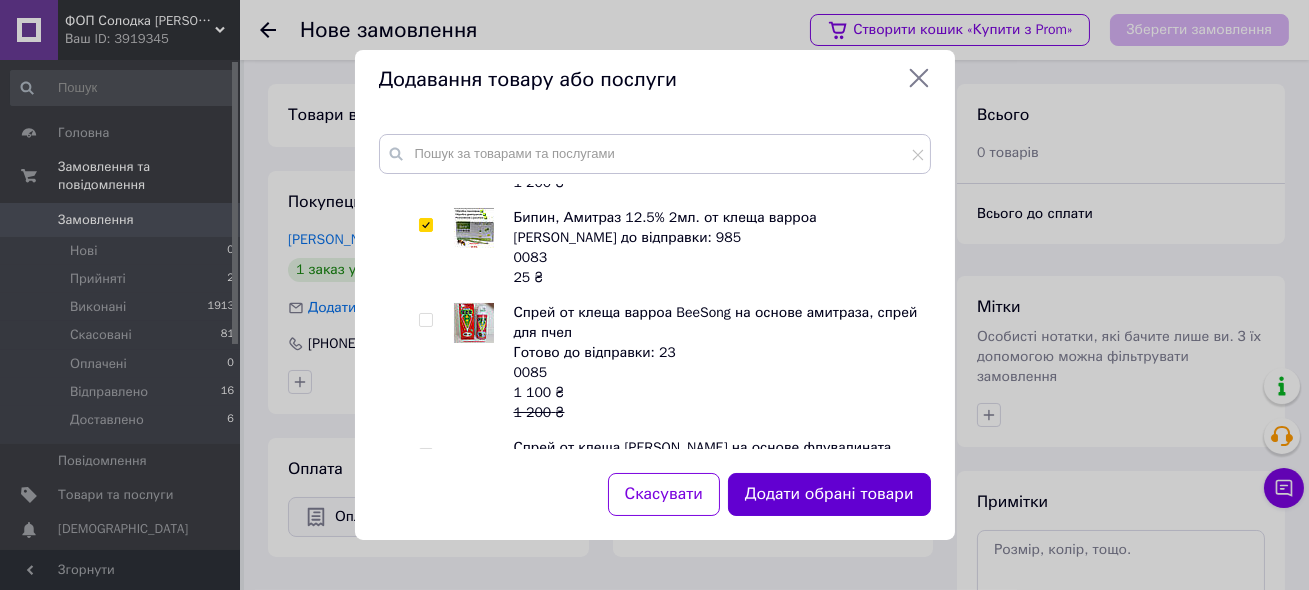 click on "Додати обрані товари" at bounding box center (829, 494) 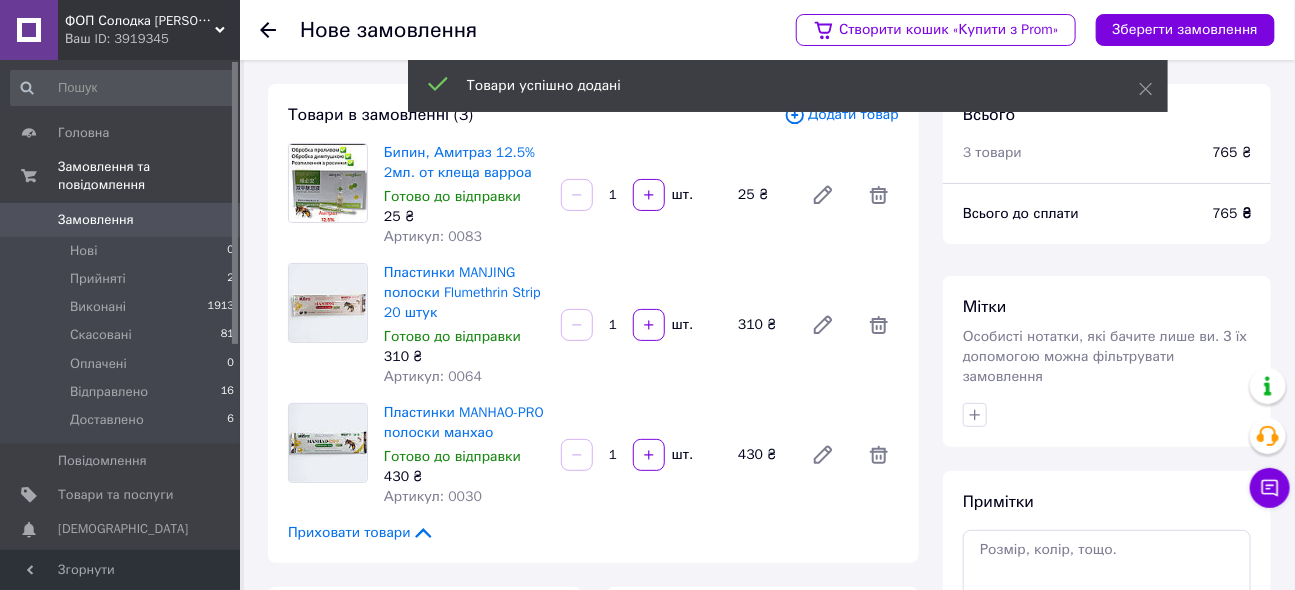 click on "1" at bounding box center (613, 195) 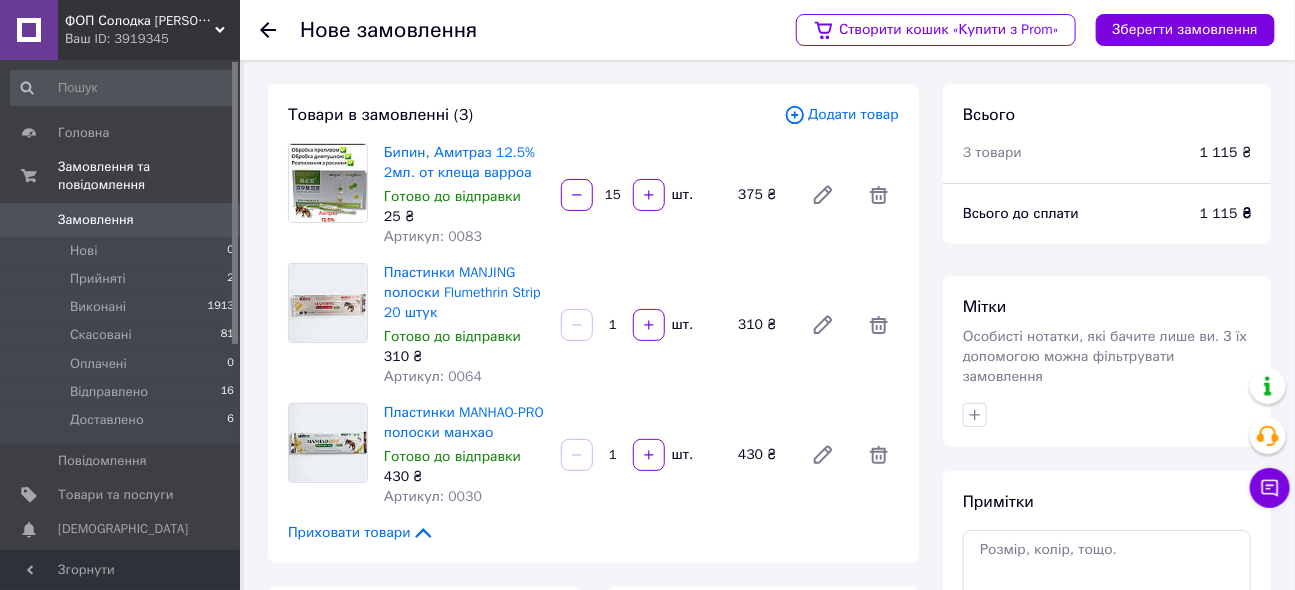 type on "15" 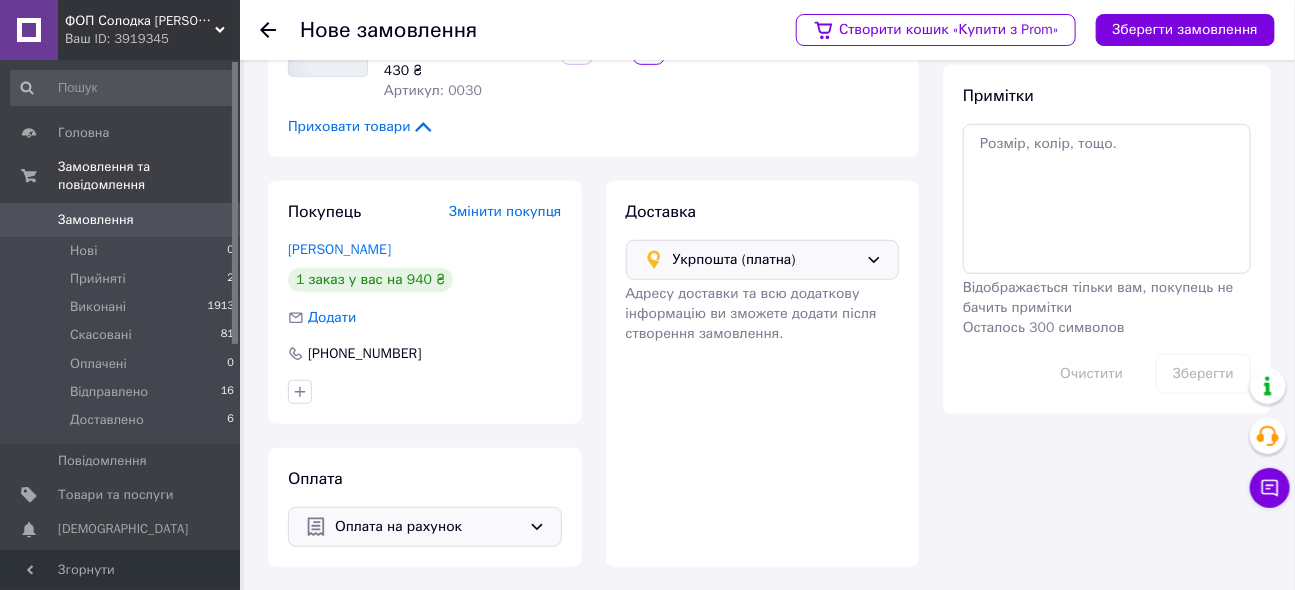 scroll, scrollTop: 224, scrollLeft: 0, axis: vertical 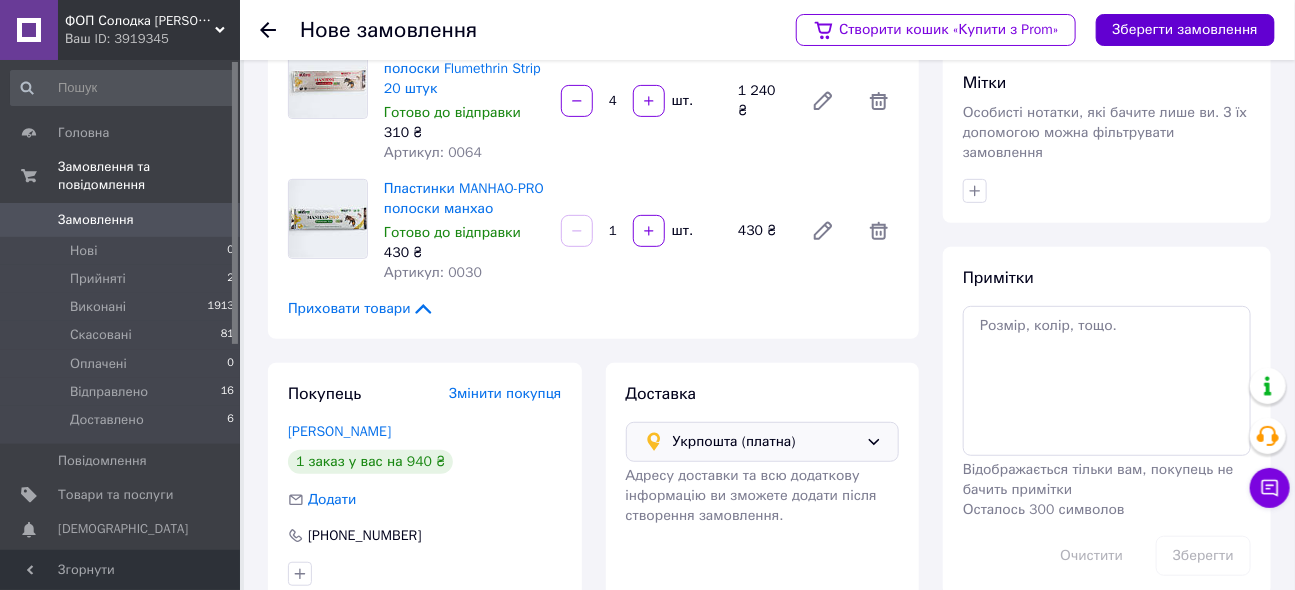 type on "4" 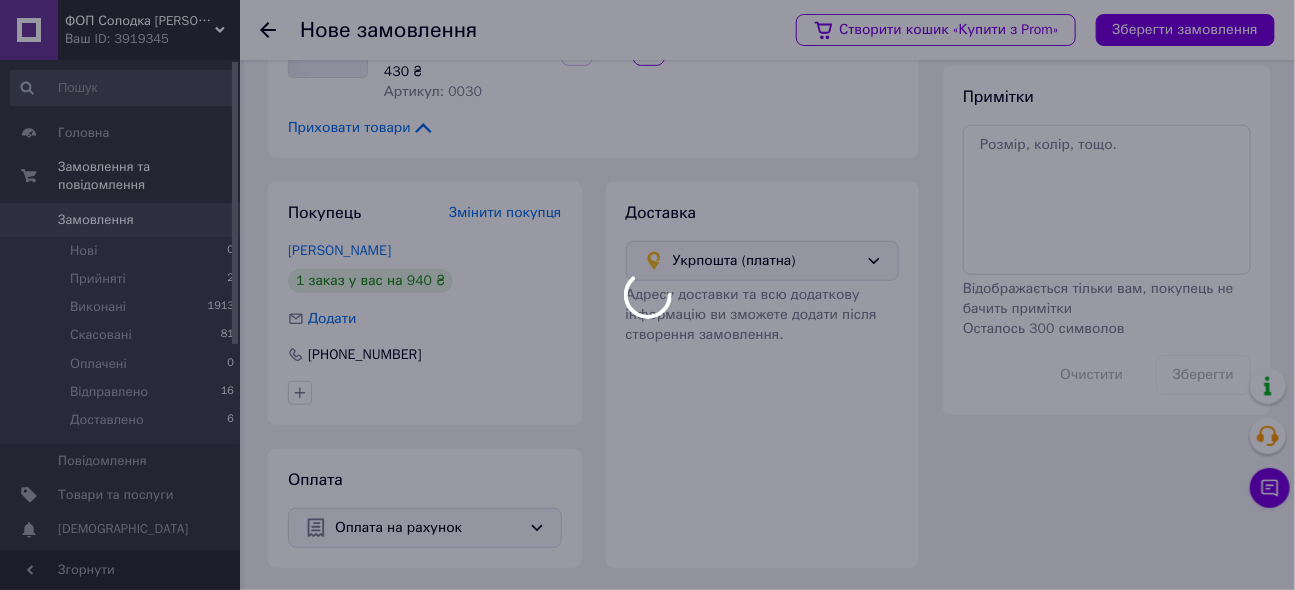scroll, scrollTop: 406, scrollLeft: 0, axis: vertical 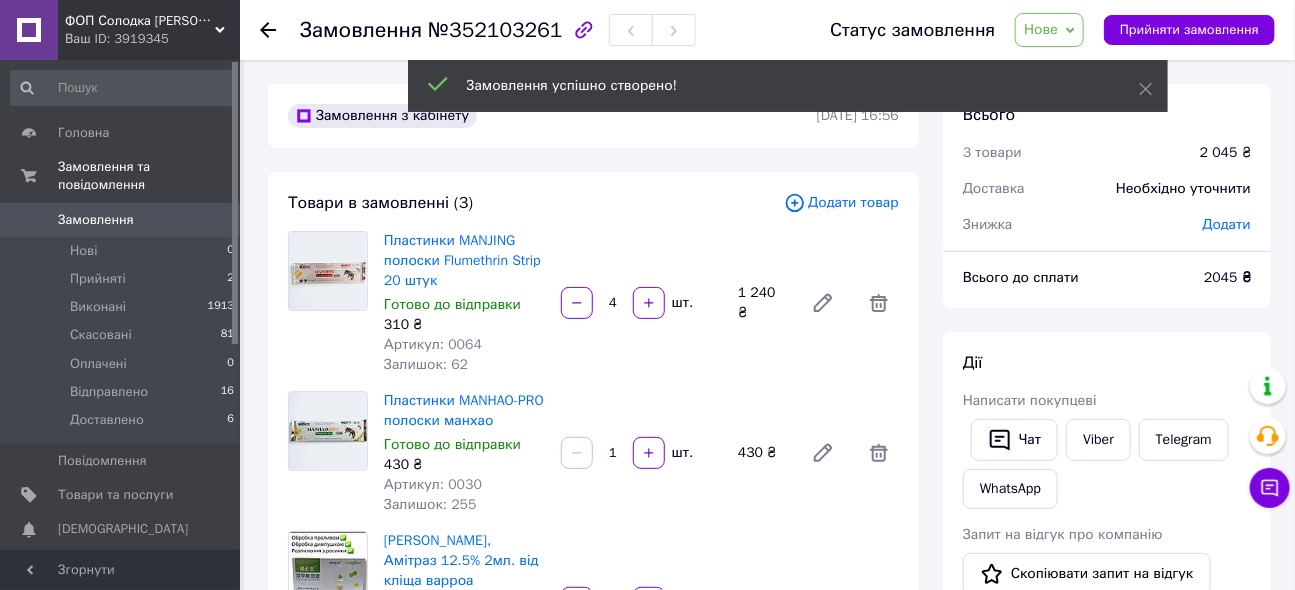 click on "Додати" at bounding box center [1227, 224] 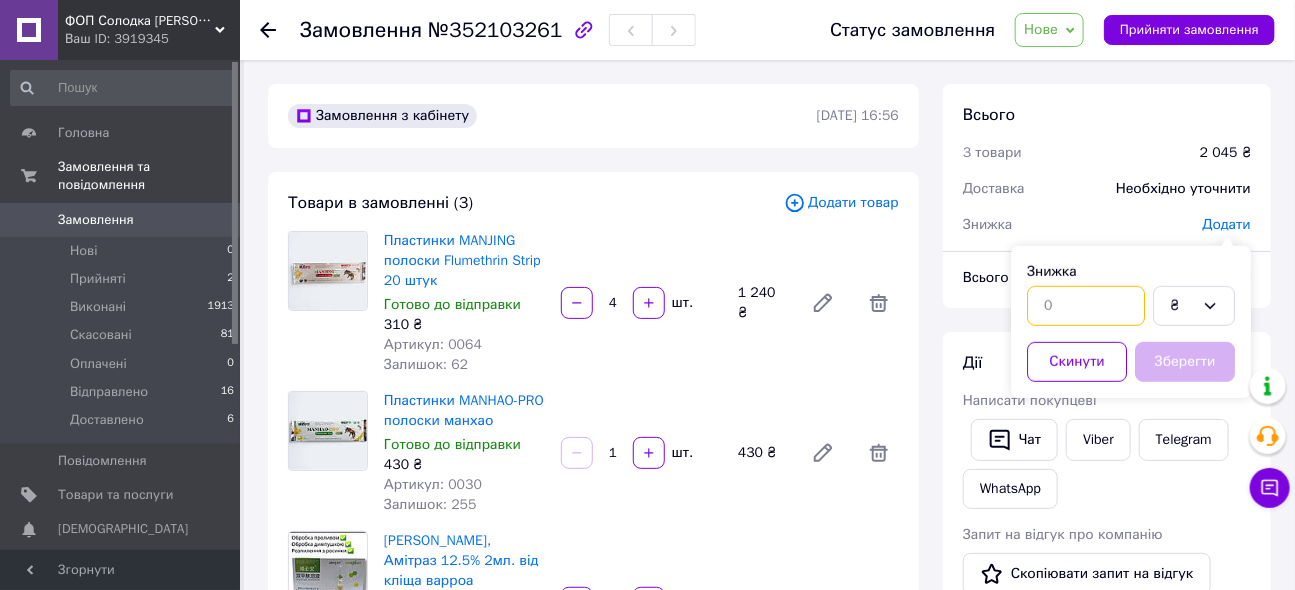 click at bounding box center (1086, 306) 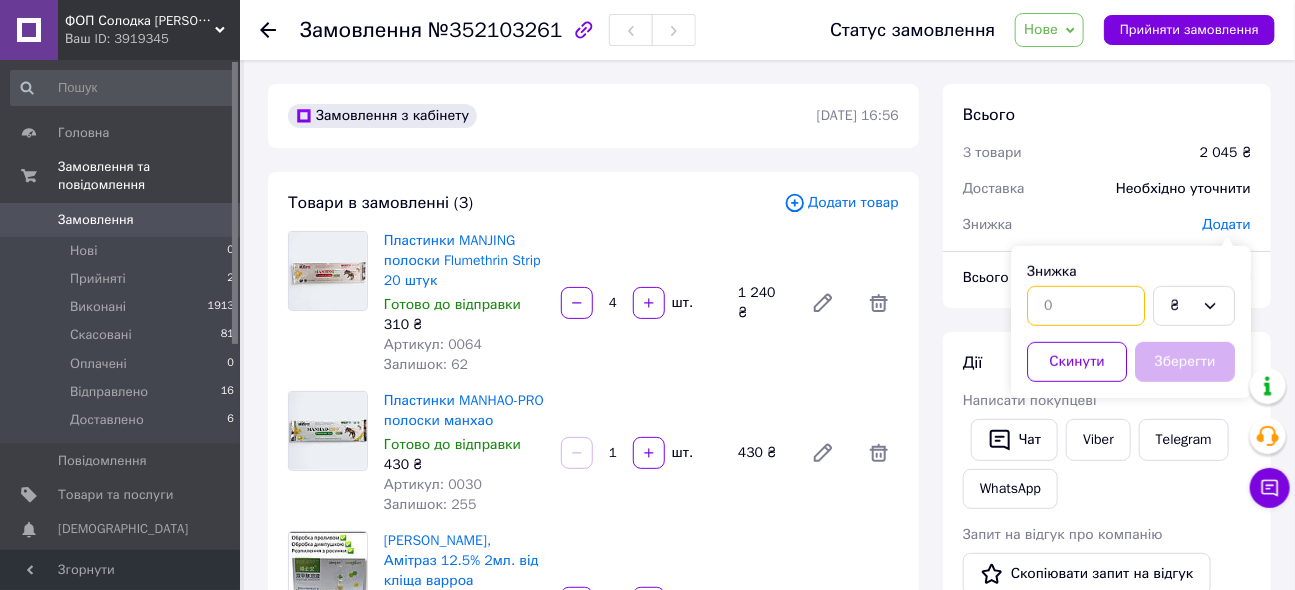 scroll, scrollTop: 0, scrollLeft: 0, axis: both 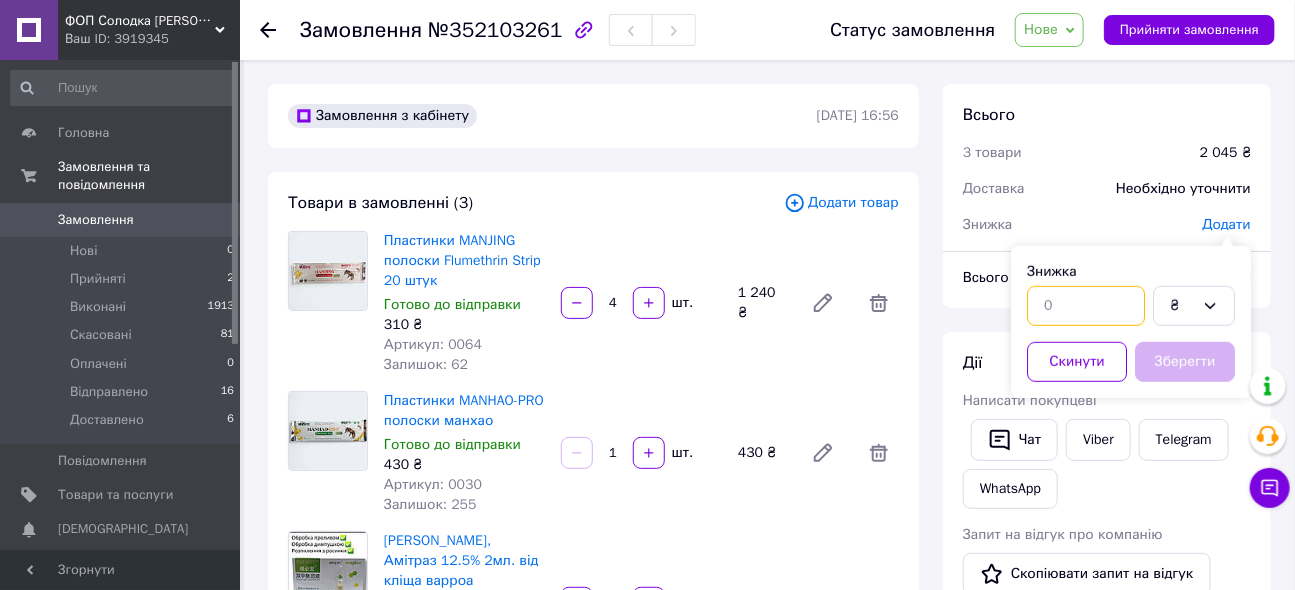 click at bounding box center [1086, 306] 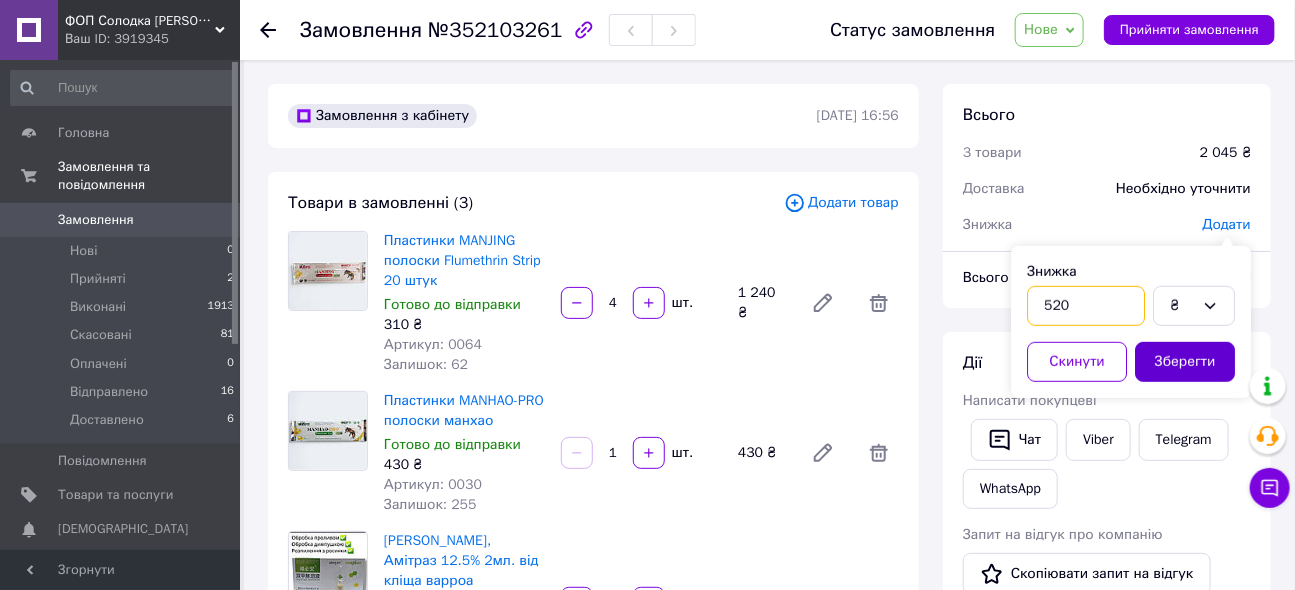 type on "520" 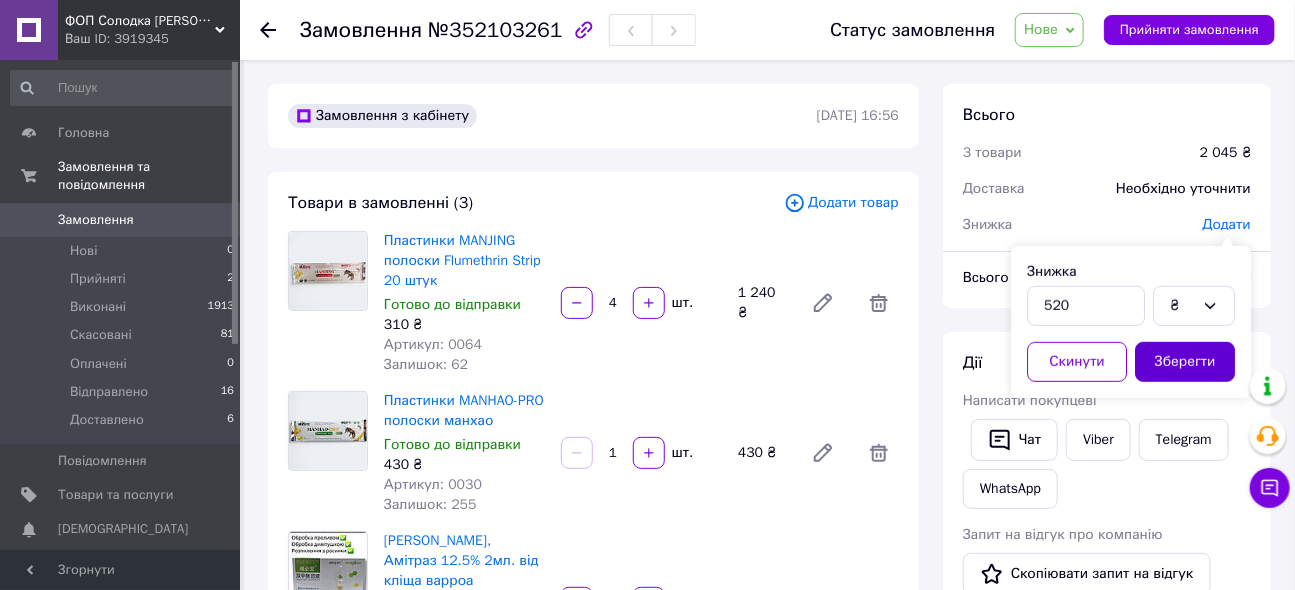 click on "Зберегти" at bounding box center (1185, 362) 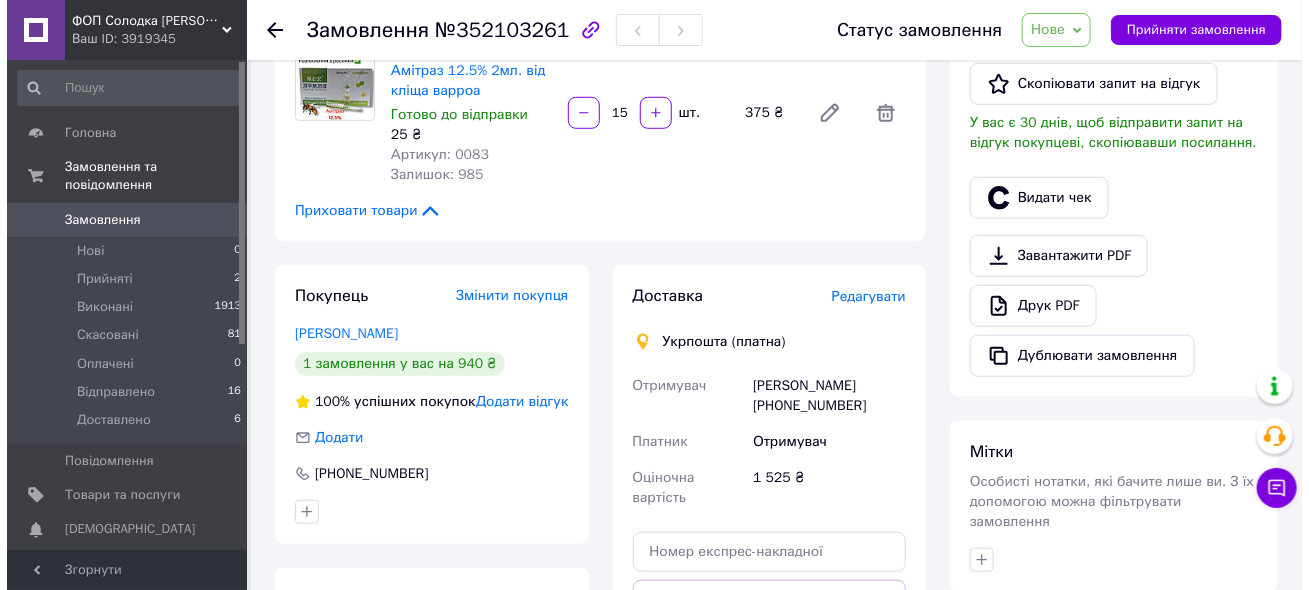 scroll, scrollTop: 545, scrollLeft: 0, axis: vertical 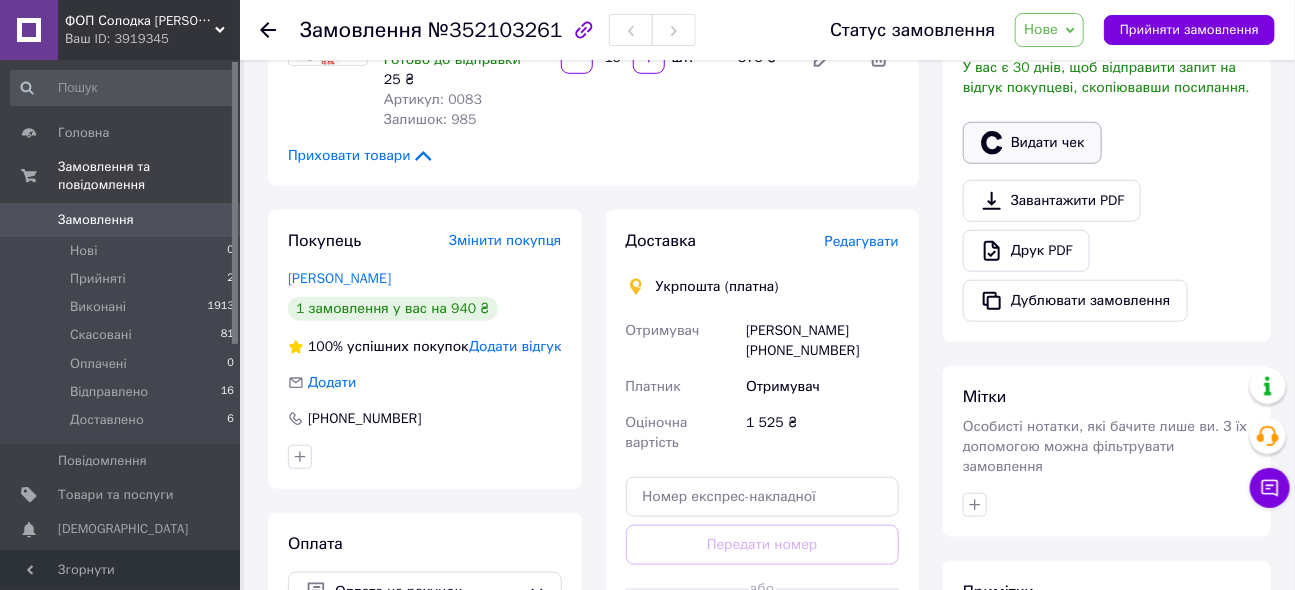 click on "Видати чек" at bounding box center [1032, 143] 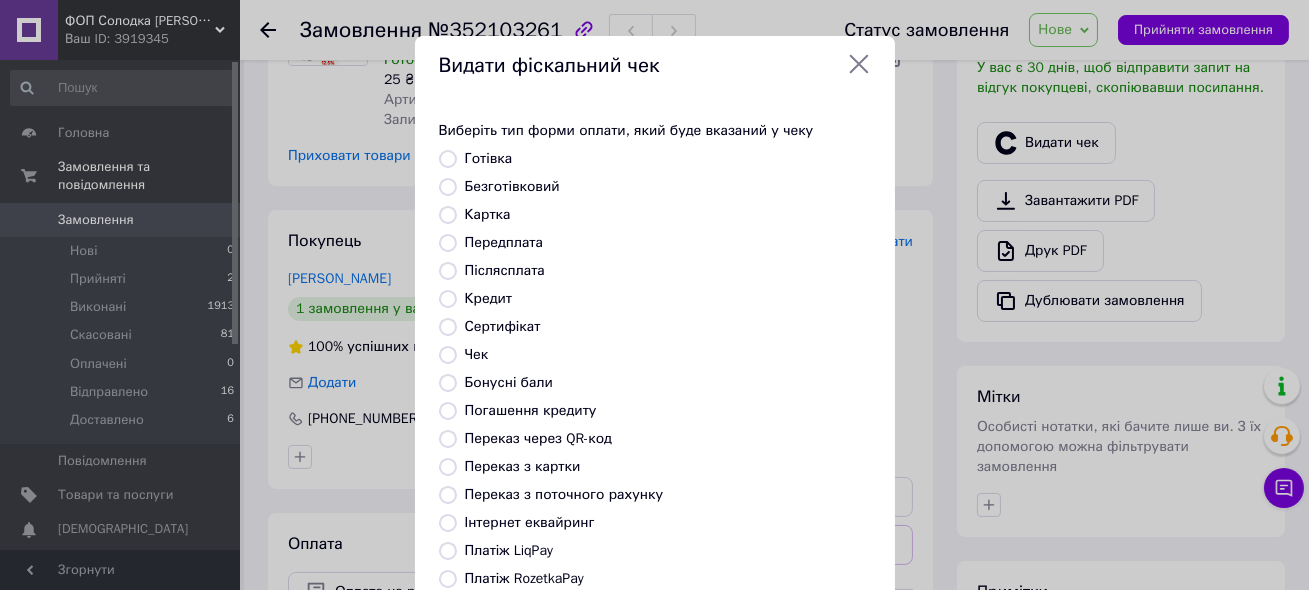 click on "Безготівковий" at bounding box center (512, 186) 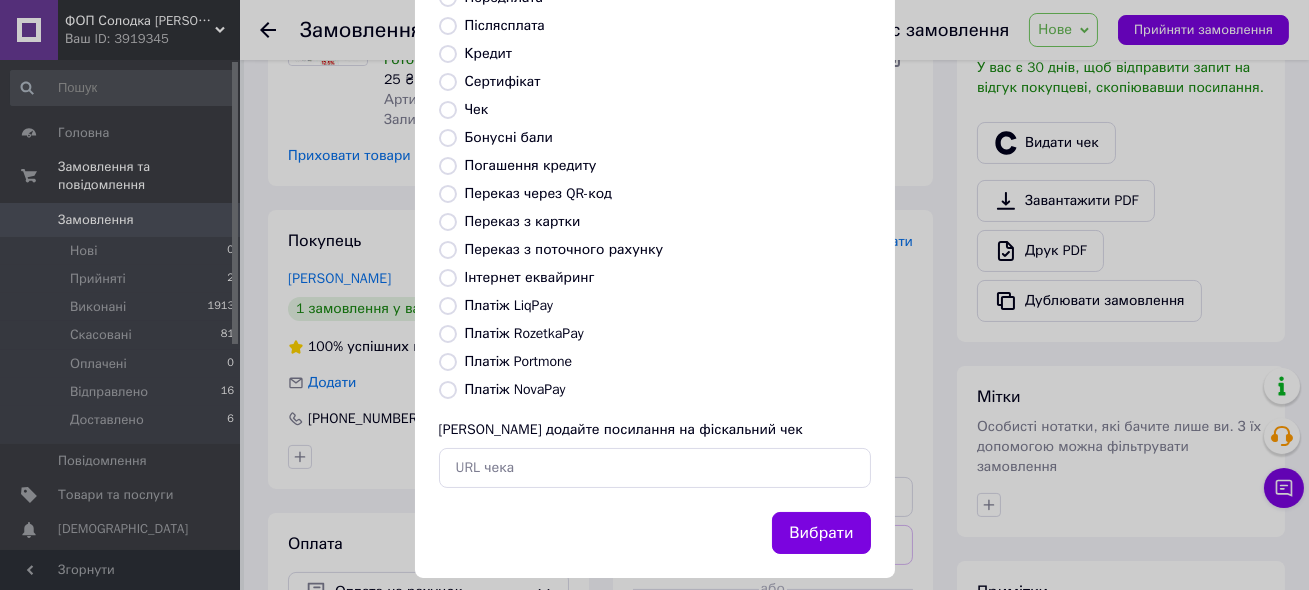 scroll, scrollTop: 269, scrollLeft: 0, axis: vertical 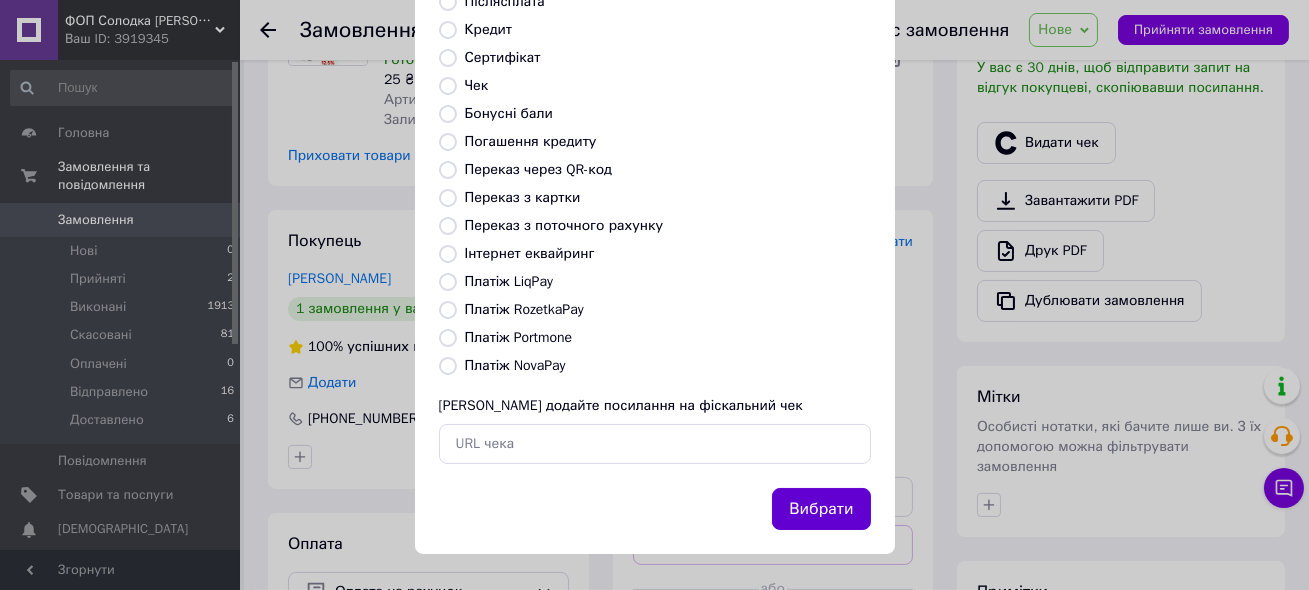 click on "Вибрати" at bounding box center [821, 509] 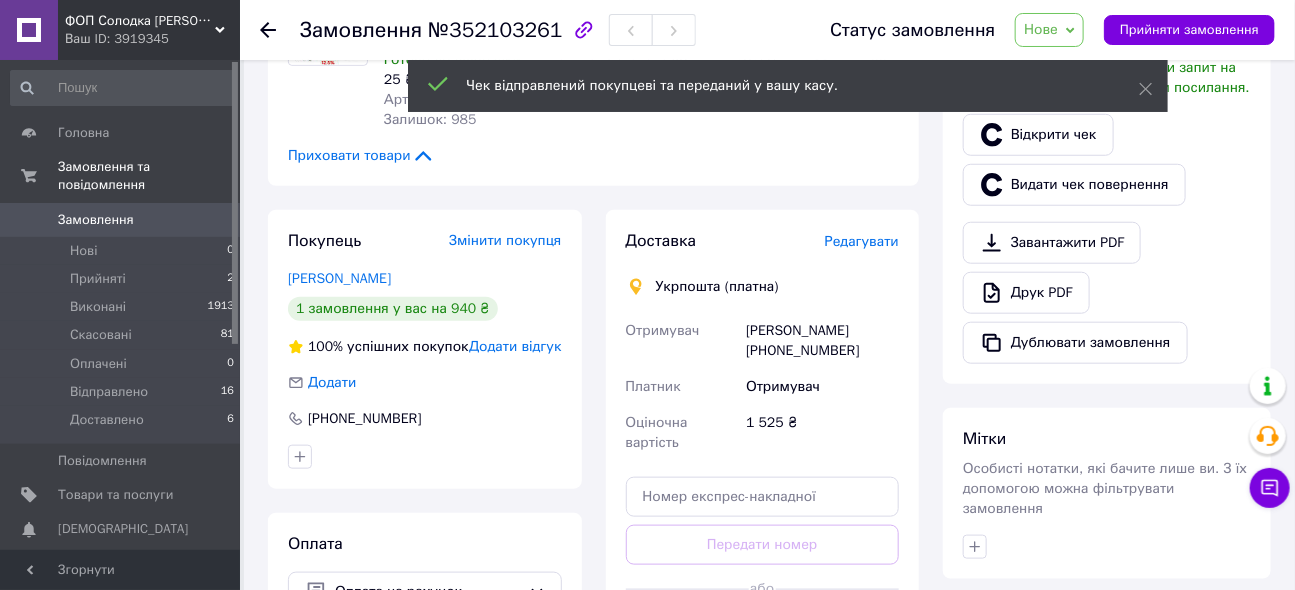 click on "Редагувати" at bounding box center [862, 241] 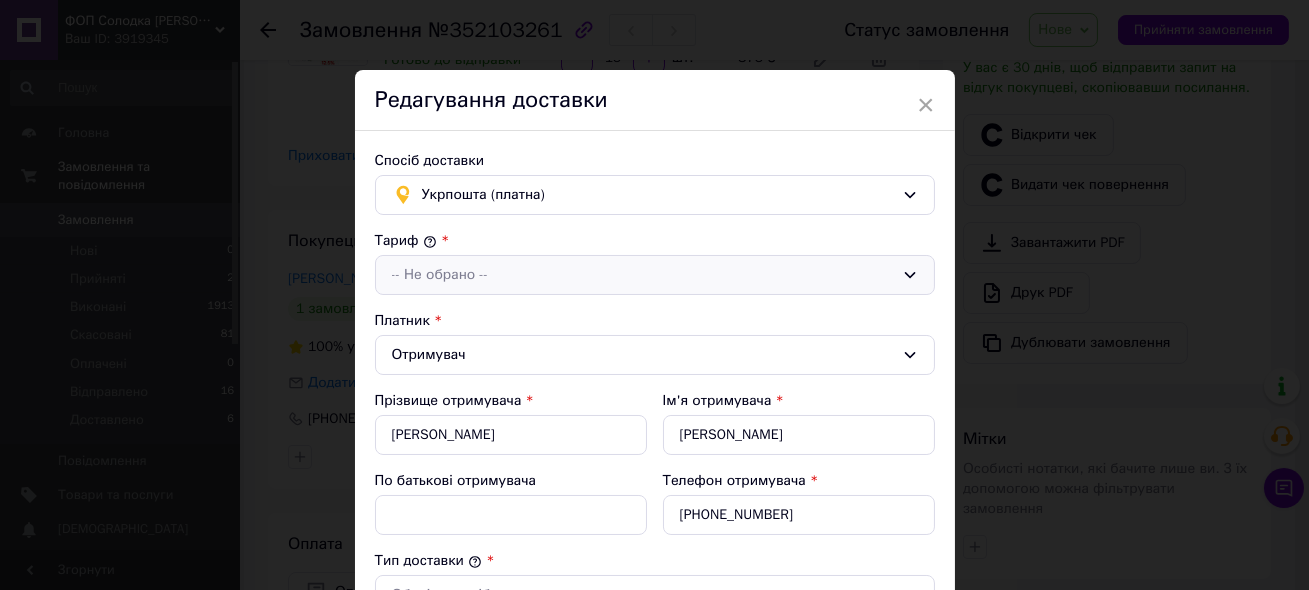 click on "-- Не обрано --" at bounding box center [643, 275] 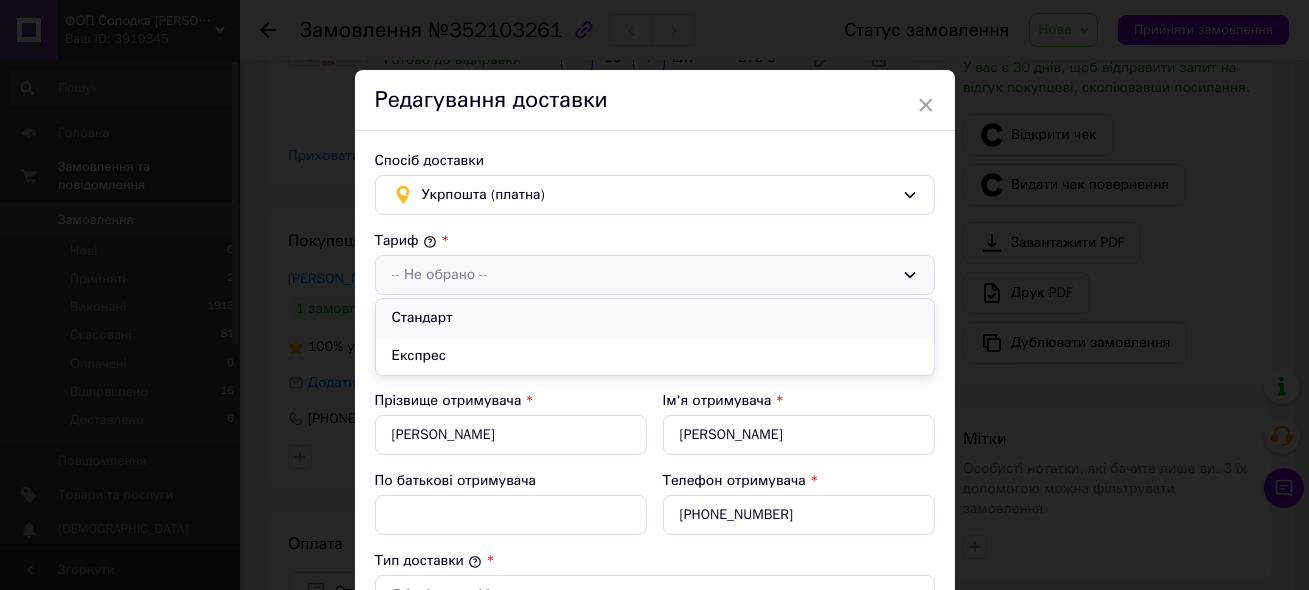 click on "Стандарт" at bounding box center (655, 318) 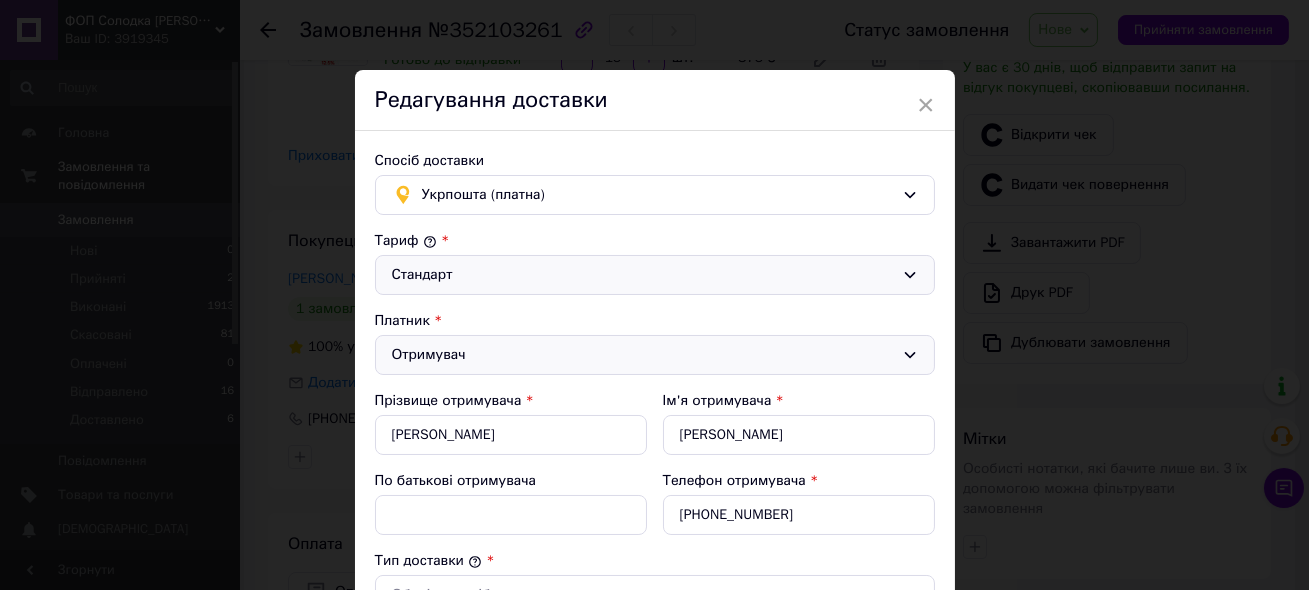 click on "Отримувач" at bounding box center (643, 355) 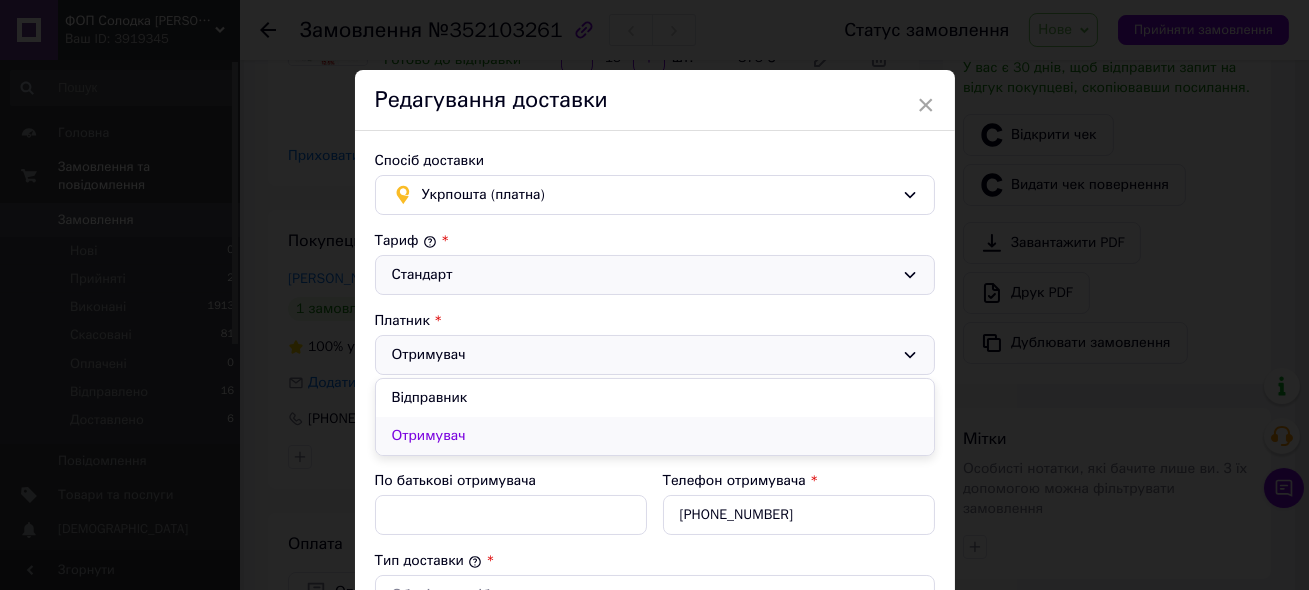 click on "Отримувач" at bounding box center [655, 436] 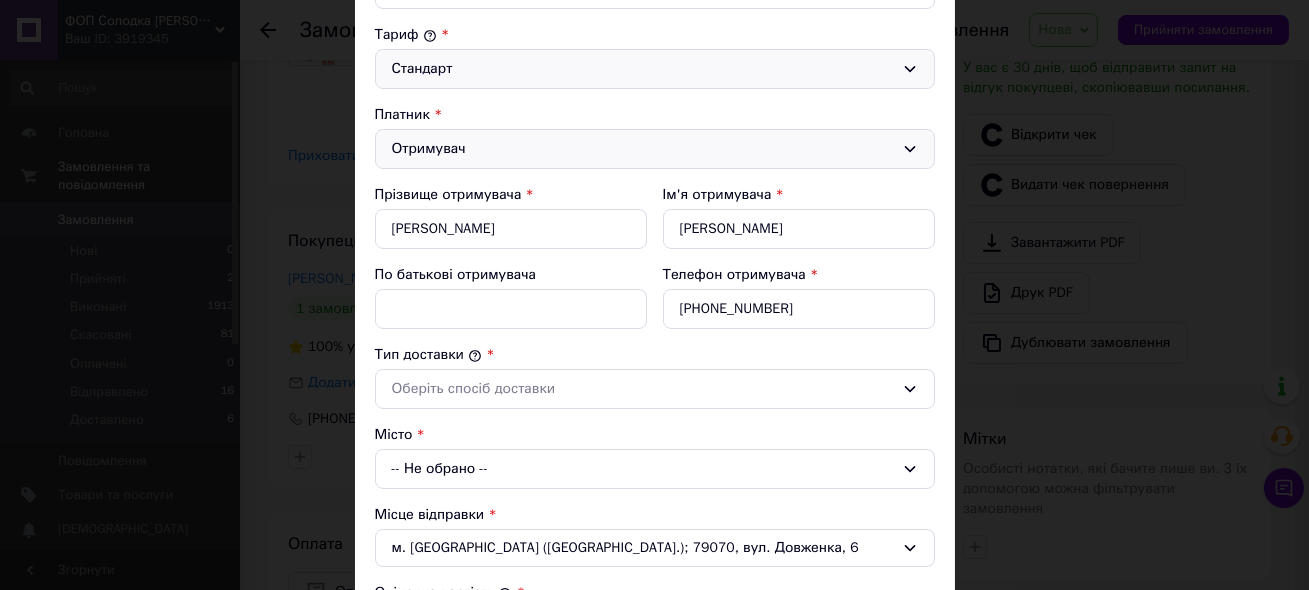 scroll, scrollTop: 272, scrollLeft: 0, axis: vertical 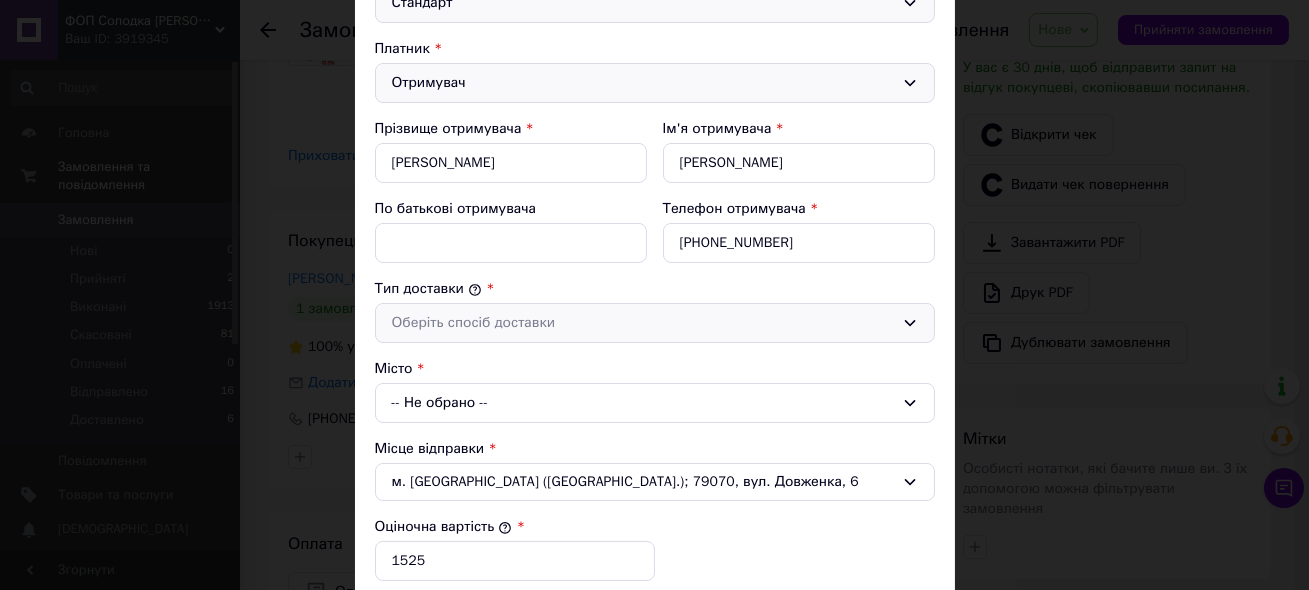 click on "Оберіть спосіб доставки" at bounding box center (643, 323) 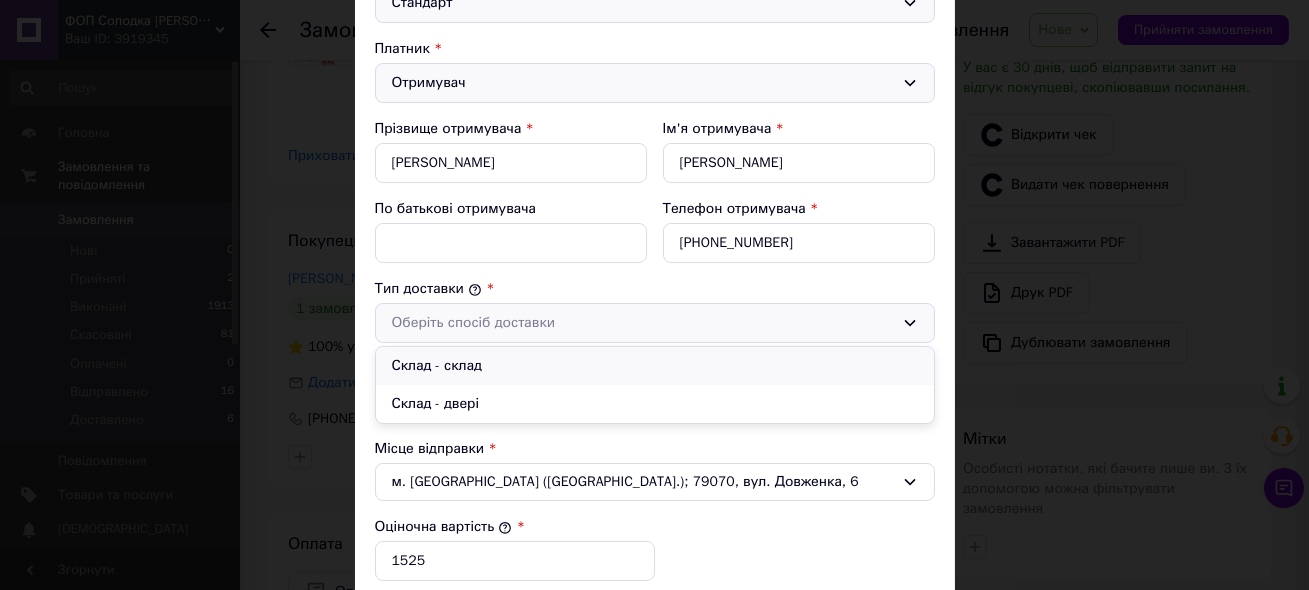 click on "Склад - склад" at bounding box center (655, 366) 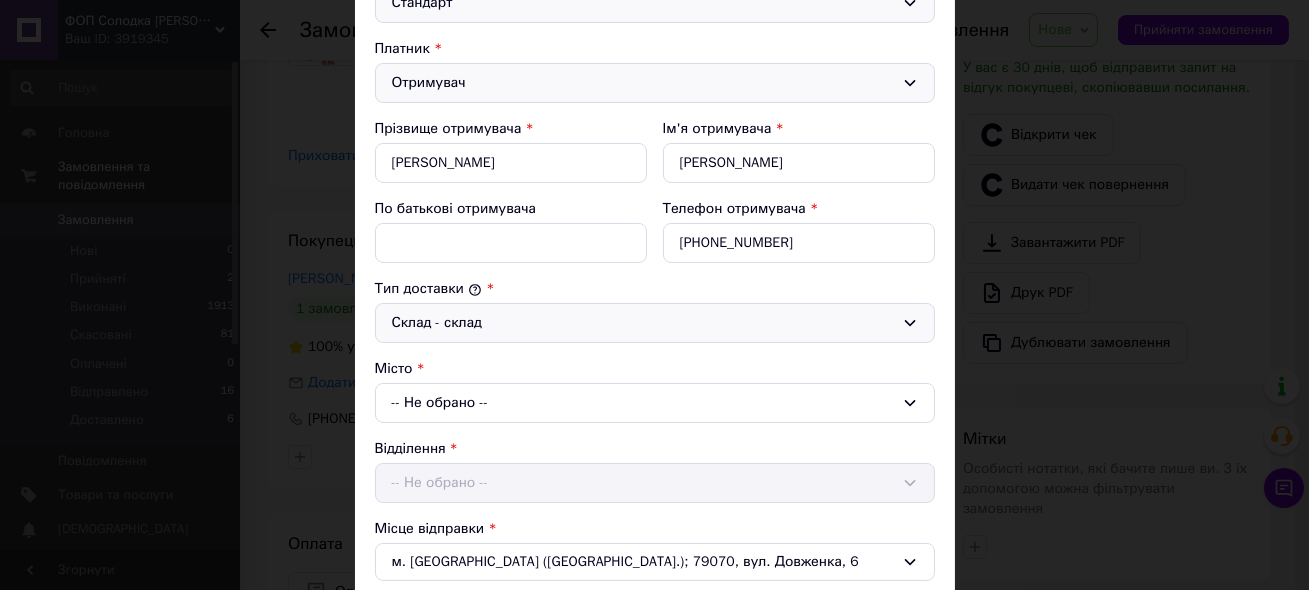 click on "-- Не обрано --" at bounding box center [655, 403] 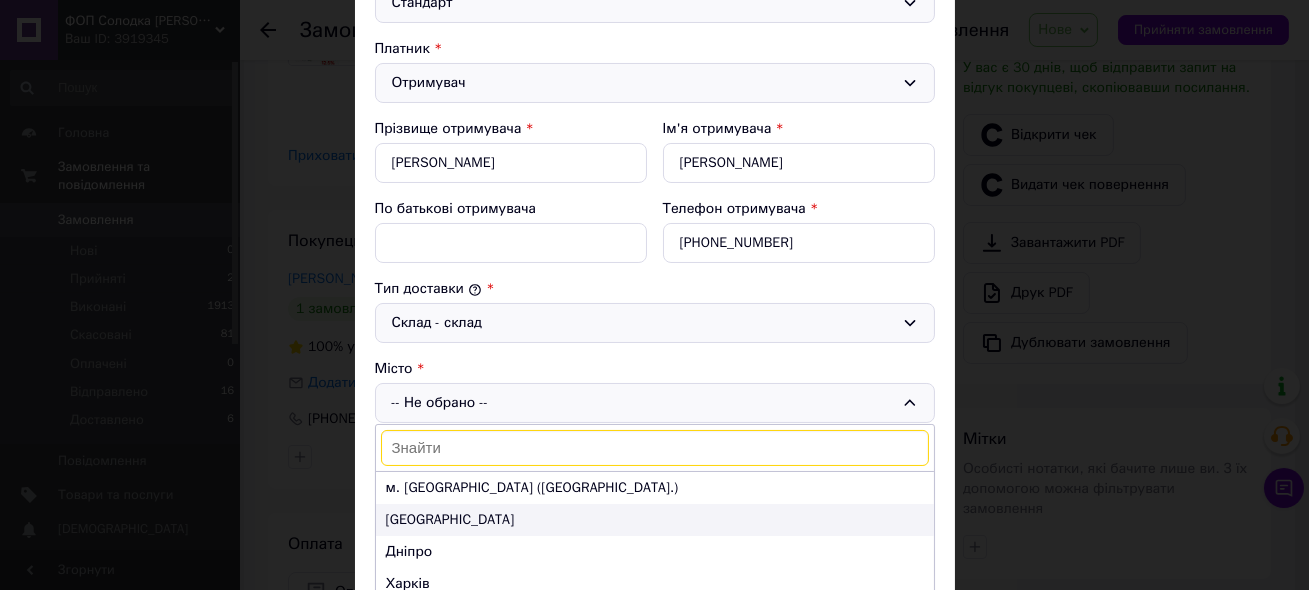 click on "[GEOGRAPHIC_DATA]" at bounding box center (655, 520) 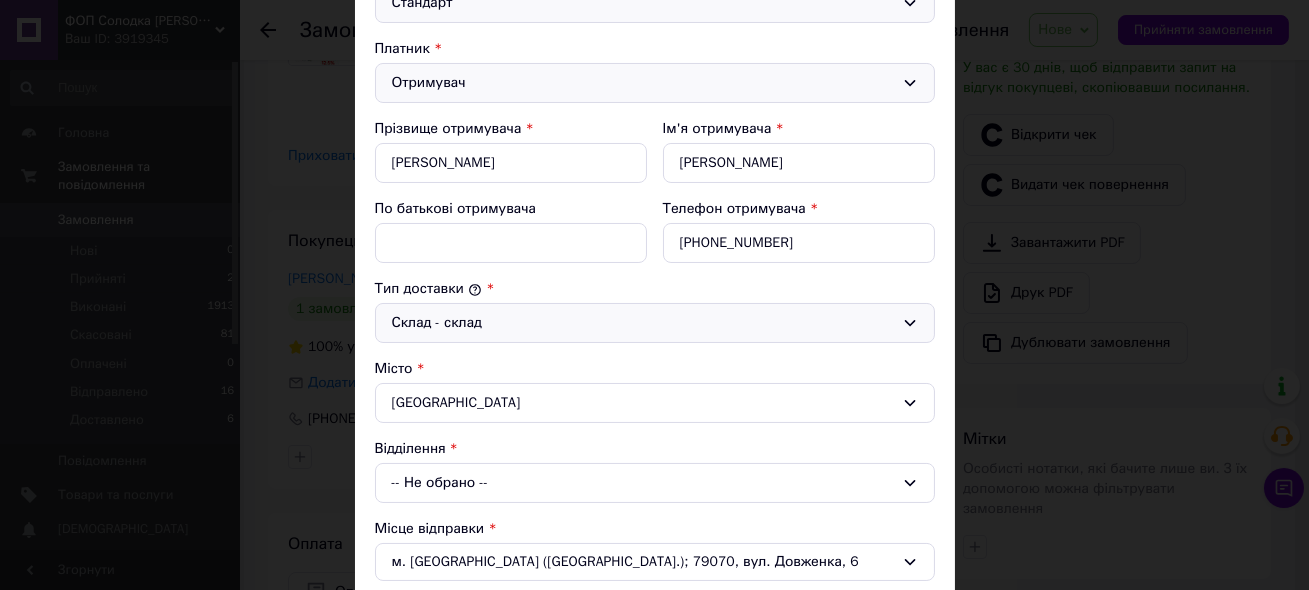 scroll, scrollTop: 545, scrollLeft: 0, axis: vertical 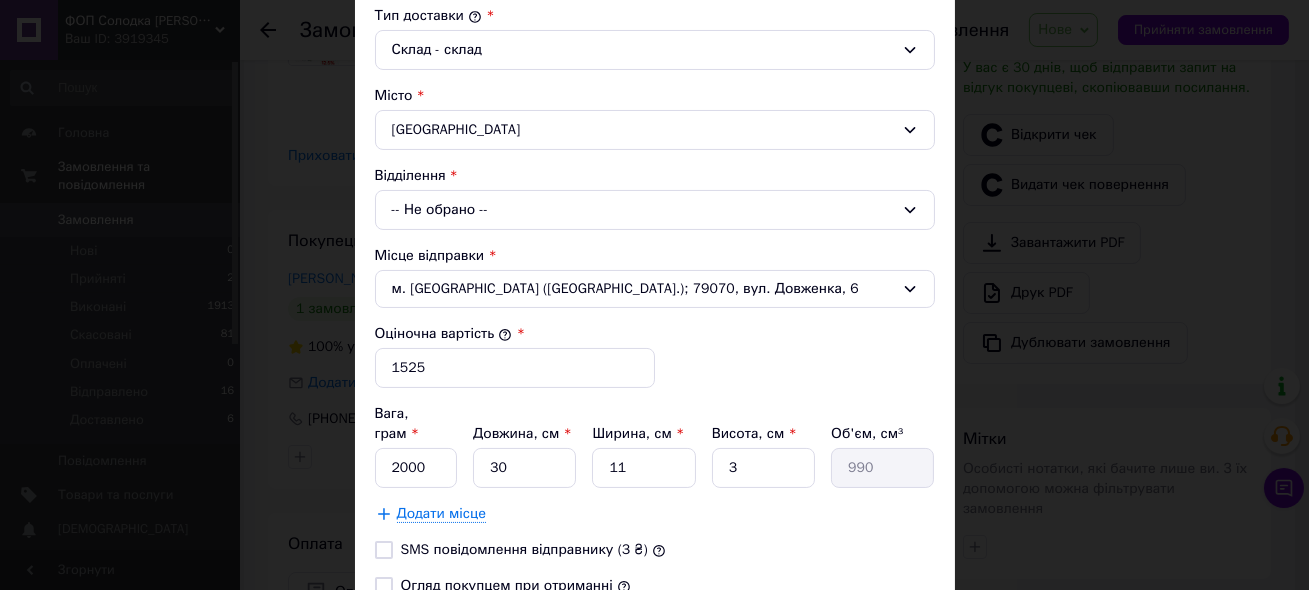 click on "-- Не обрано --" at bounding box center (655, 210) 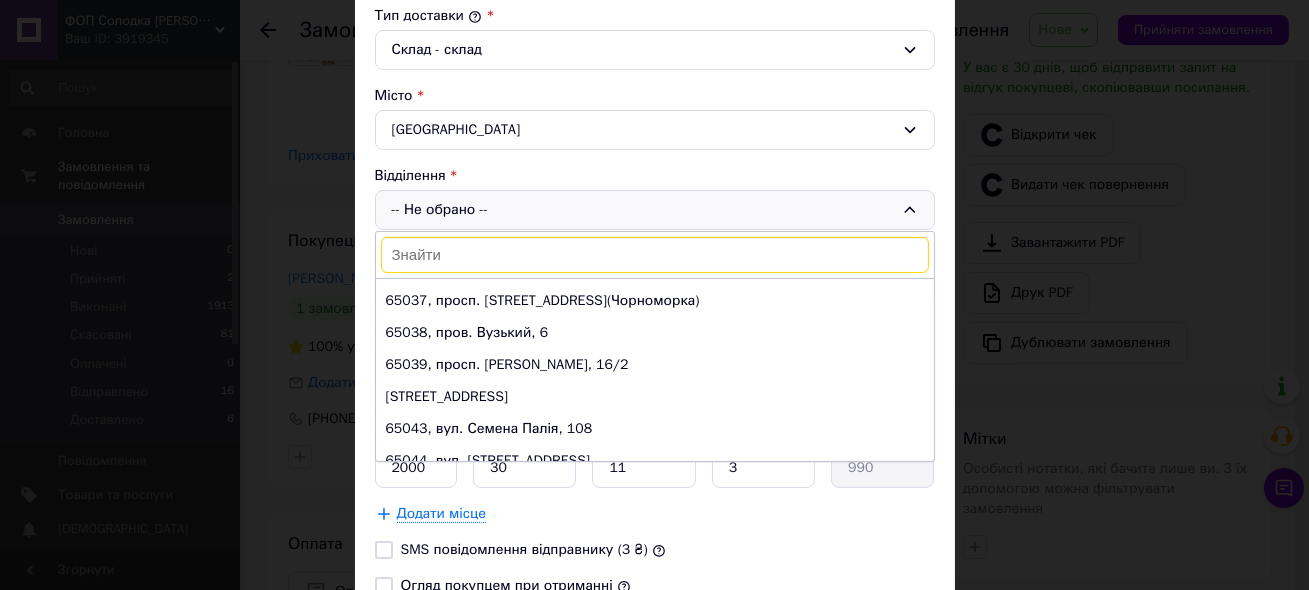 scroll, scrollTop: 909, scrollLeft: 0, axis: vertical 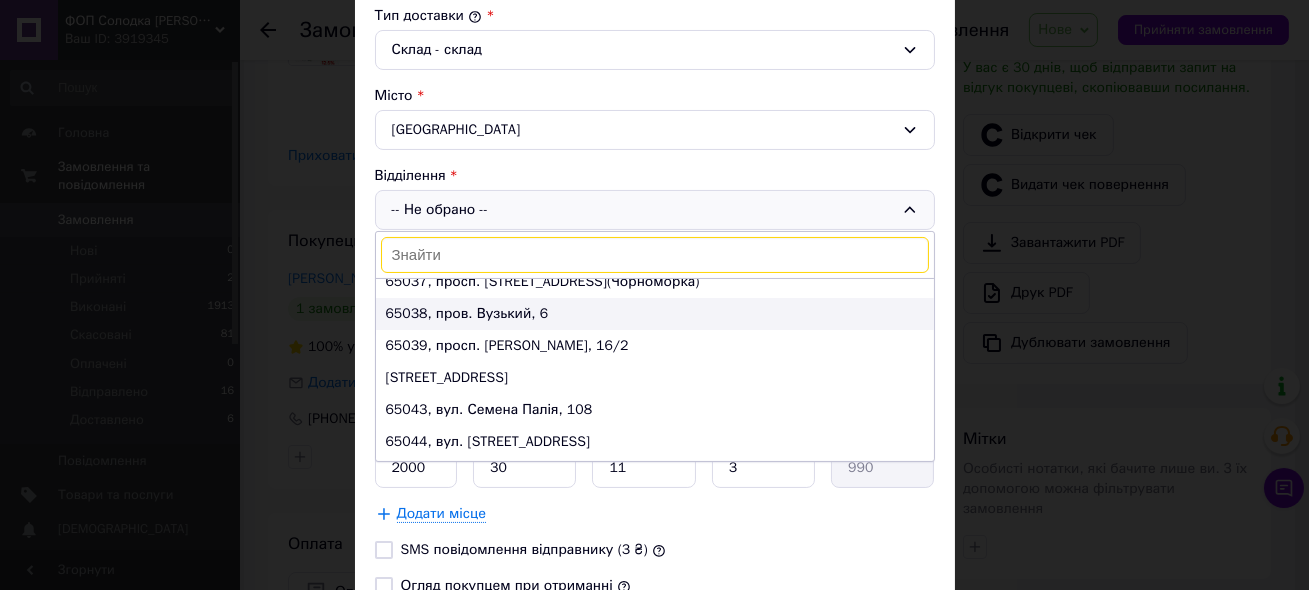 click on "65038, пров. Вузький, 6" at bounding box center (655, 314) 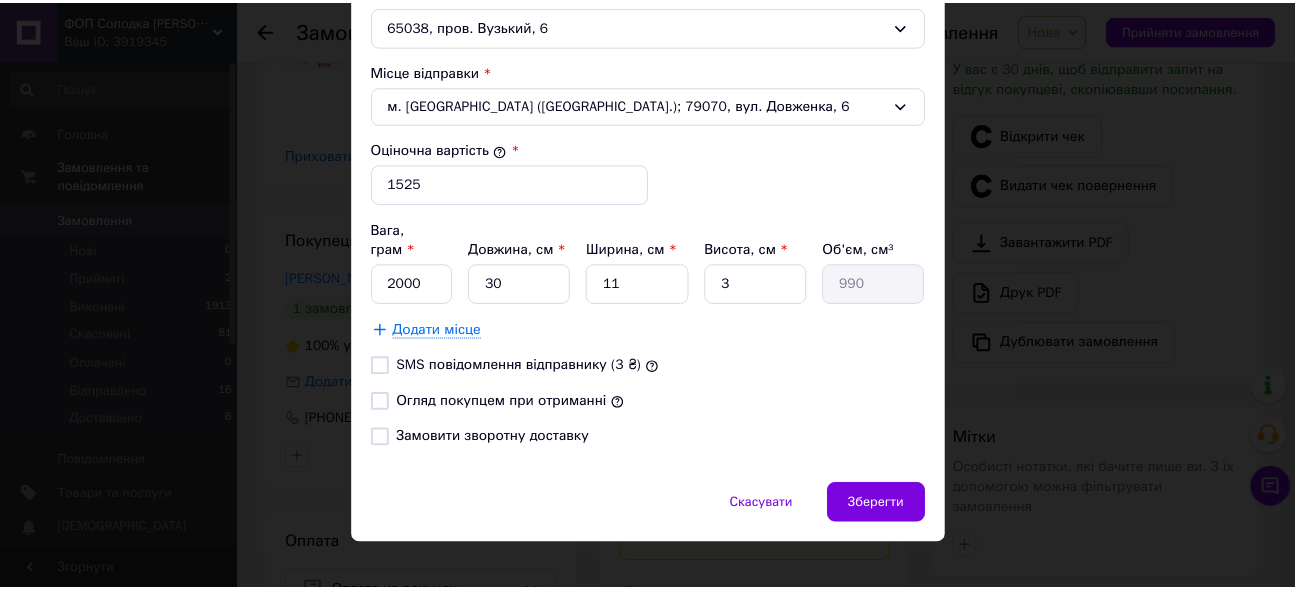 scroll, scrollTop: 730, scrollLeft: 0, axis: vertical 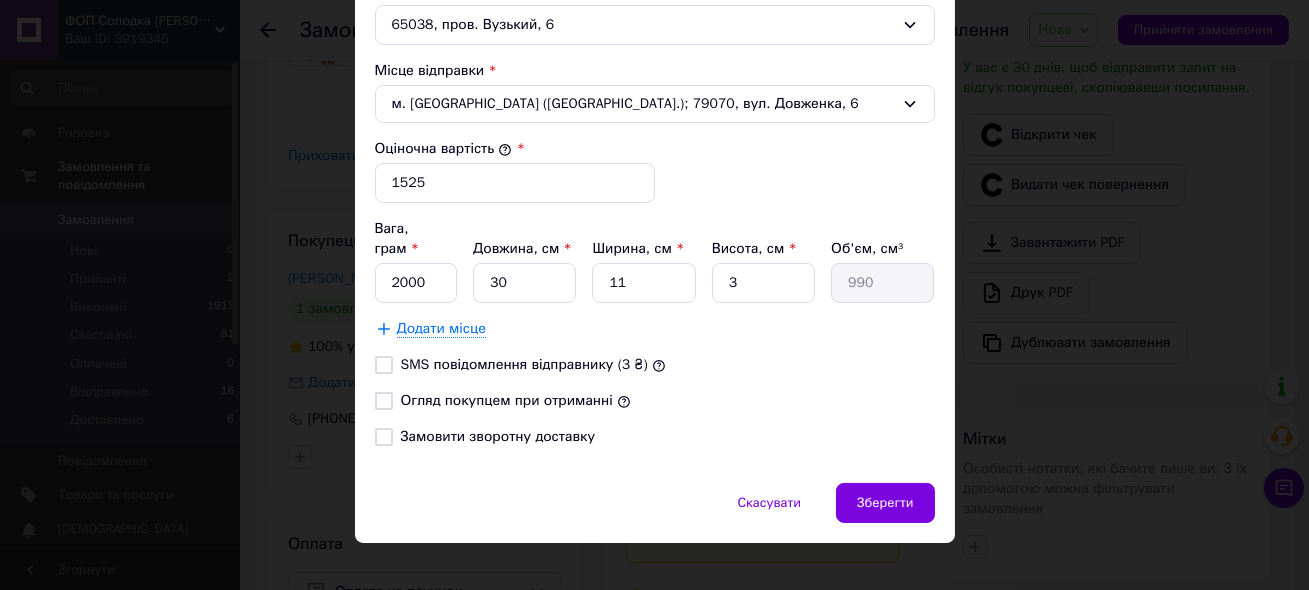 click on "Огляд покупцем при отриманні" at bounding box center (384, 401) 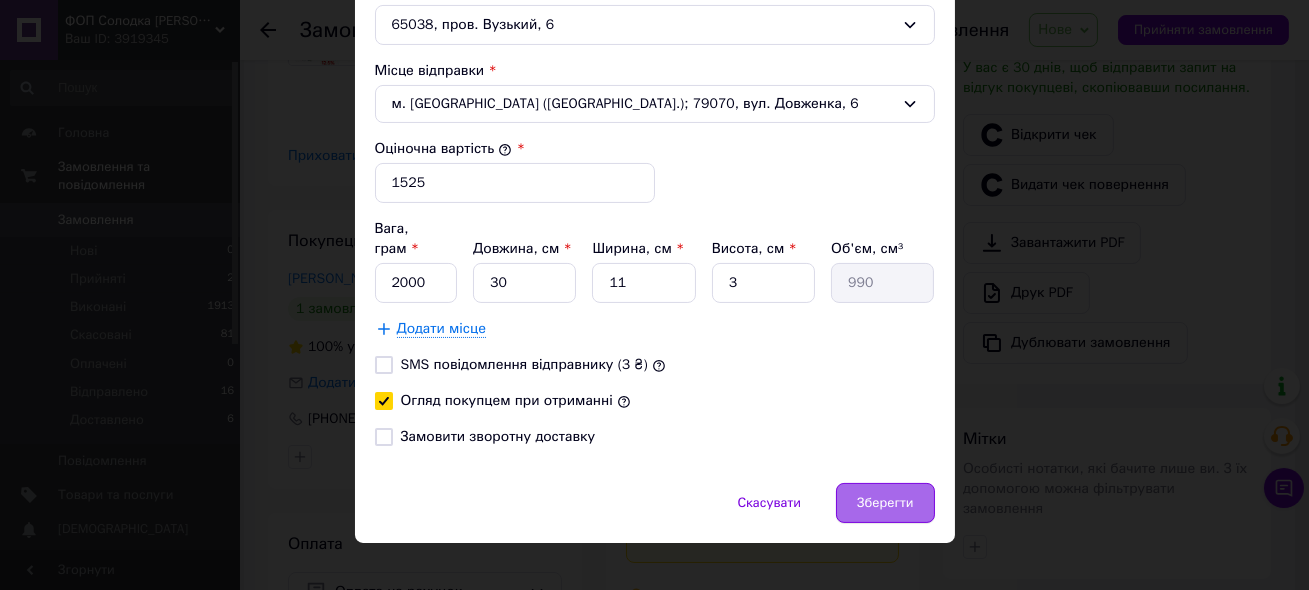 click on "Зберегти" at bounding box center [885, 503] 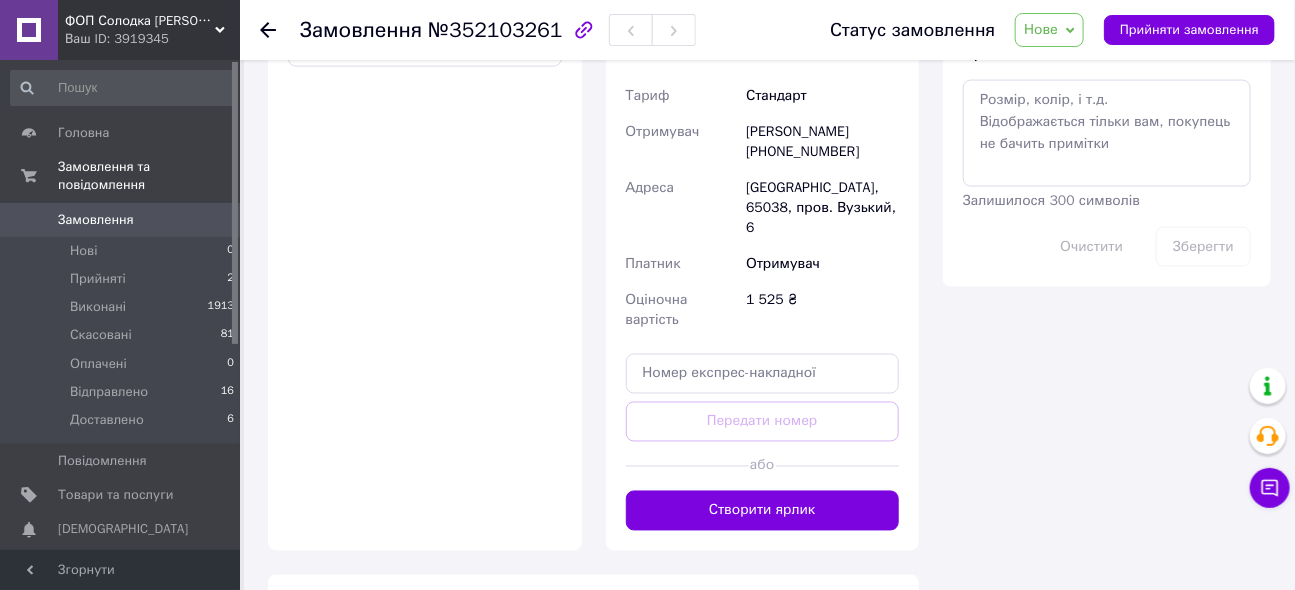 scroll, scrollTop: 1429, scrollLeft: 0, axis: vertical 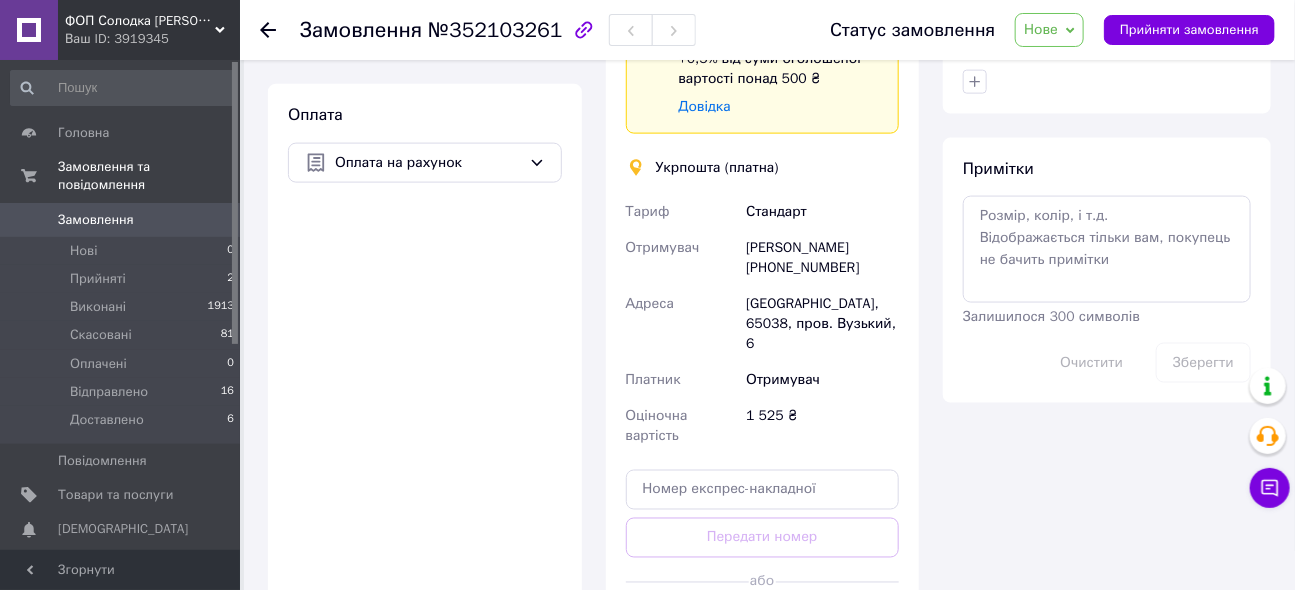 click on "Замовлення" at bounding box center (96, 220) 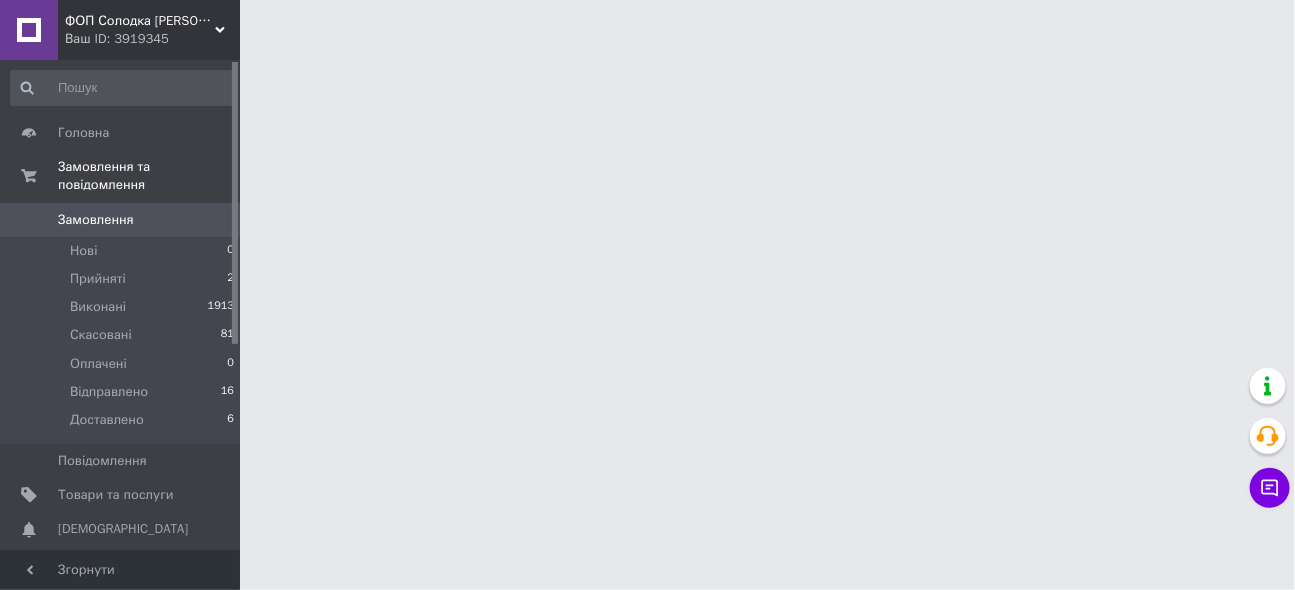 scroll, scrollTop: 0, scrollLeft: 0, axis: both 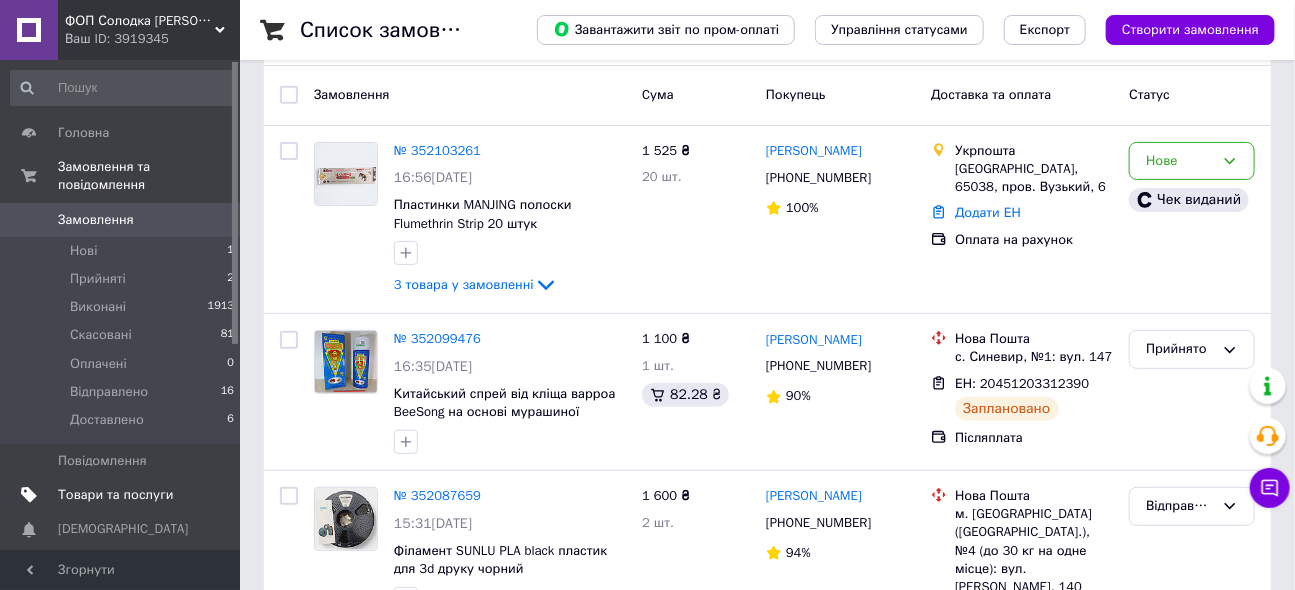 click on "Товари та послуги" at bounding box center (115, 495) 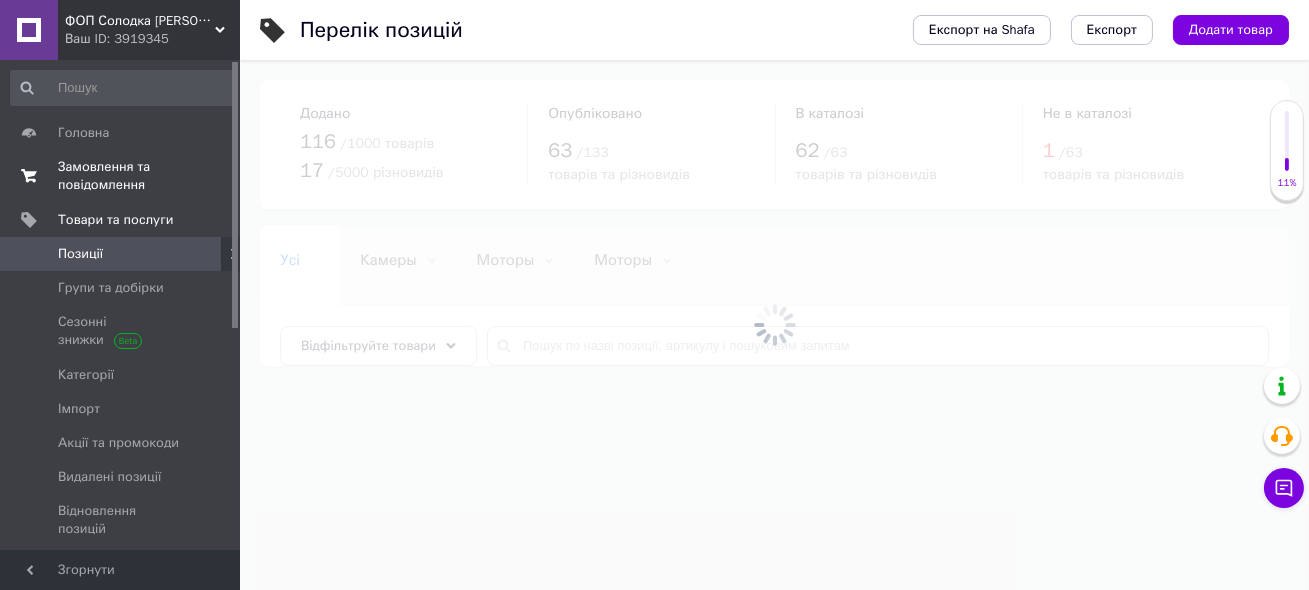 click on "Замовлення та повідомлення" at bounding box center (121, 176) 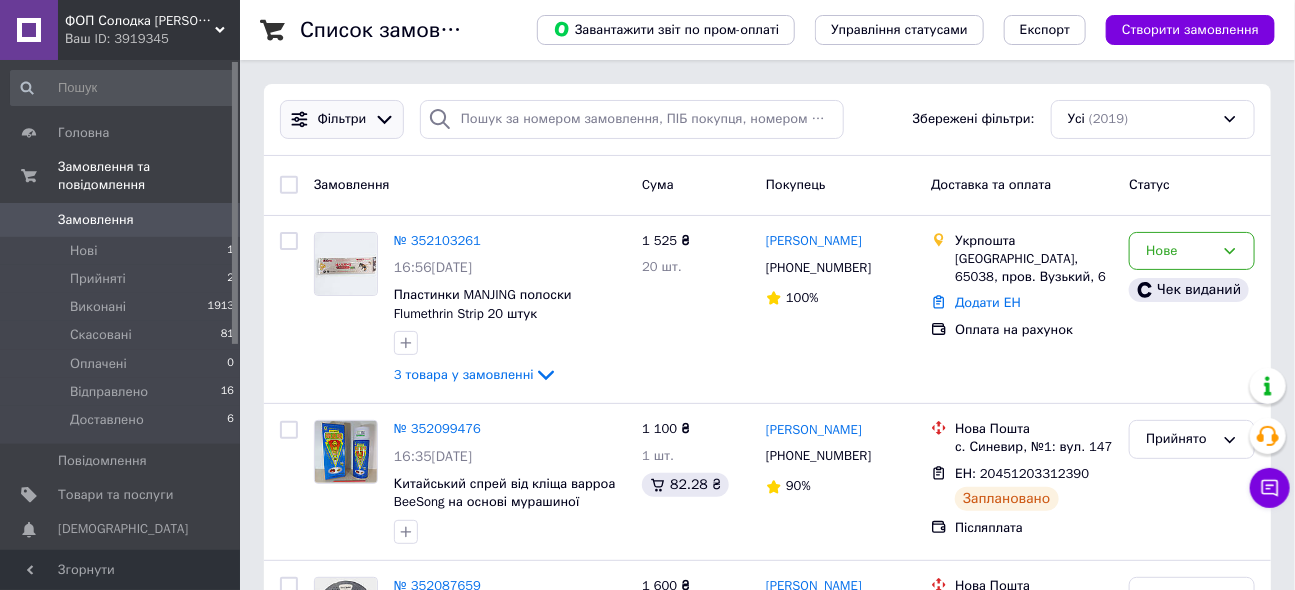 click 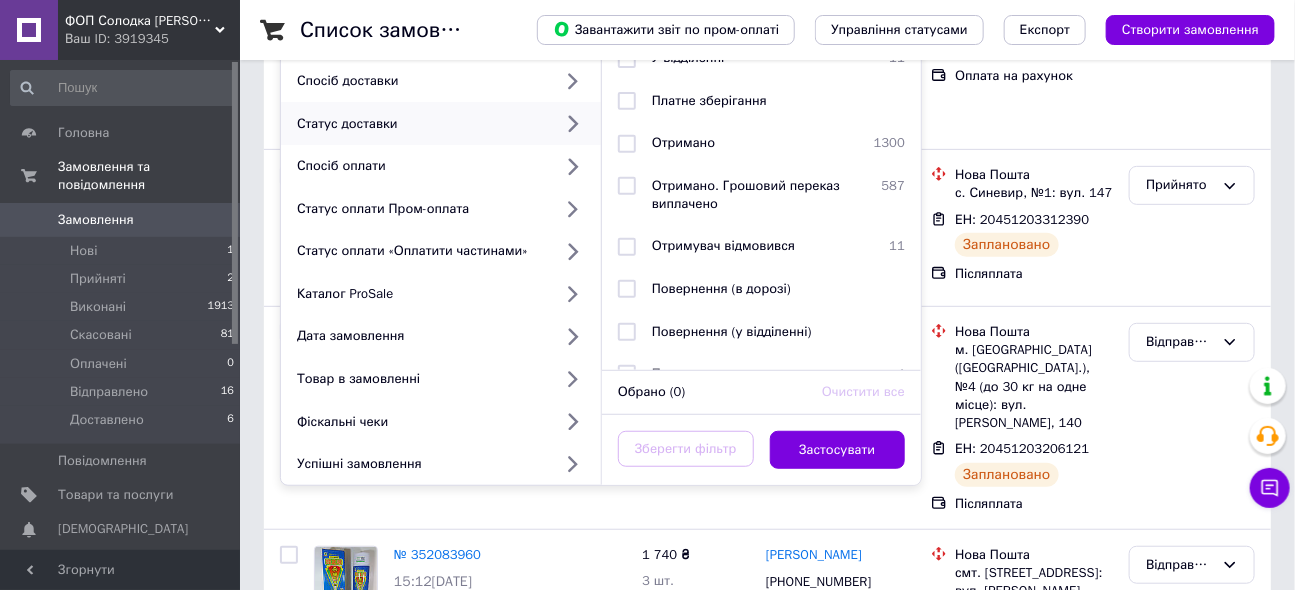 scroll, scrollTop: 272, scrollLeft: 0, axis: vertical 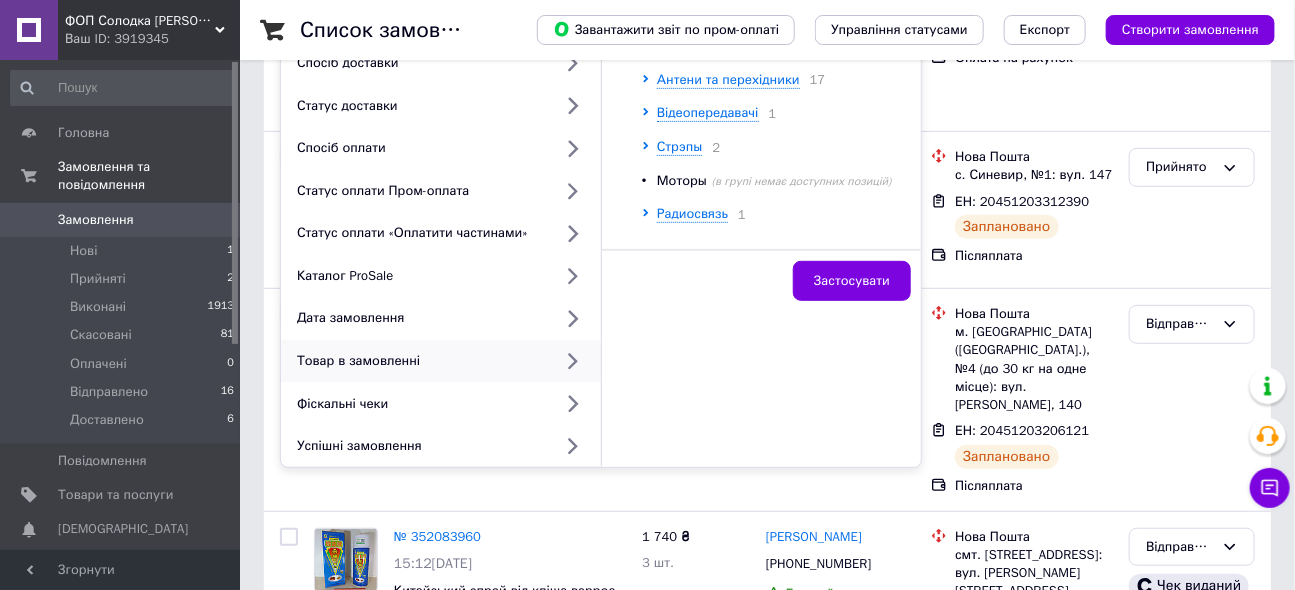 click 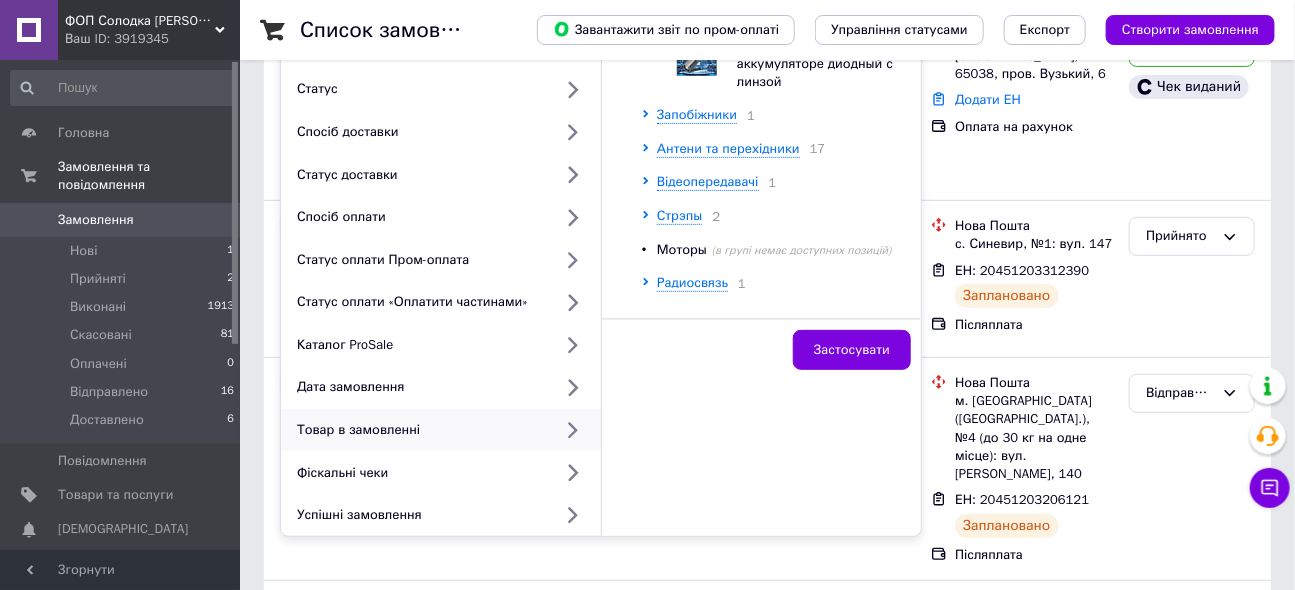 scroll, scrollTop: 181, scrollLeft: 0, axis: vertical 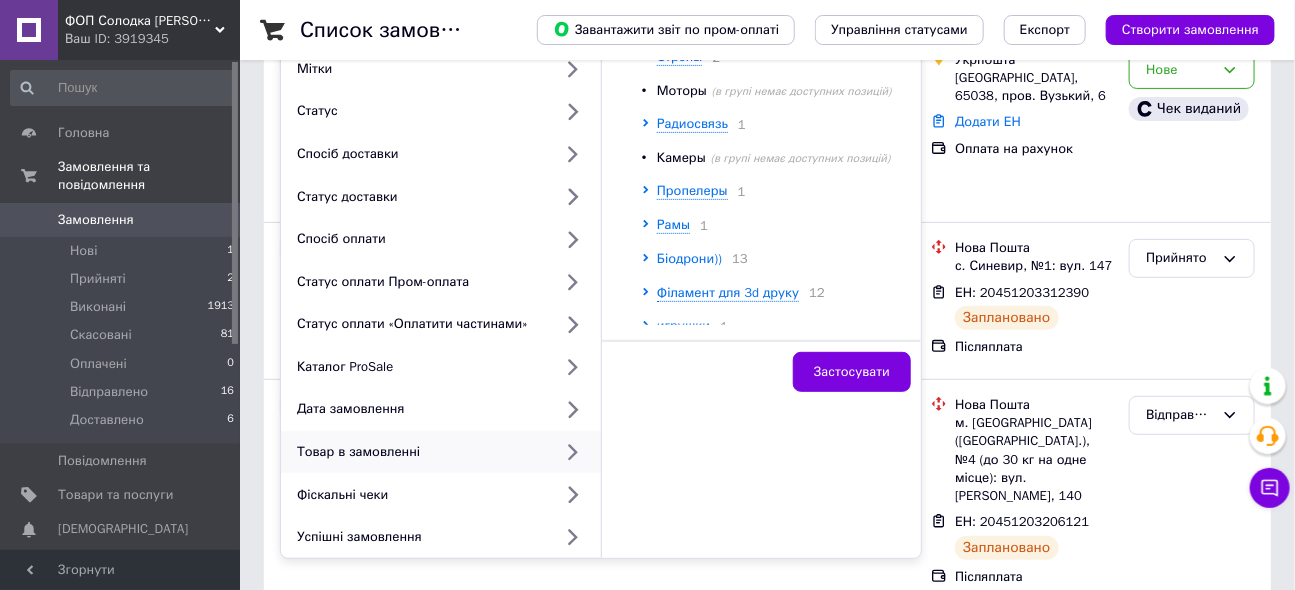 click on "Біодрони))" at bounding box center [689, 258] 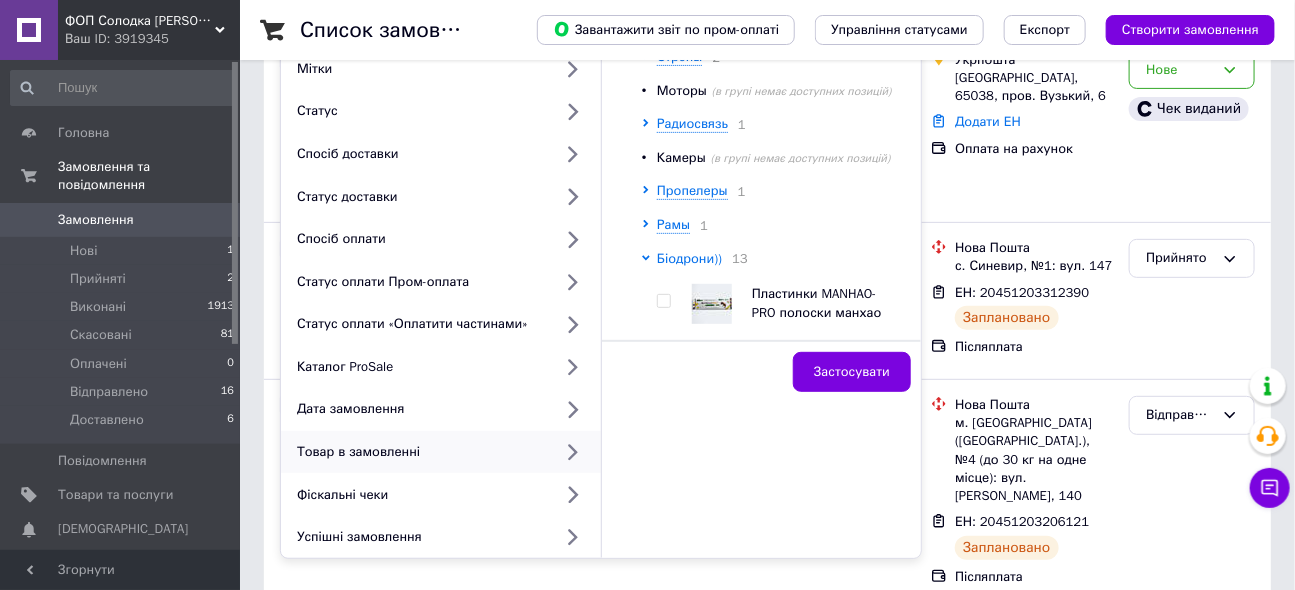 scroll, scrollTop: 363, scrollLeft: 0, axis: vertical 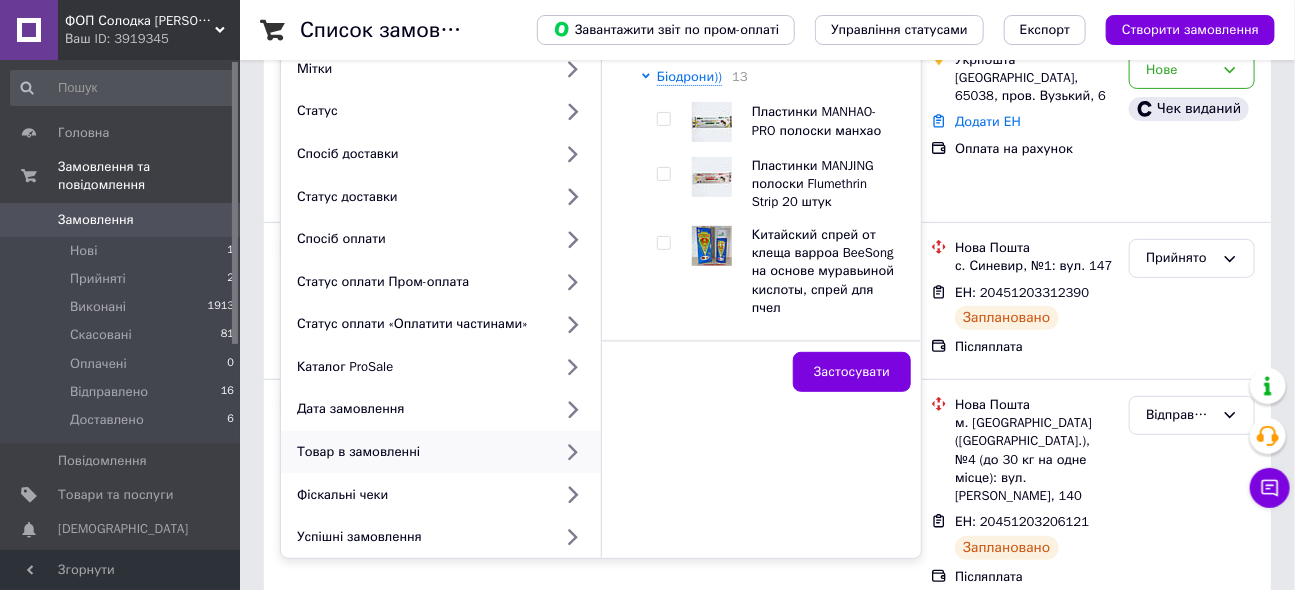 click at bounding box center (663, 243) 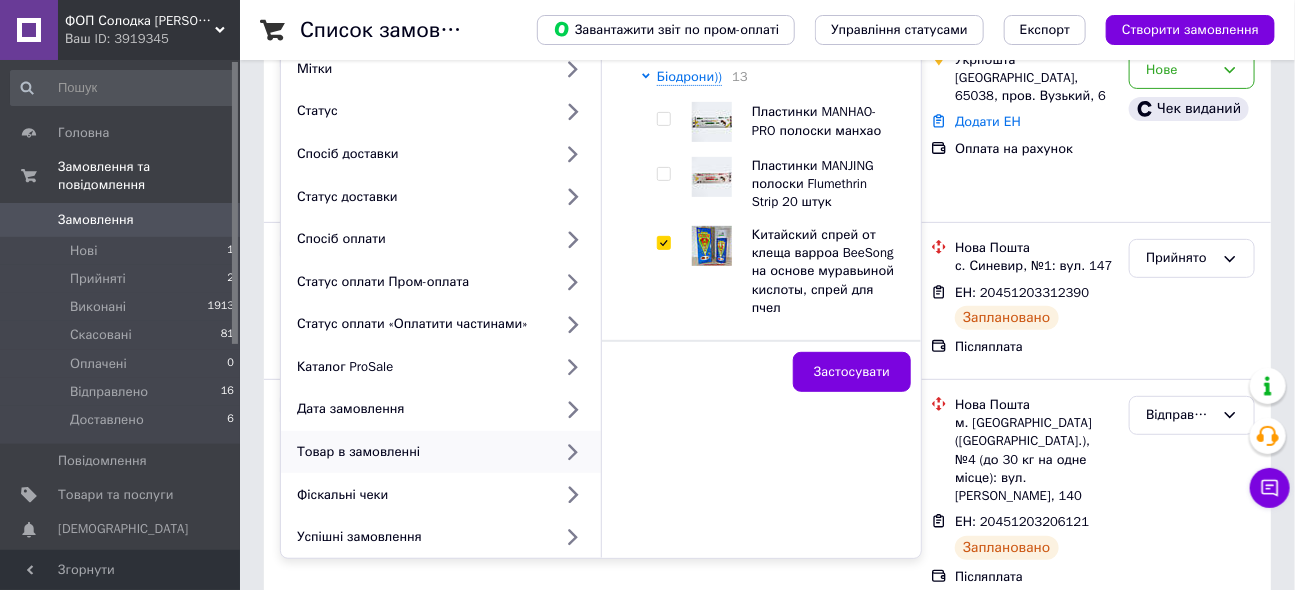 checkbox on "true" 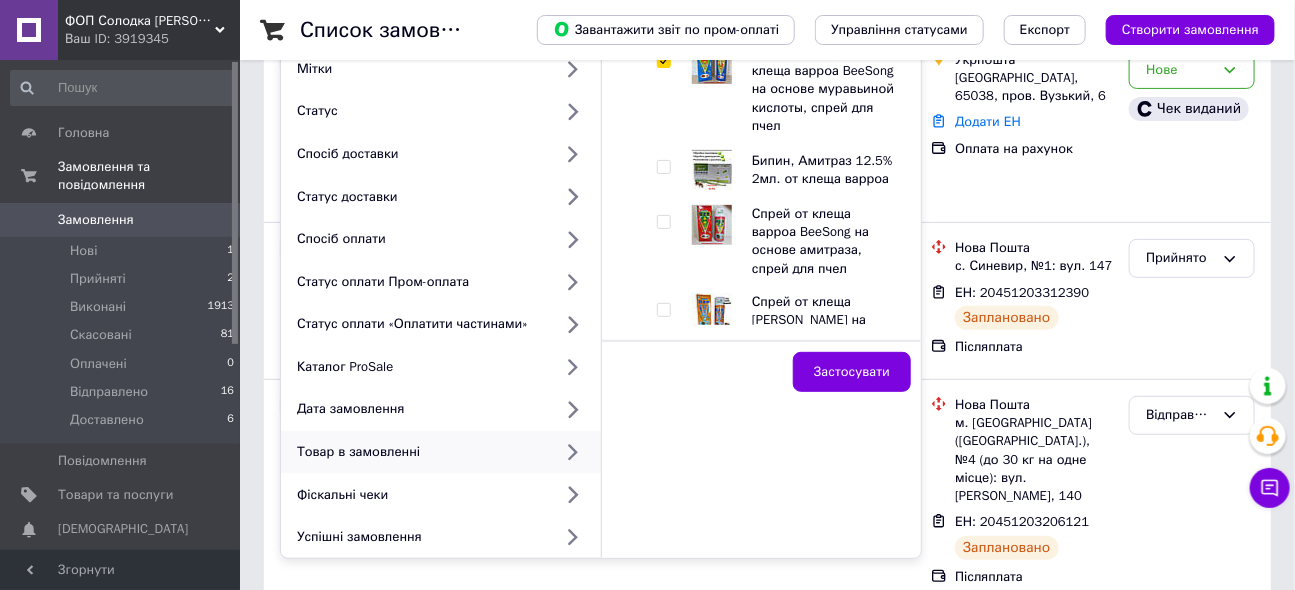 click at bounding box center (663, 222) 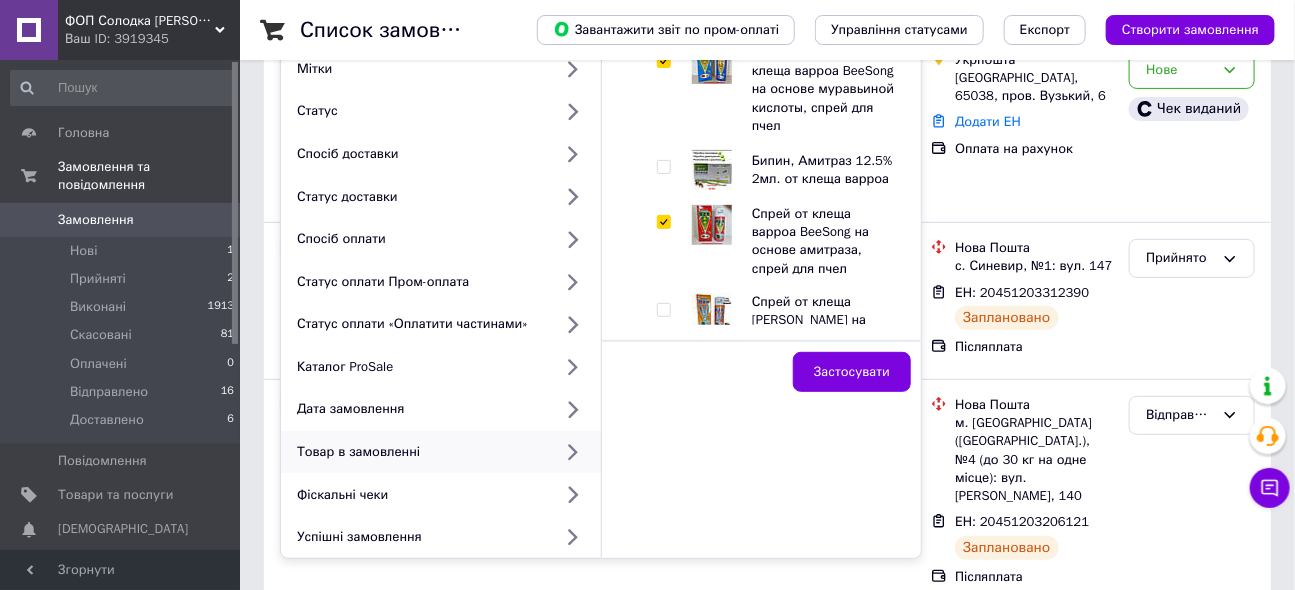 checkbox on "true" 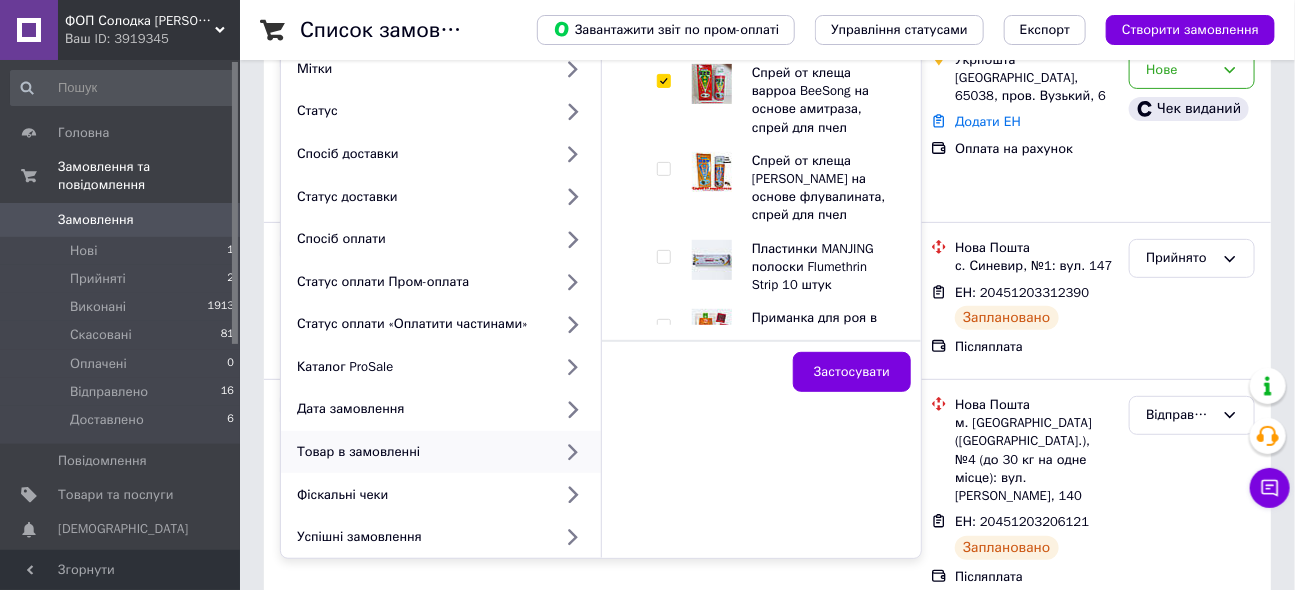 scroll, scrollTop: 727, scrollLeft: 0, axis: vertical 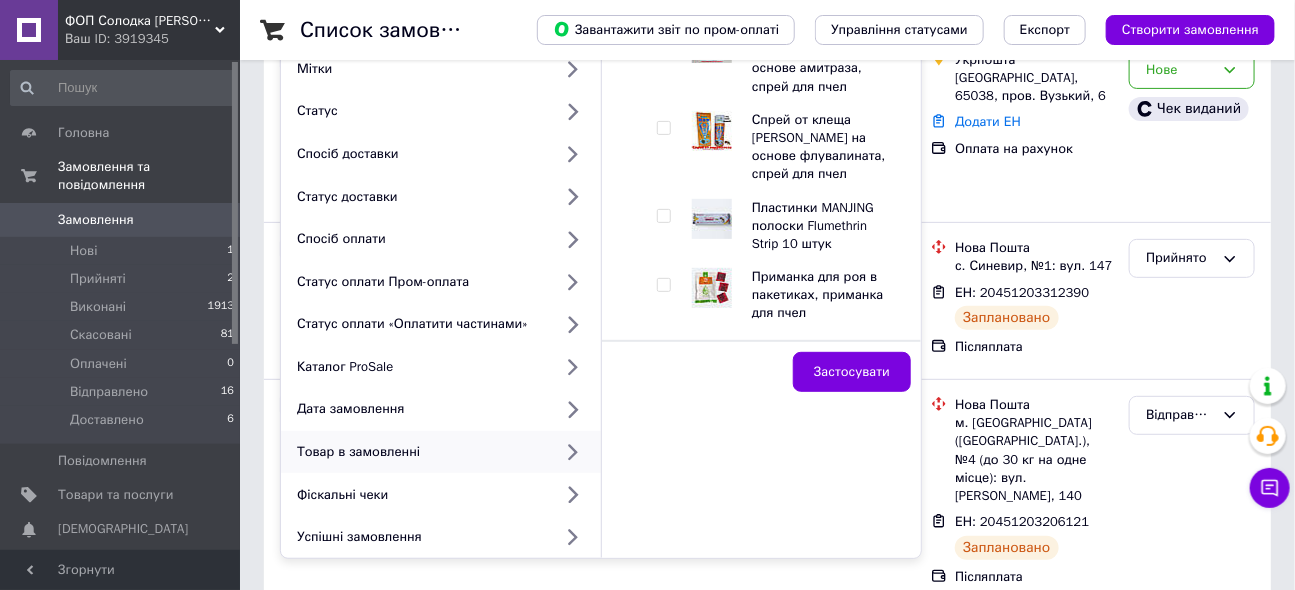 click at bounding box center [663, 128] 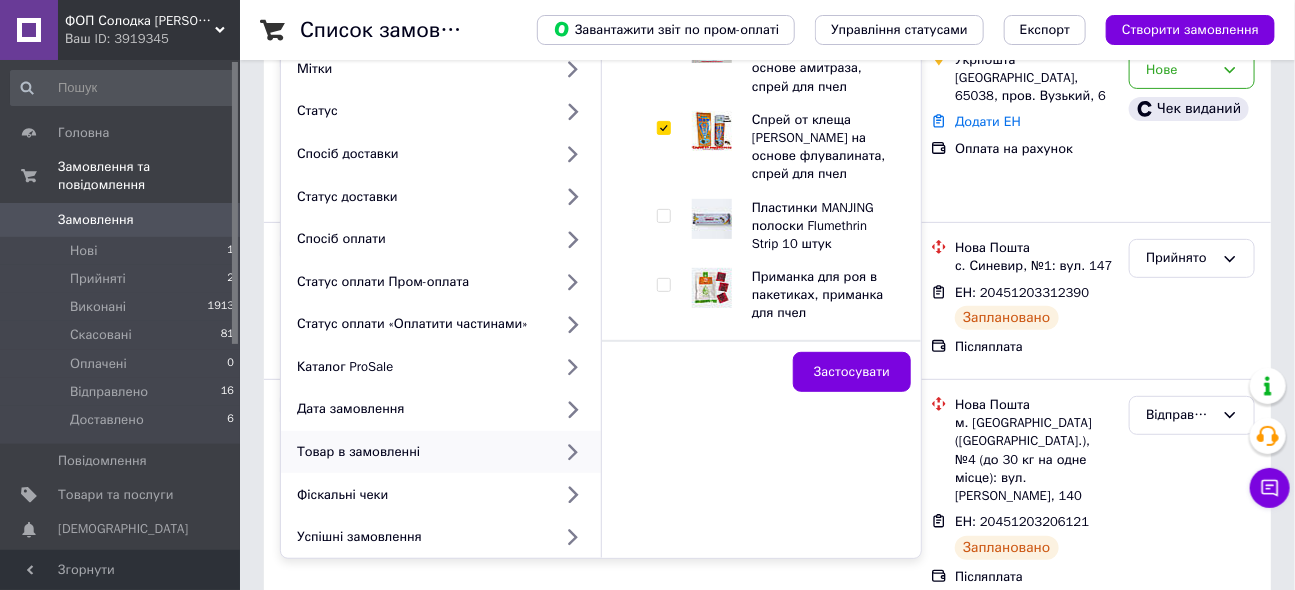 checkbox on "true" 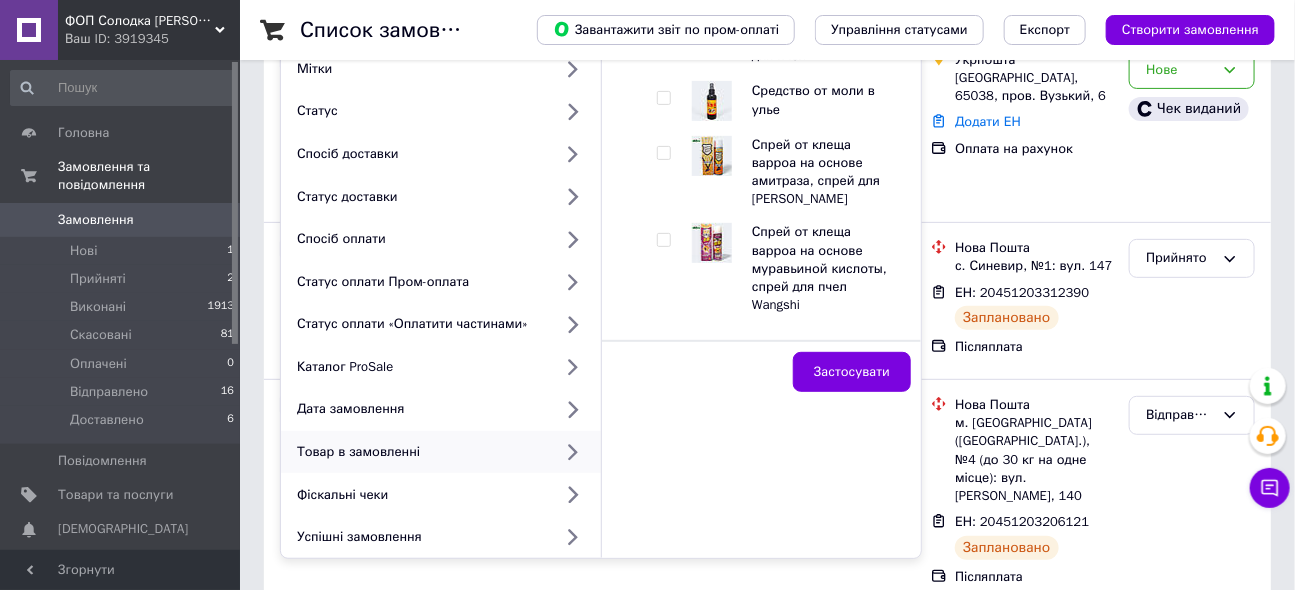 scroll, scrollTop: 1000, scrollLeft: 0, axis: vertical 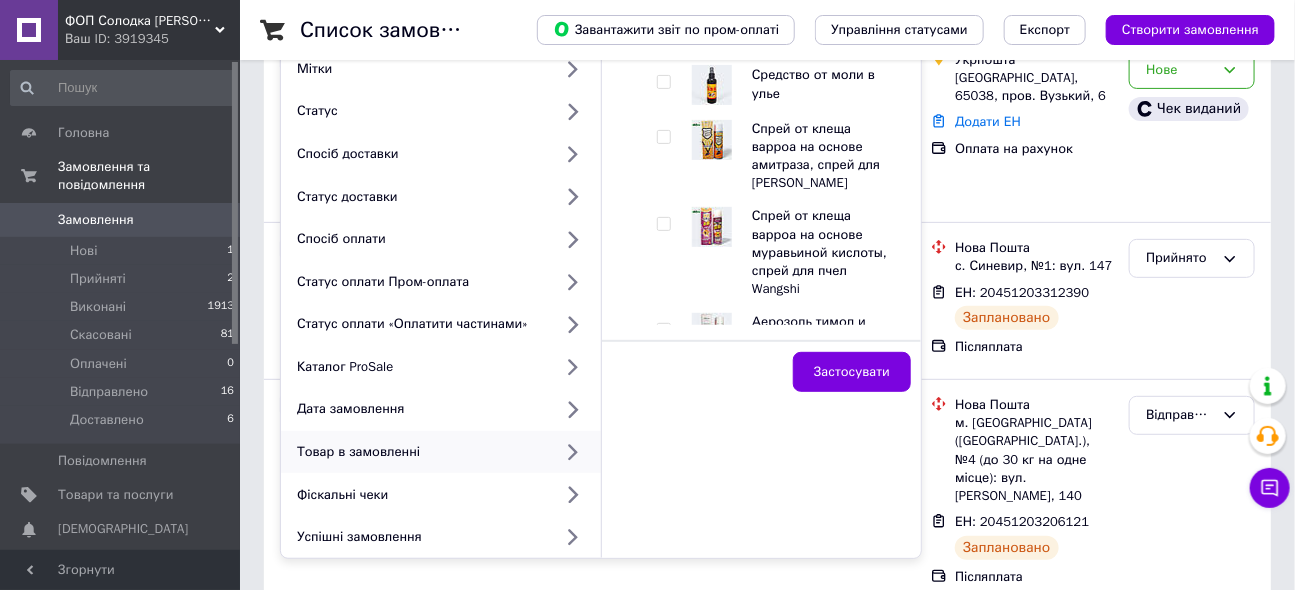 click at bounding box center [663, 137] 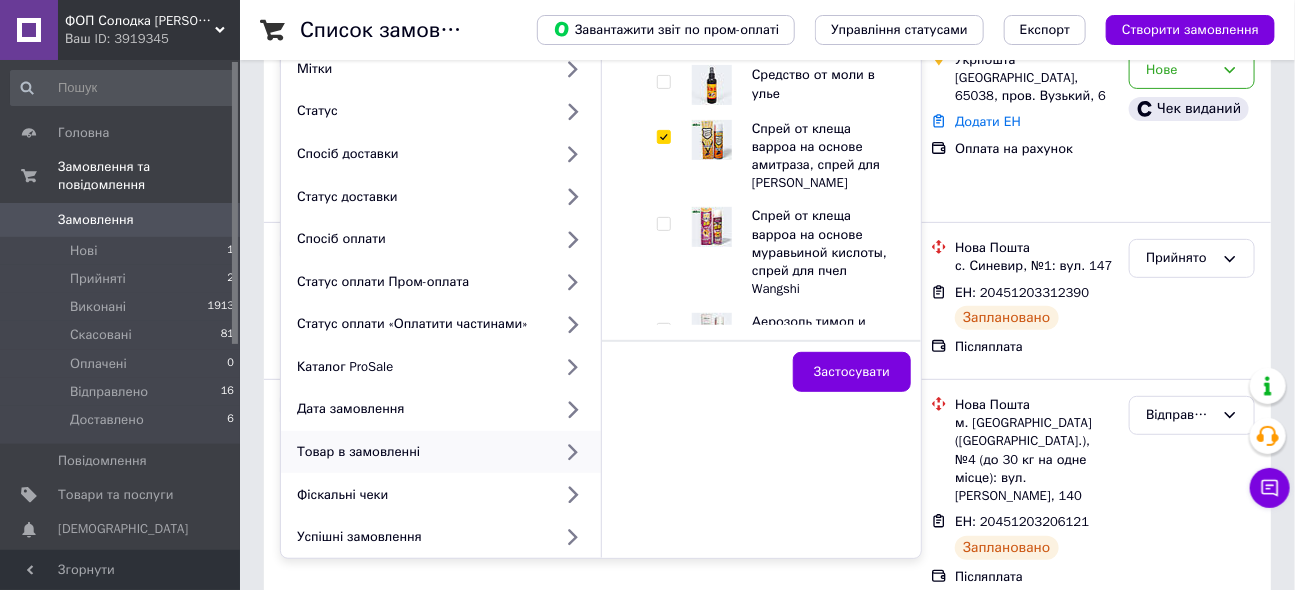 checkbox on "true" 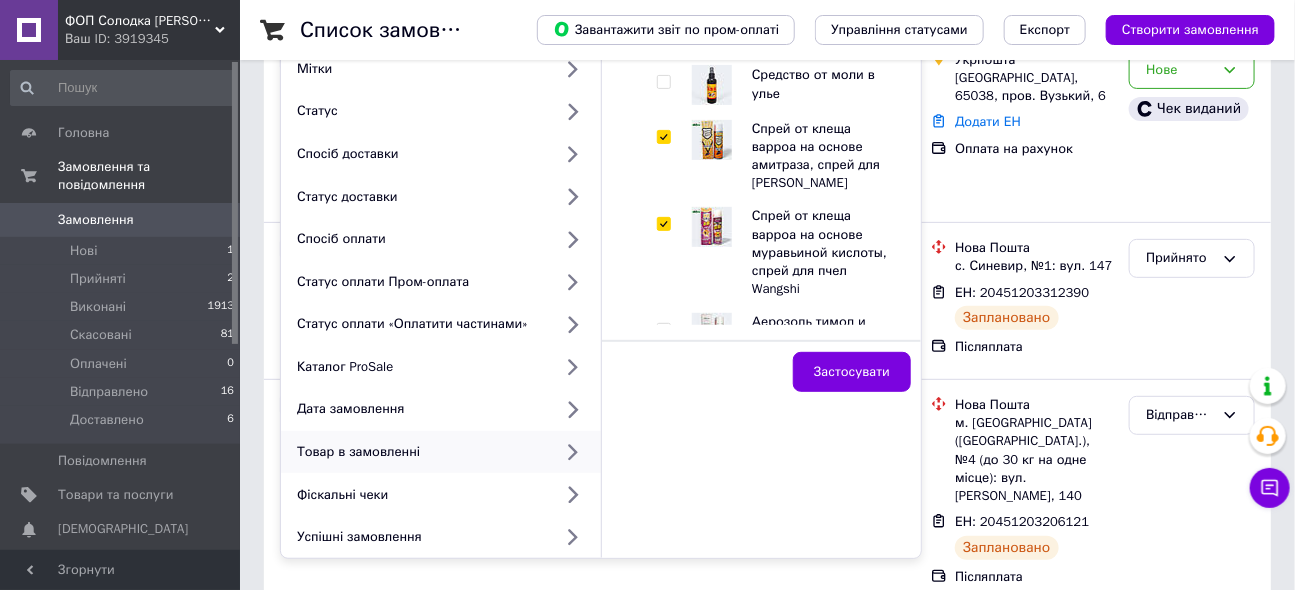 checkbox on "true" 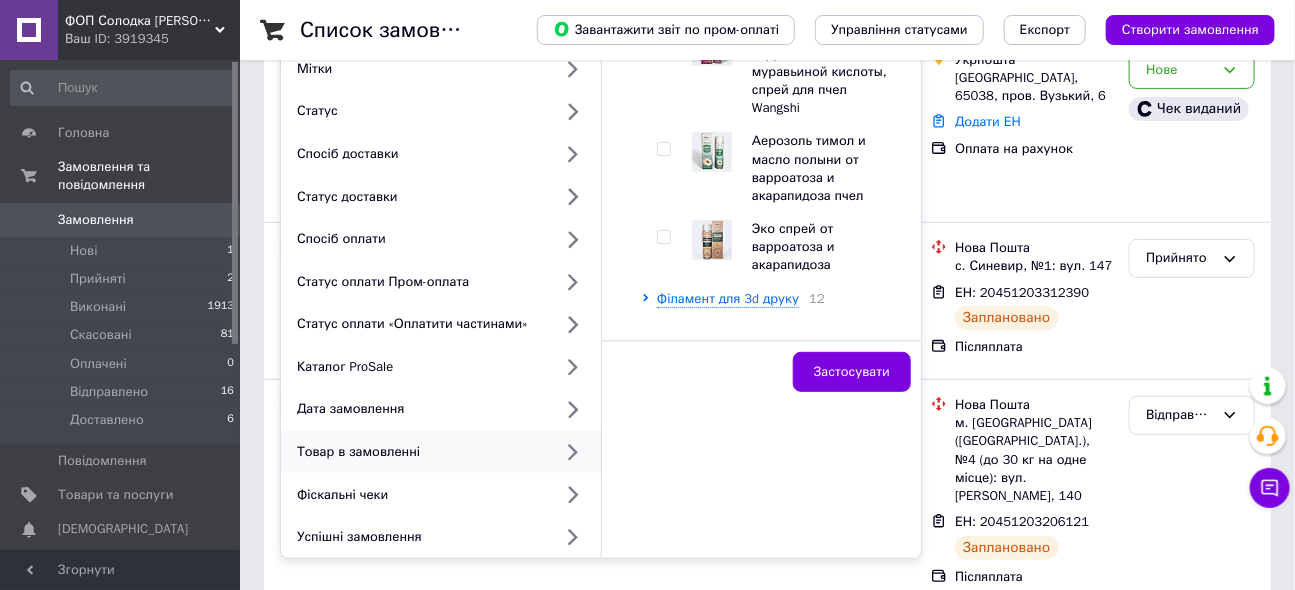 click at bounding box center [663, 149] 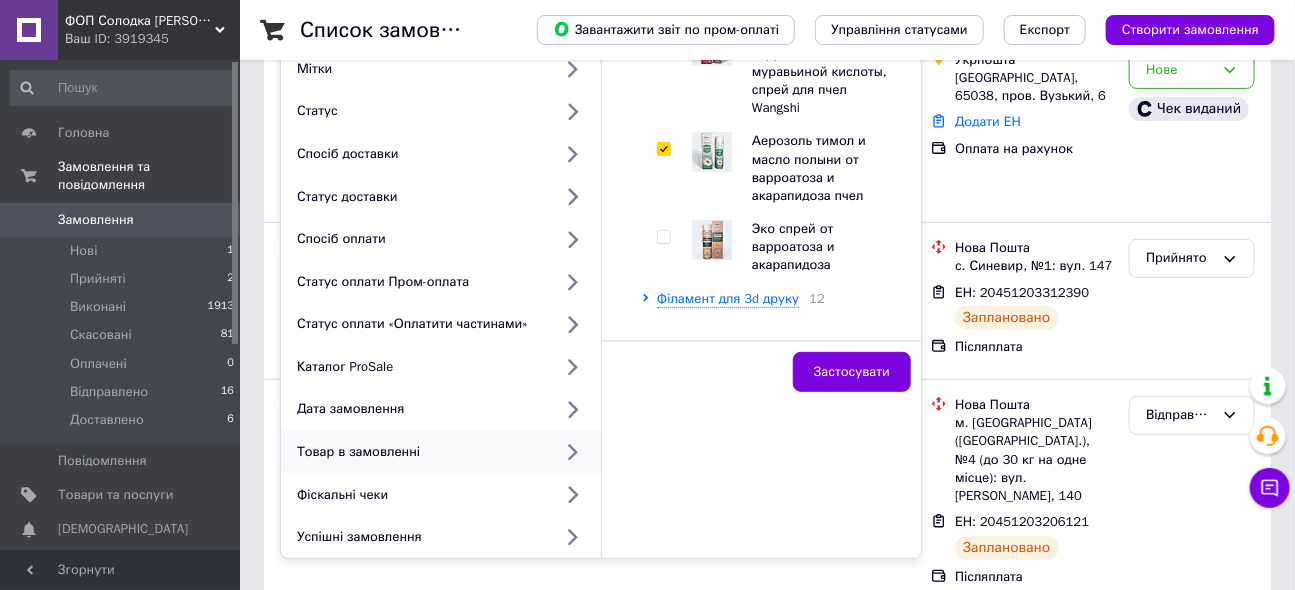checkbox on "true" 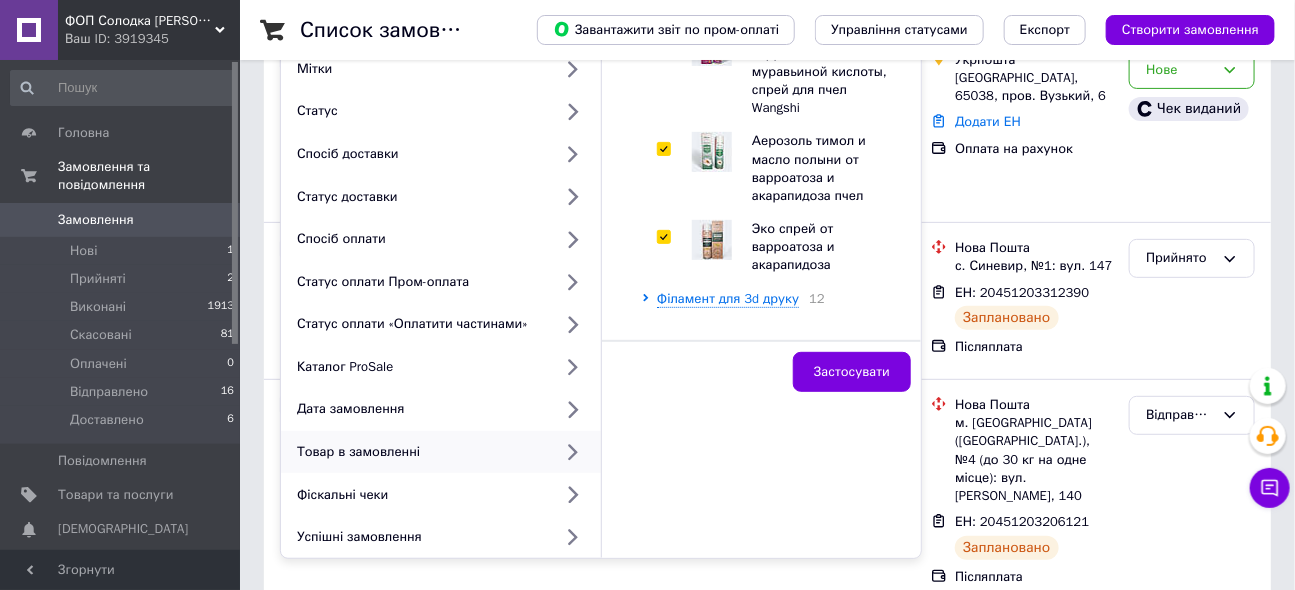 checkbox on "true" 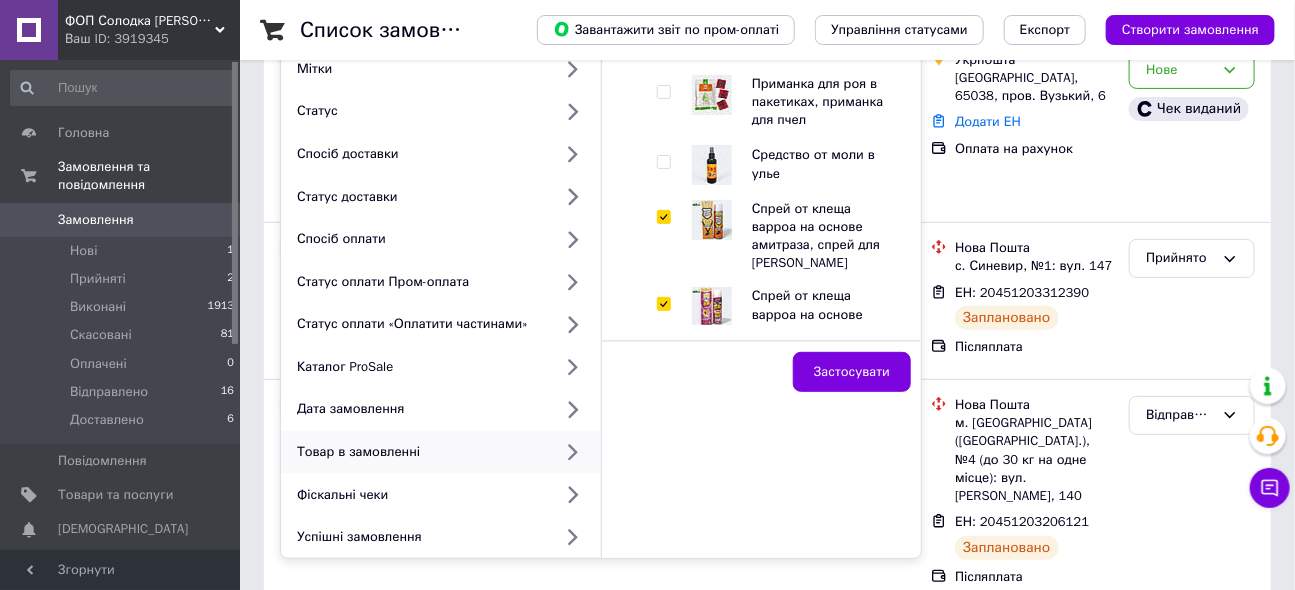 scroll, scrollTop: 818, scrollLeft: 0, axis: vertical 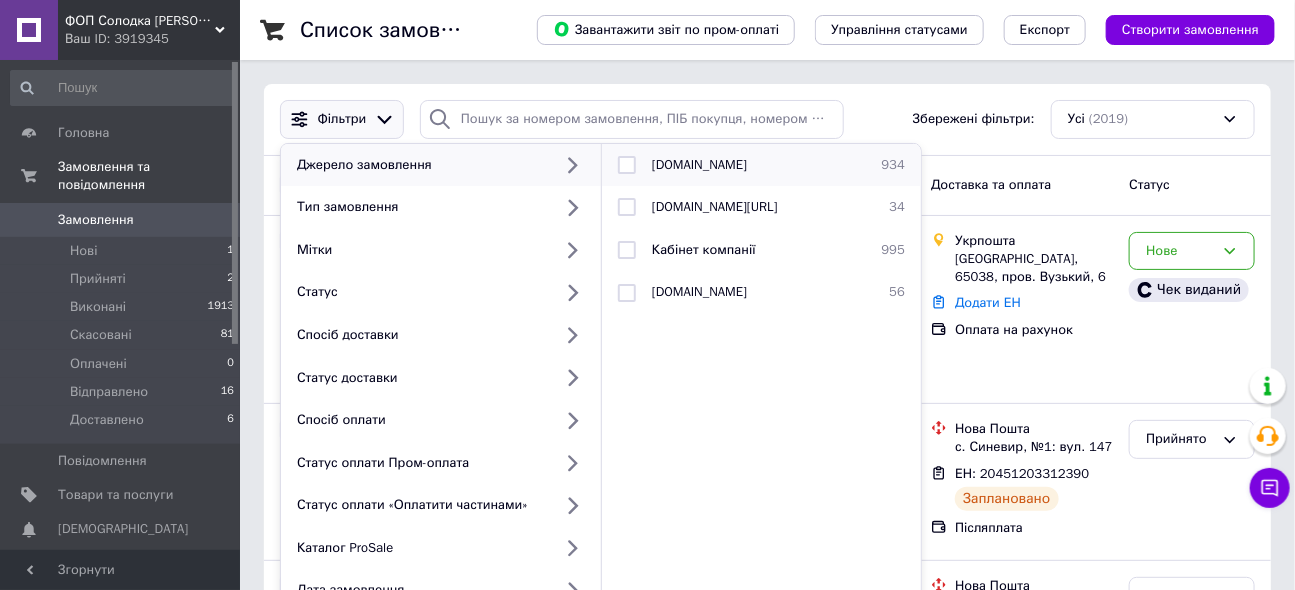 click at bounding box center (627, 165) 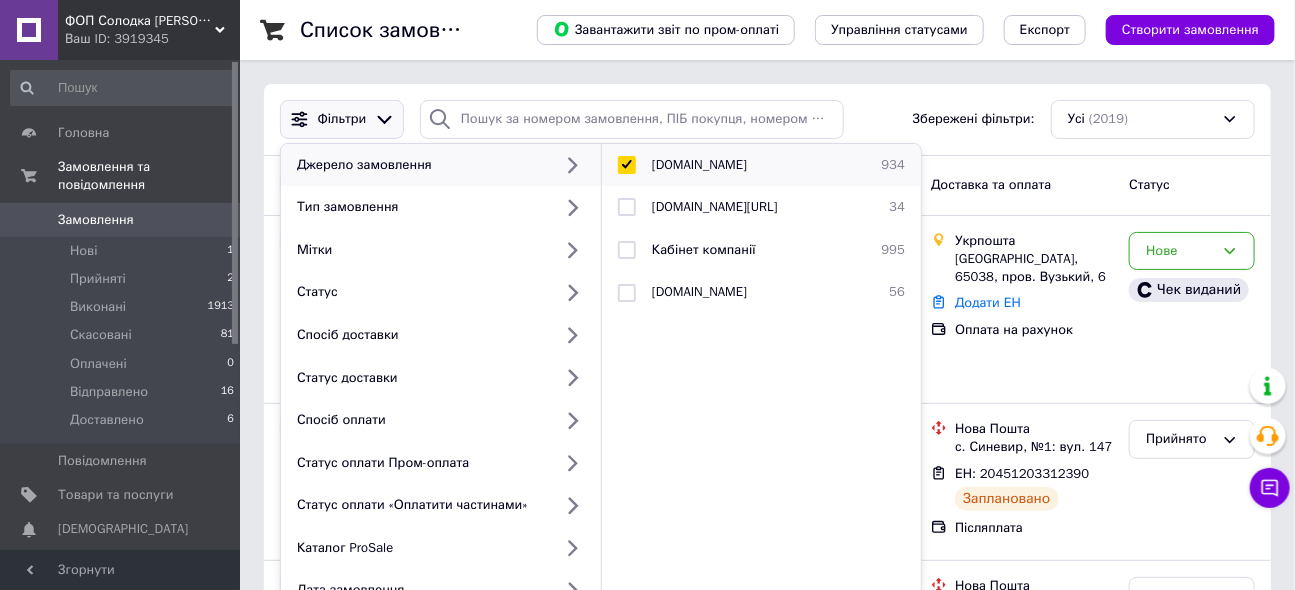 checkbox on "true" 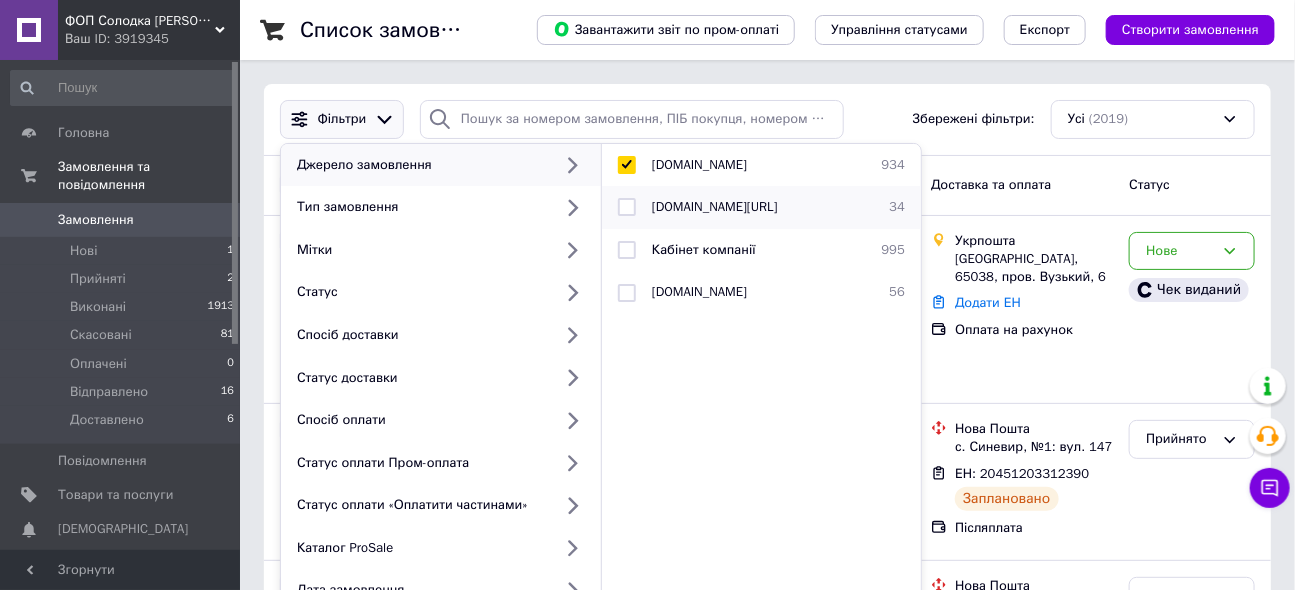 click at bounding box center [627, 207] 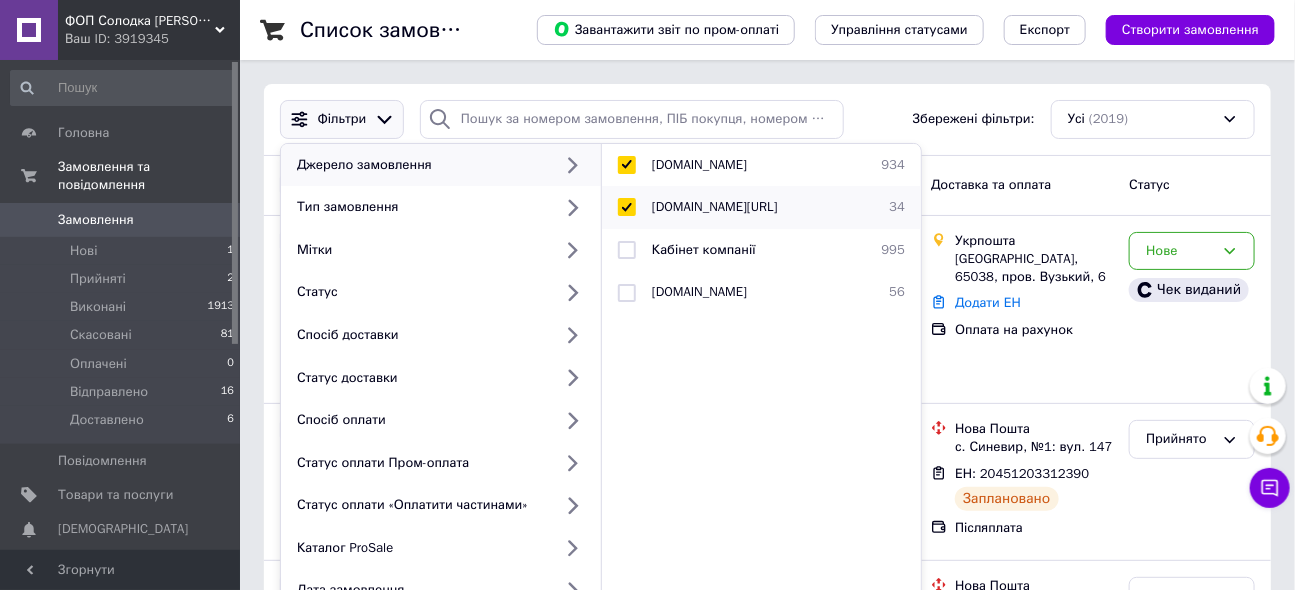 checkbox on "true" 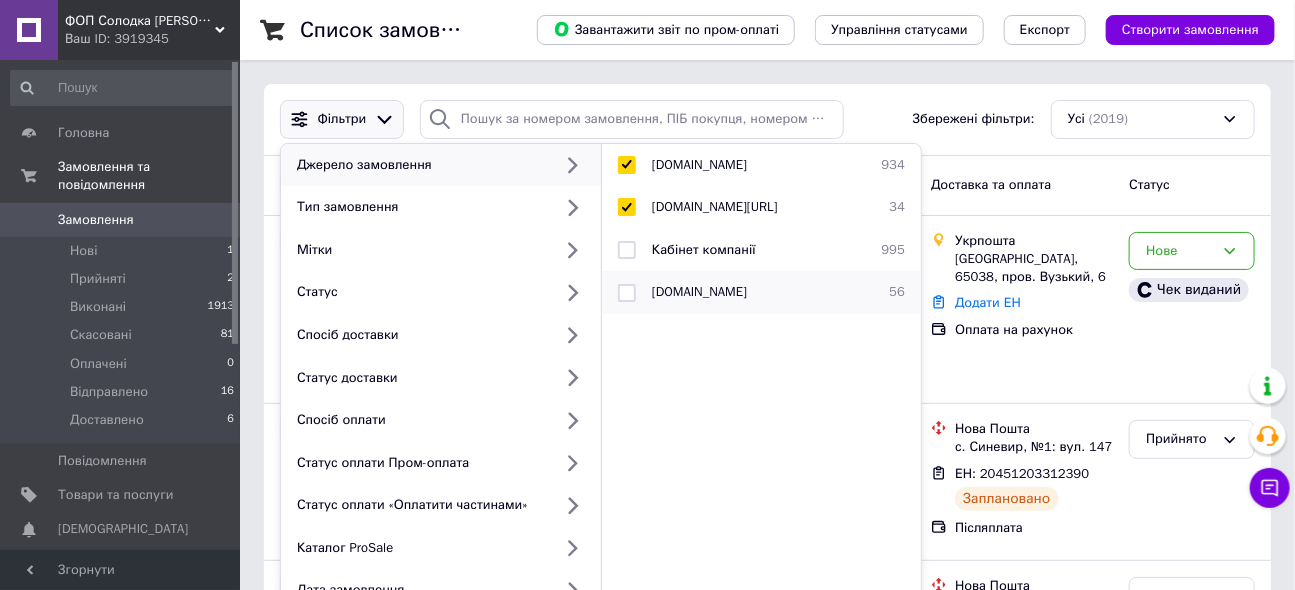 click at bounding box center [627, 293] 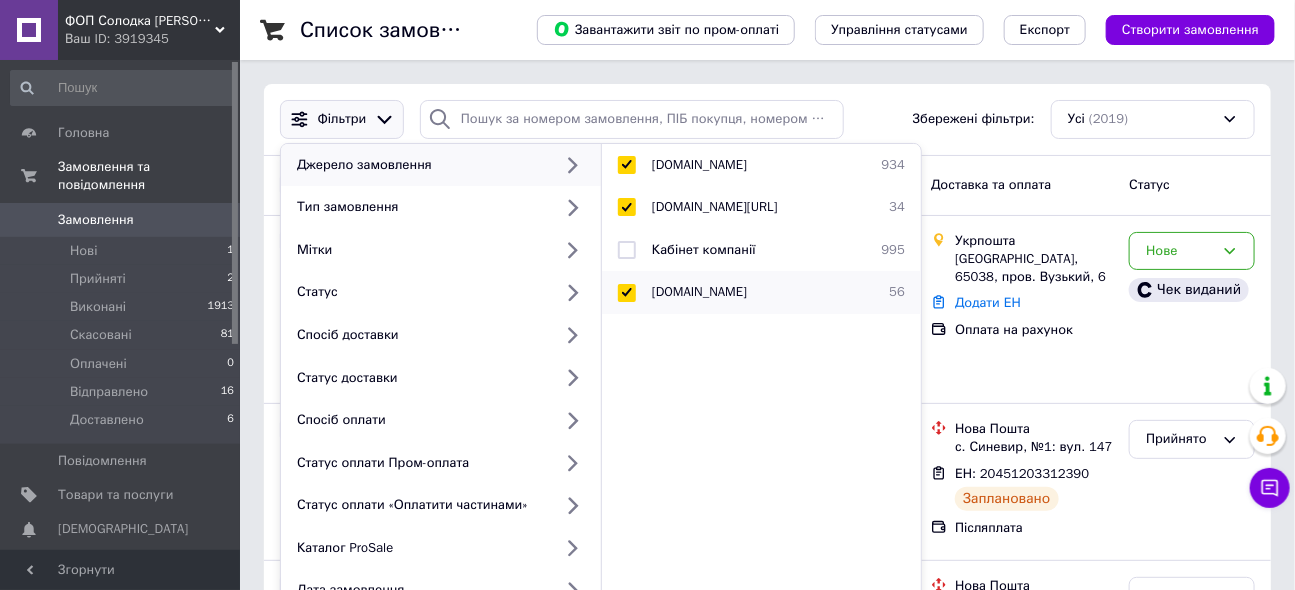 checkbox on "true" 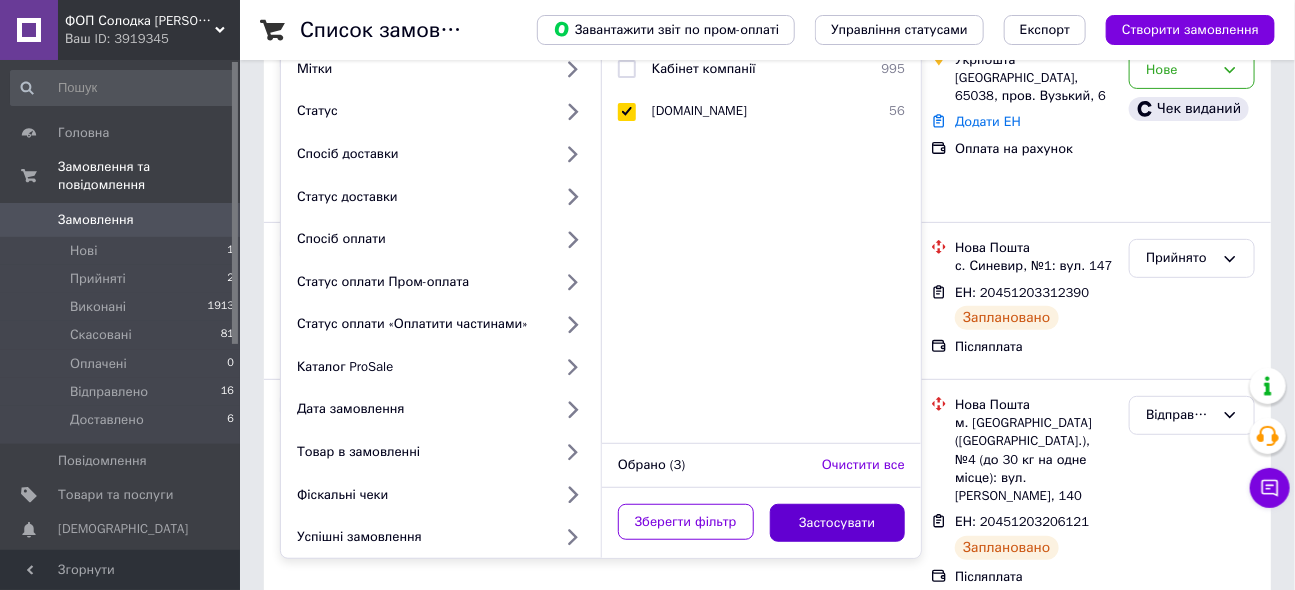 click on "Застосувати" at bounding box center [838, 523] 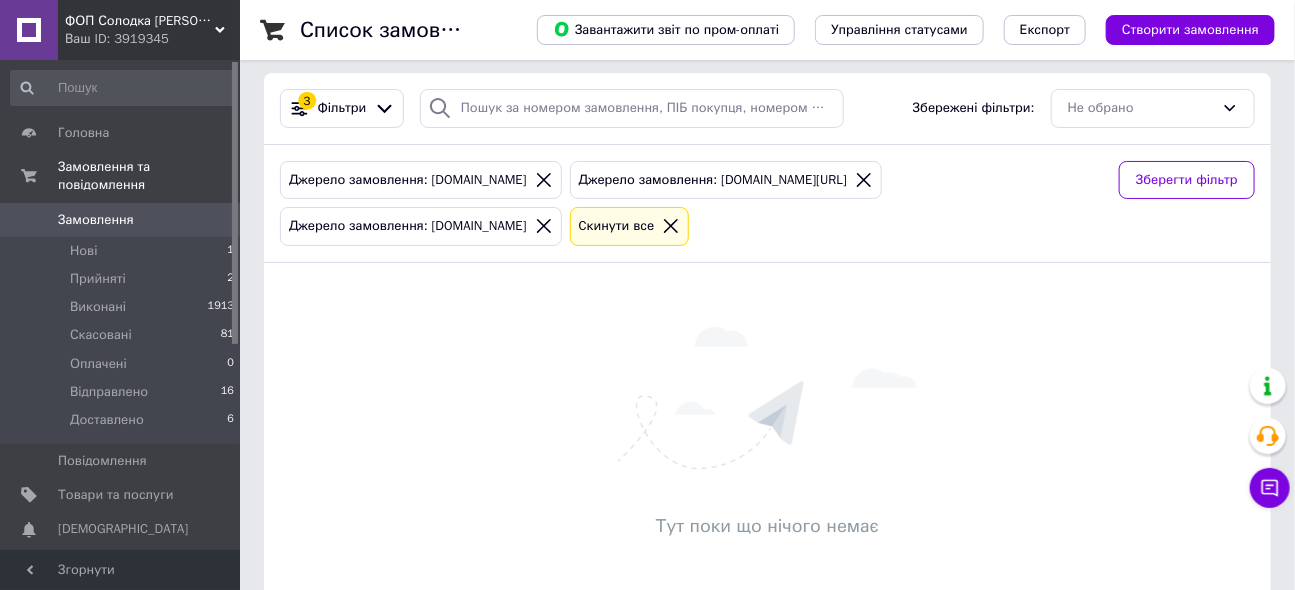 scroll, scrollTop: 0, scrollLeft: 0, axis: both 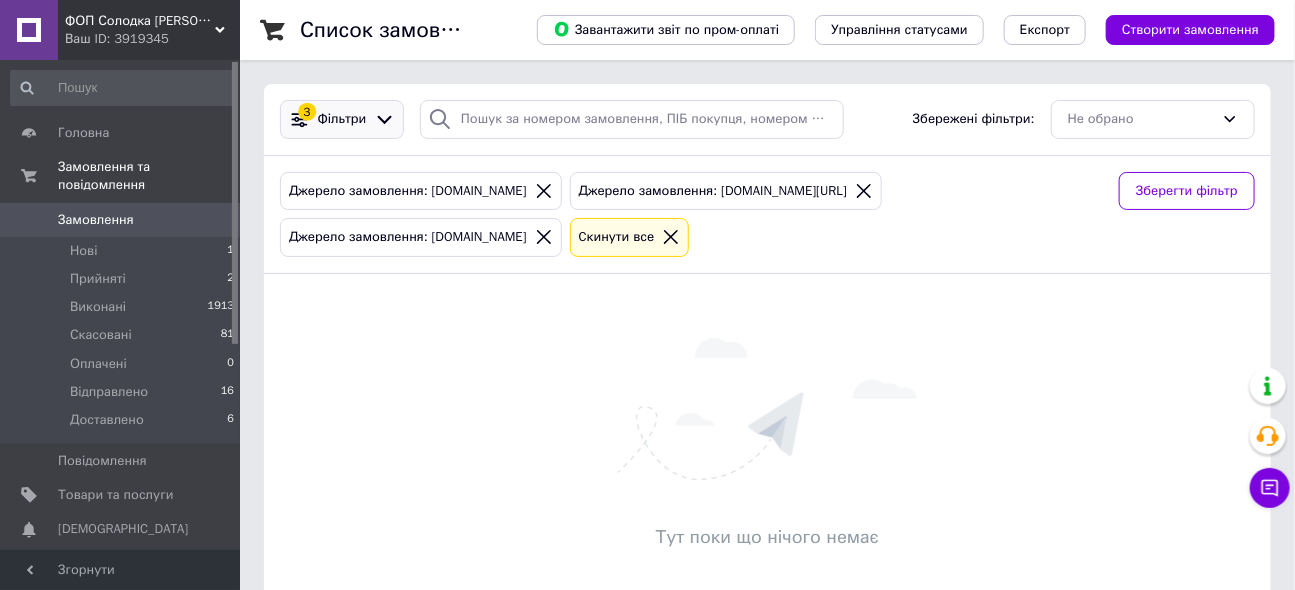 click 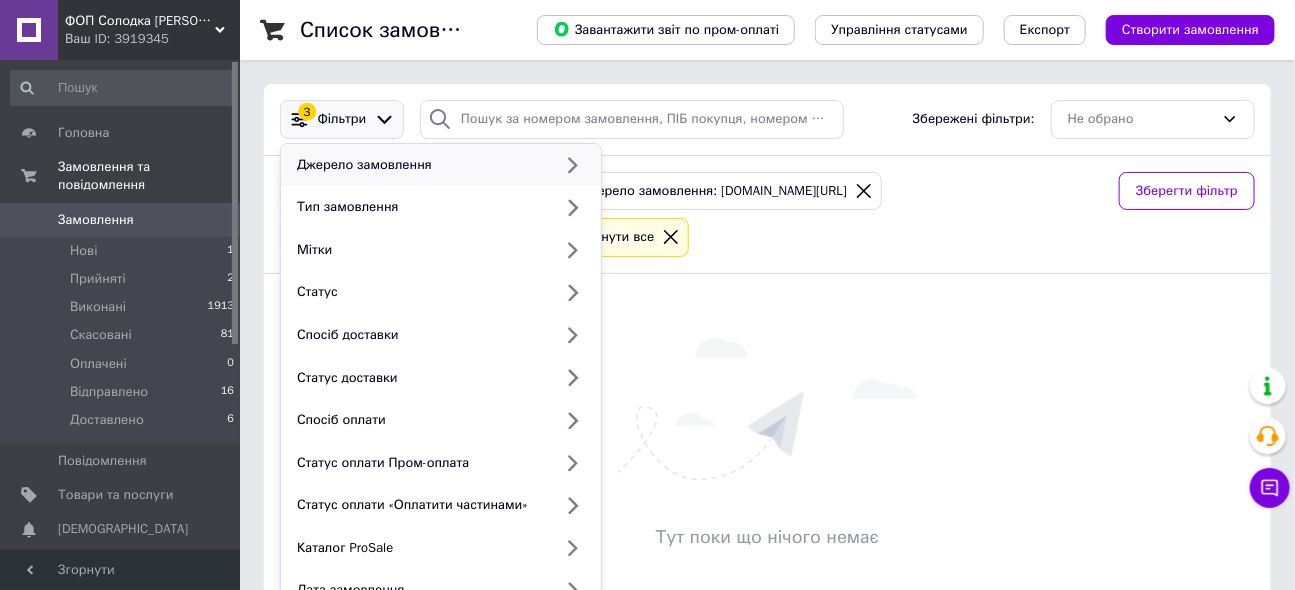 click on "Джерело замовлення" at bounding box center (420, 165) 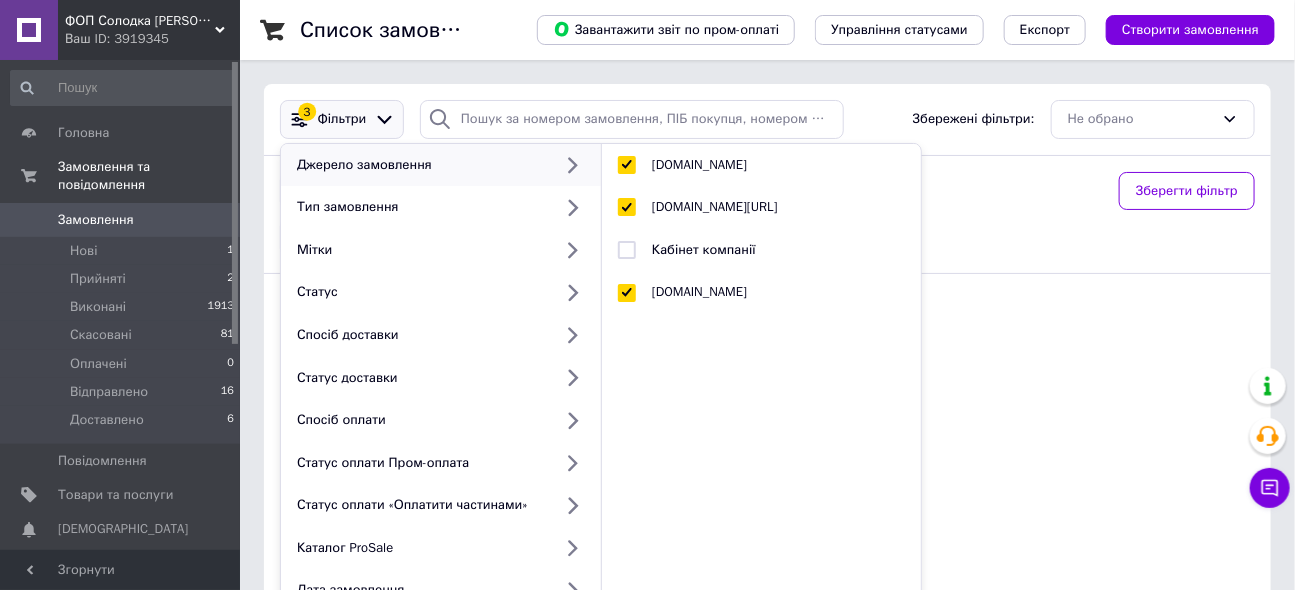 click on "Джерело замовлення: [DOMAIN_NAME] Джерело замовлення: [DOMAIN_NAME][URL] Джерело замовлення: [DOMAIN_NAME] Cкинути все" at bounding box center (691, 214) 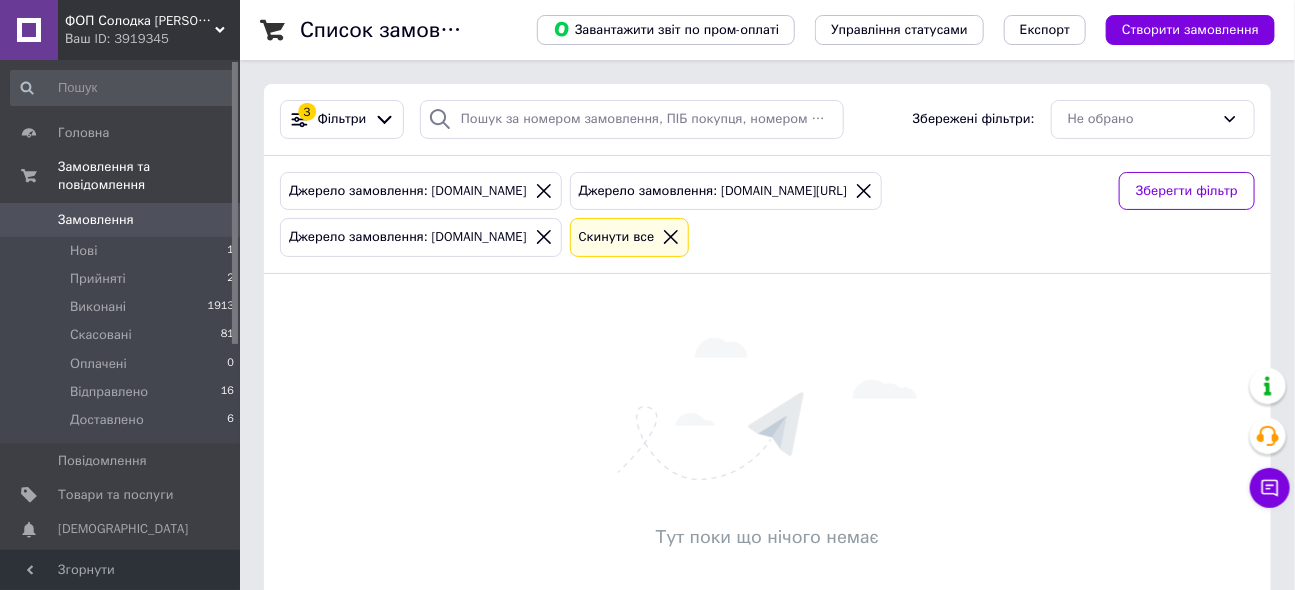 scroll, scrollTop: 0, scrollLeft: 0, axis: both 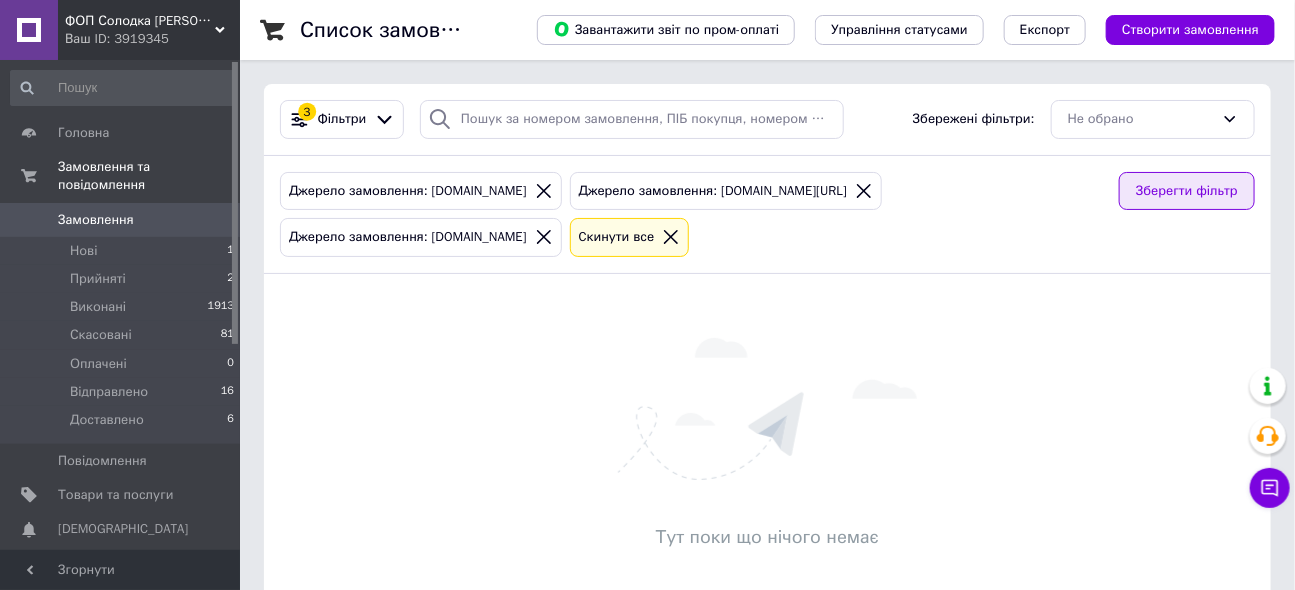 click on "Зберегти фільтр" at bounding box center (1187, 191) 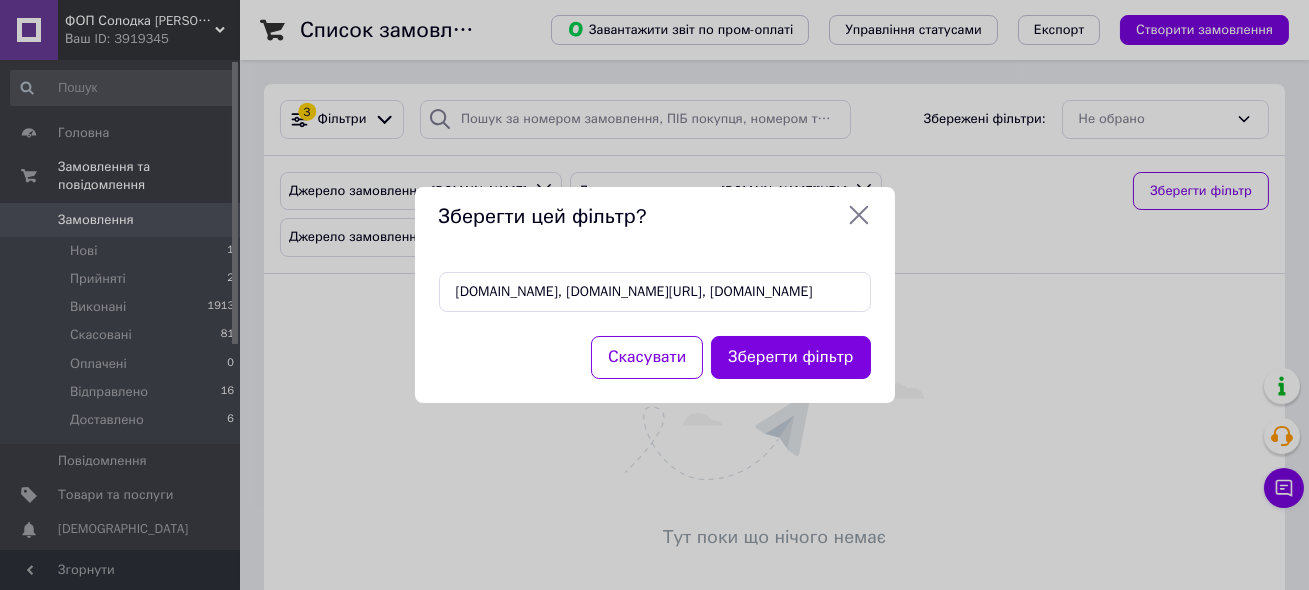 click 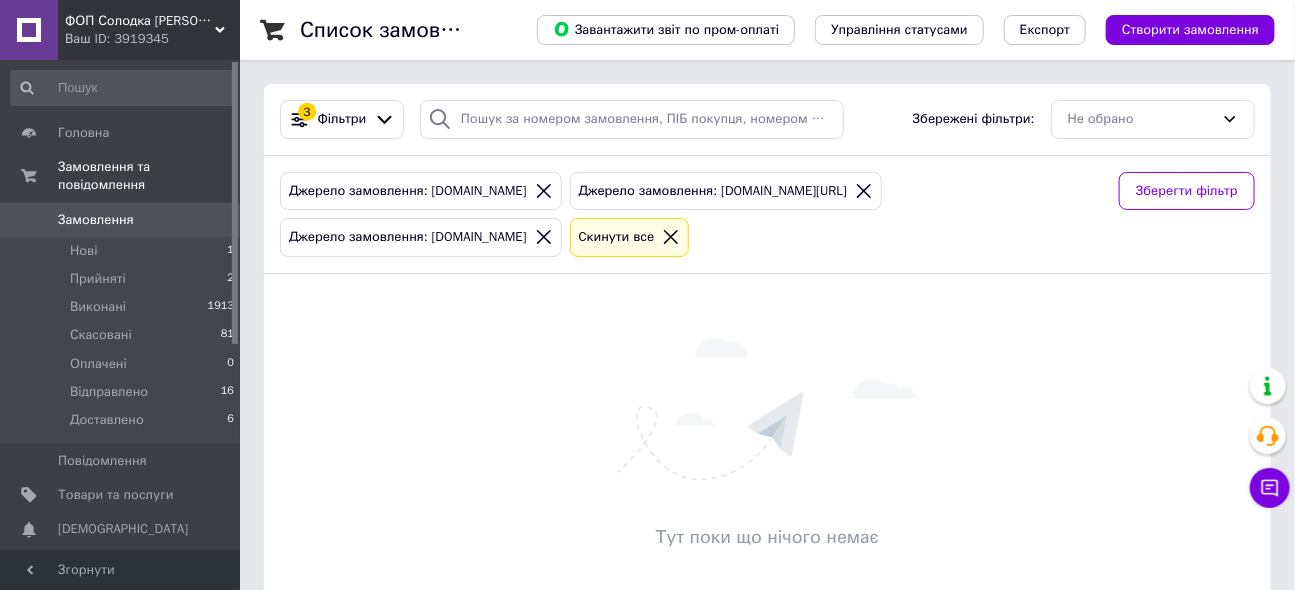 click 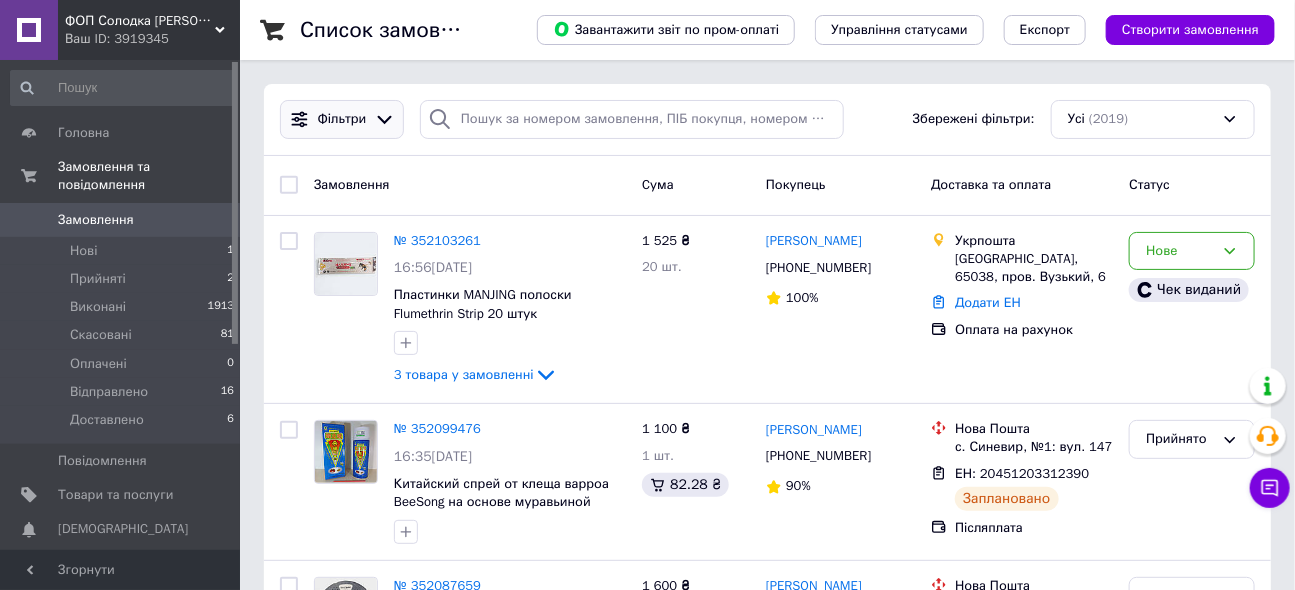click 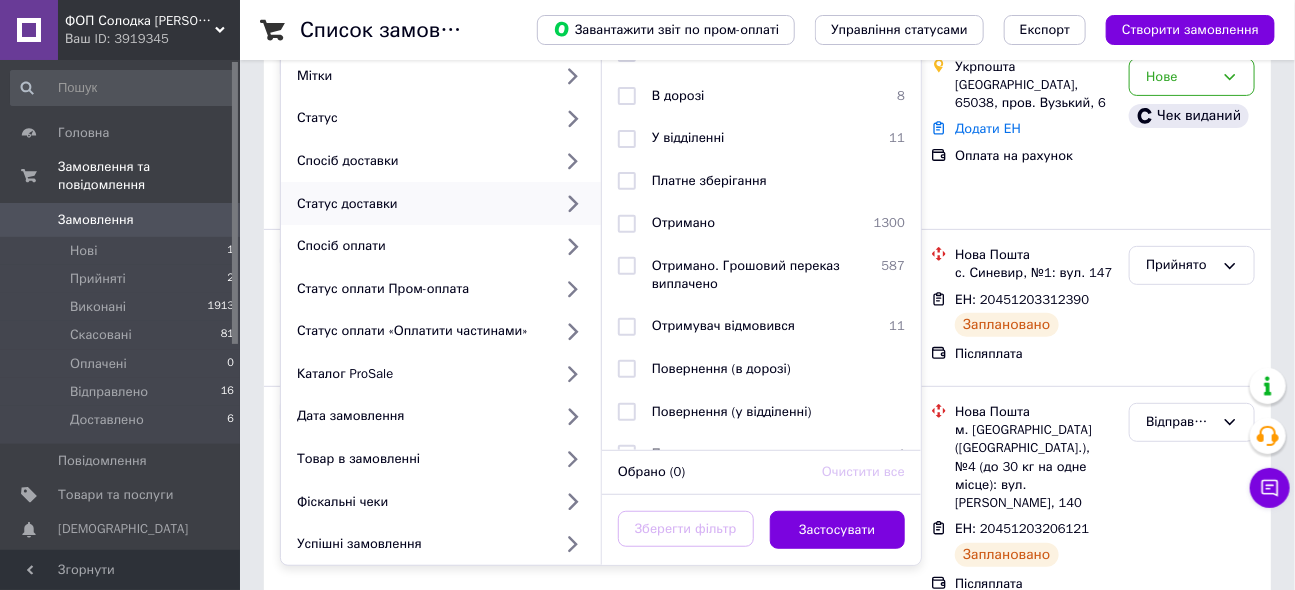 scroll, scrollTop: 181, scrollLeft: 0, axis: vertical 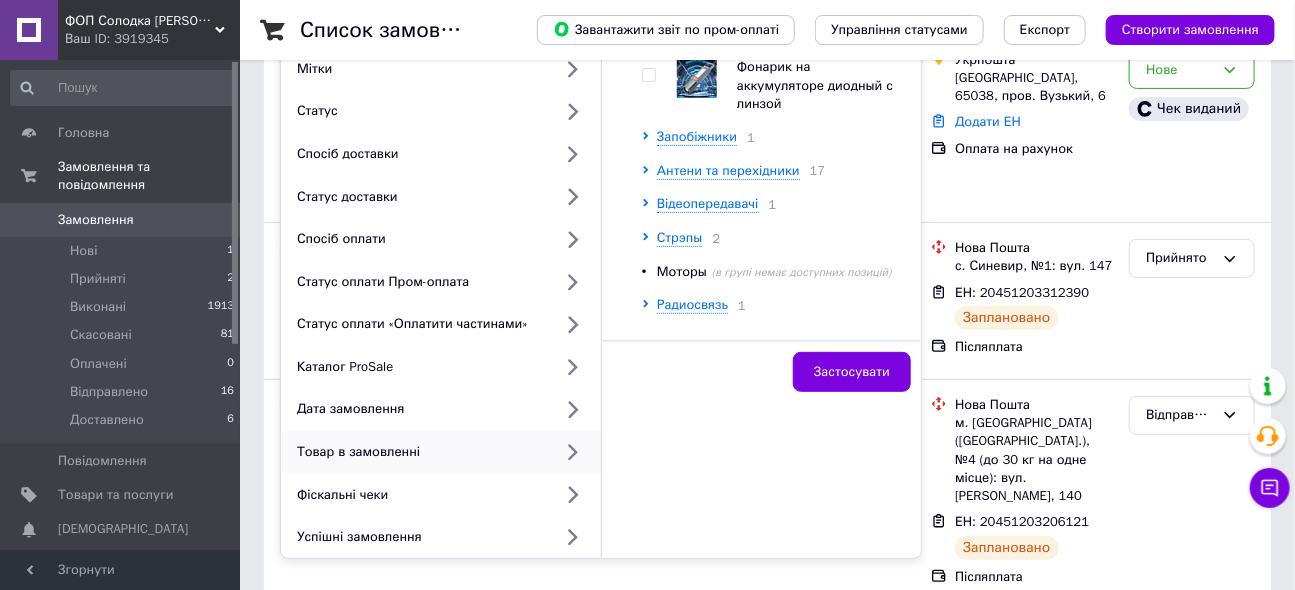 click 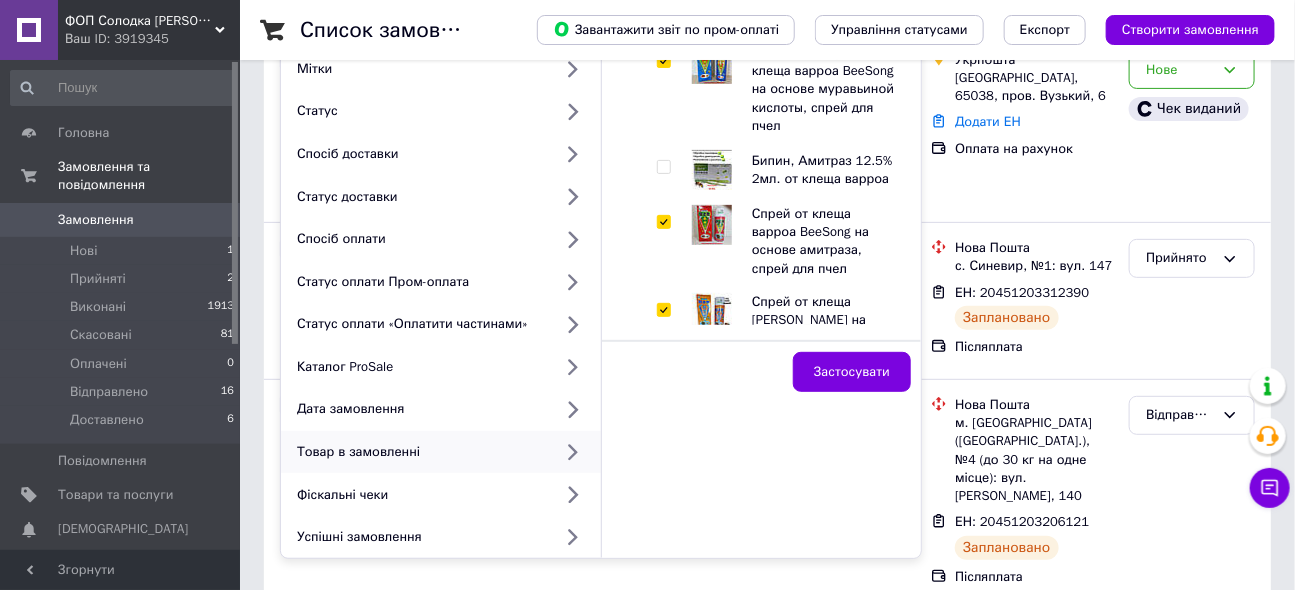 scroll, scrollTop: 727, scrollLeft: 0, axis: vertical 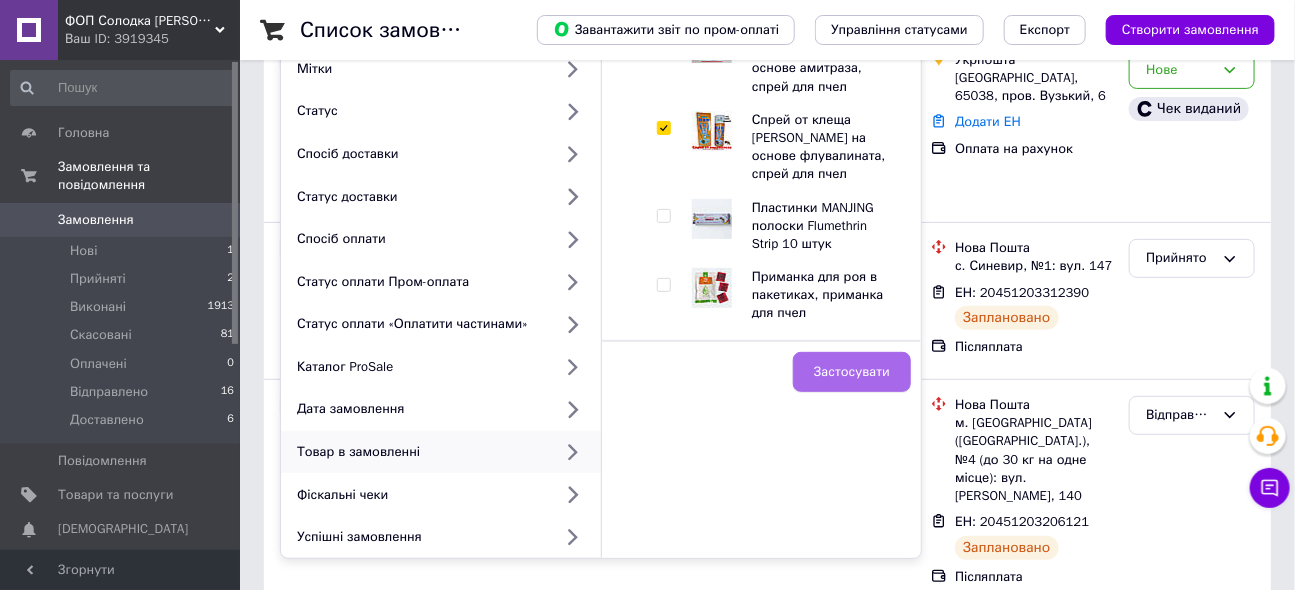 click on "Застосувати" at bounding box center (852, 372) 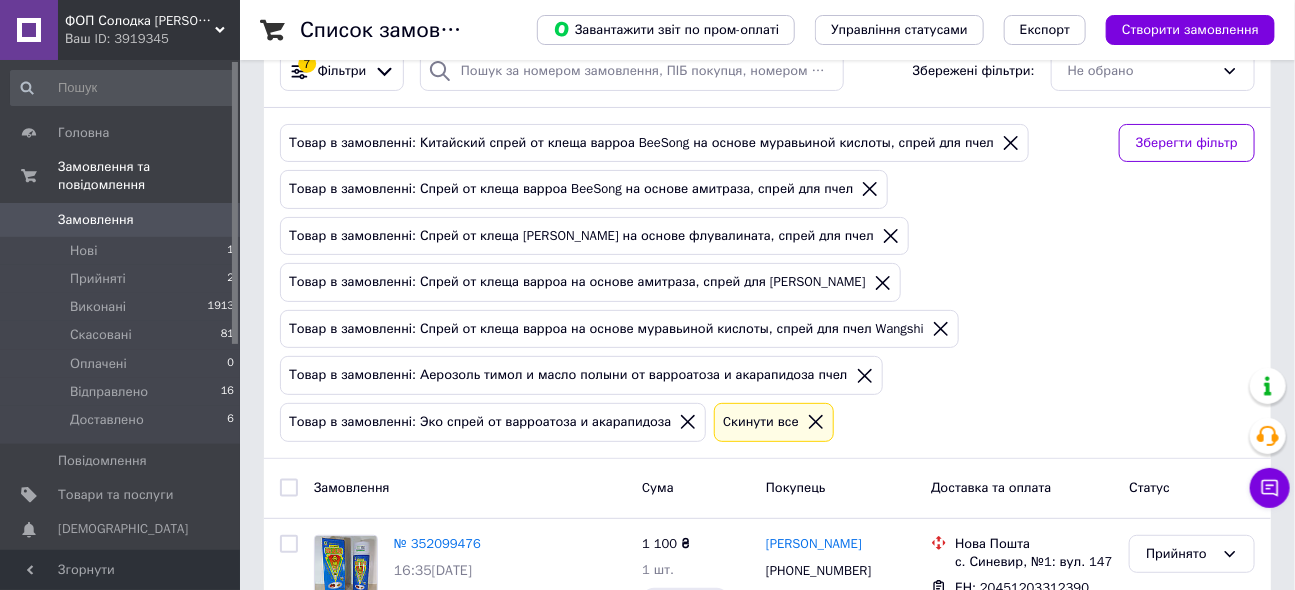 scroll, scrollTop: 0, scrollLeft: 0, axis: both 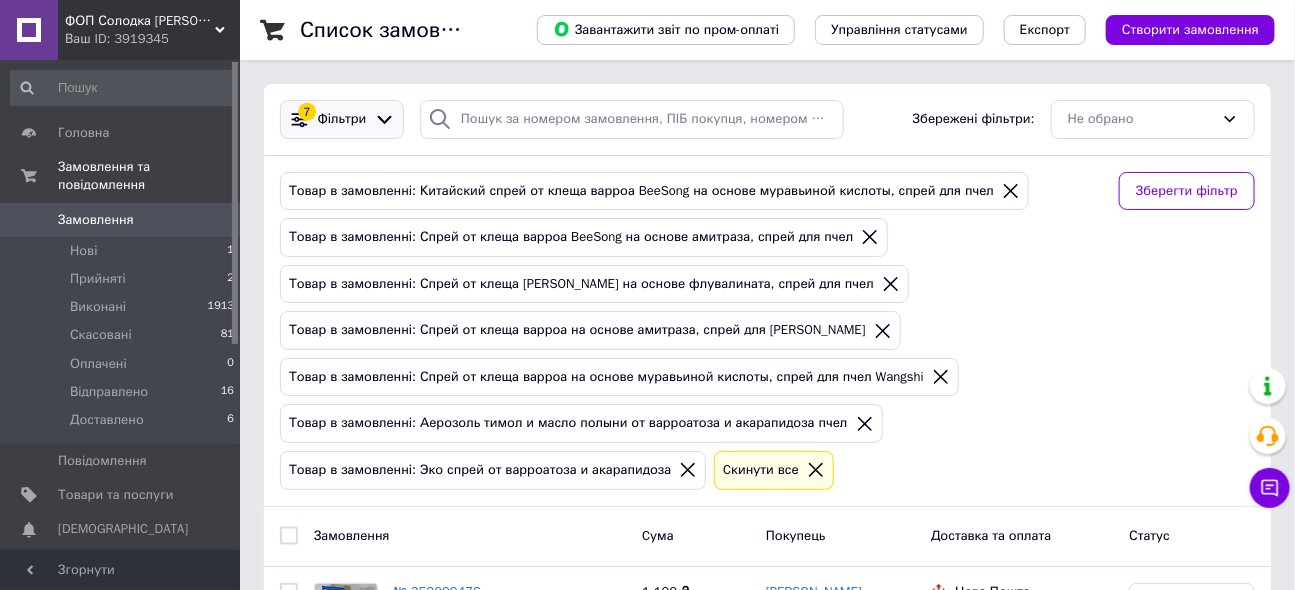 click on "7 Фільтри" at bounding box center [342, 119] 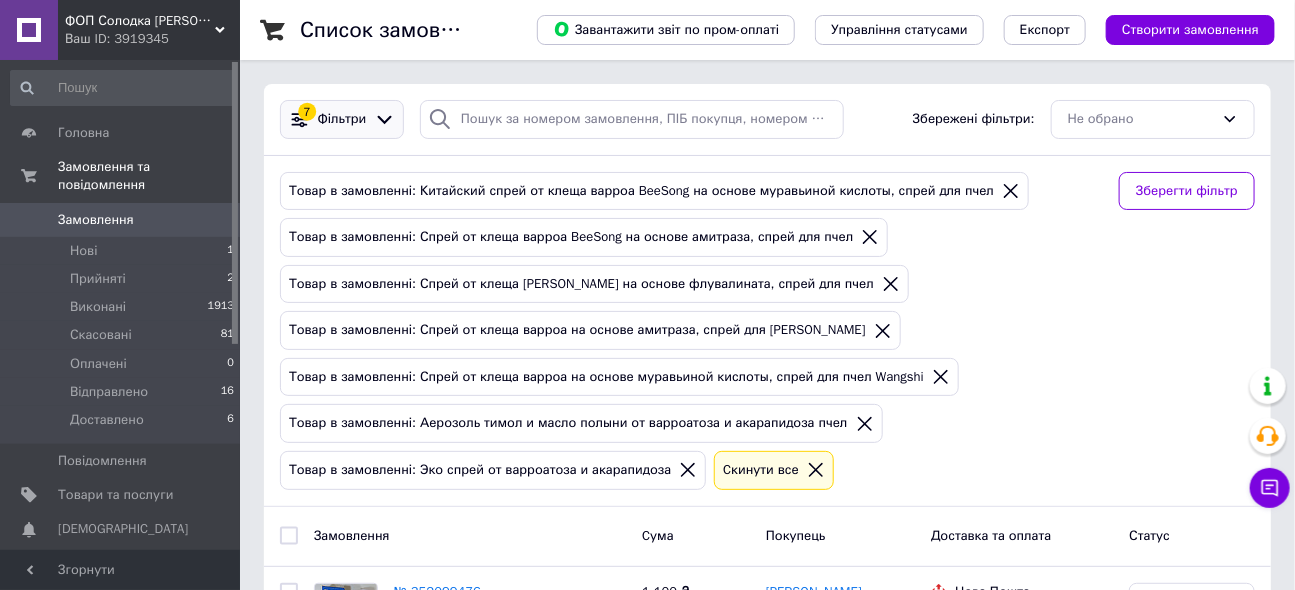 click 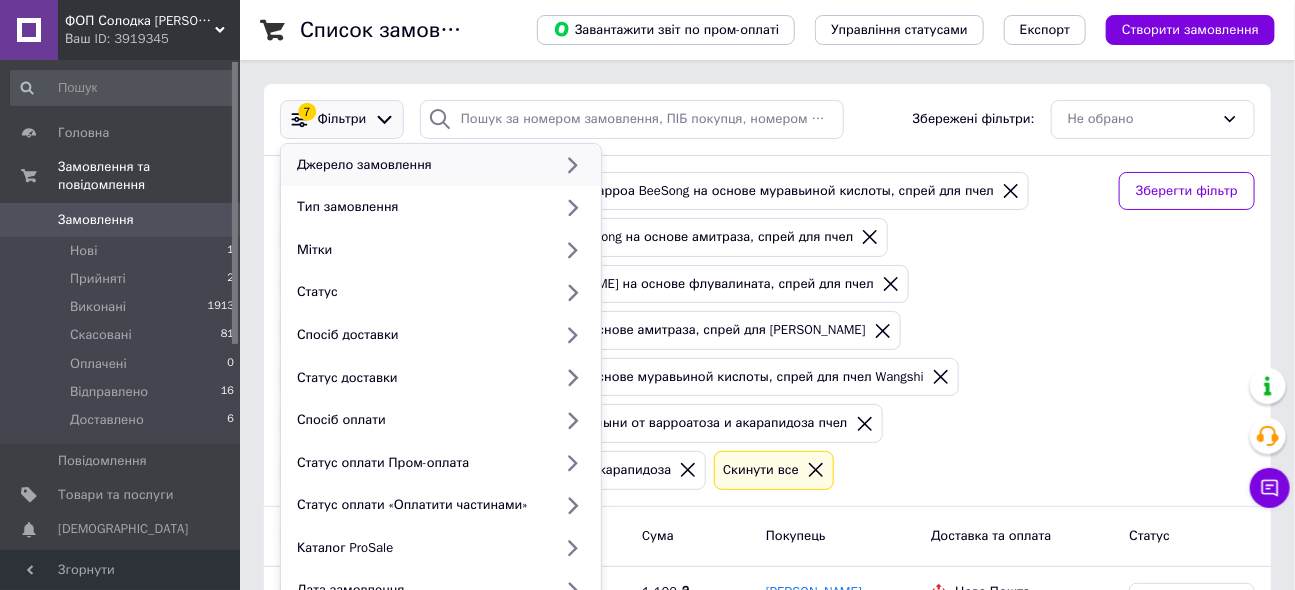 click on "Джерело замовлення" at bounding box center [441, 165] 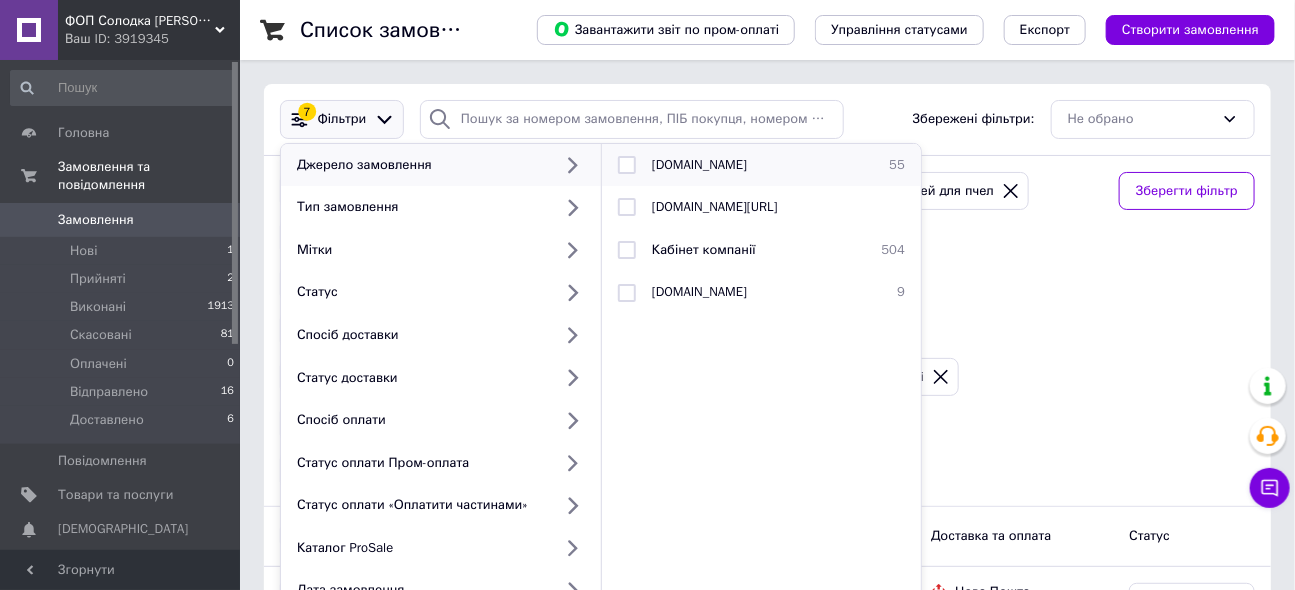click at bounding box center (627, 165) 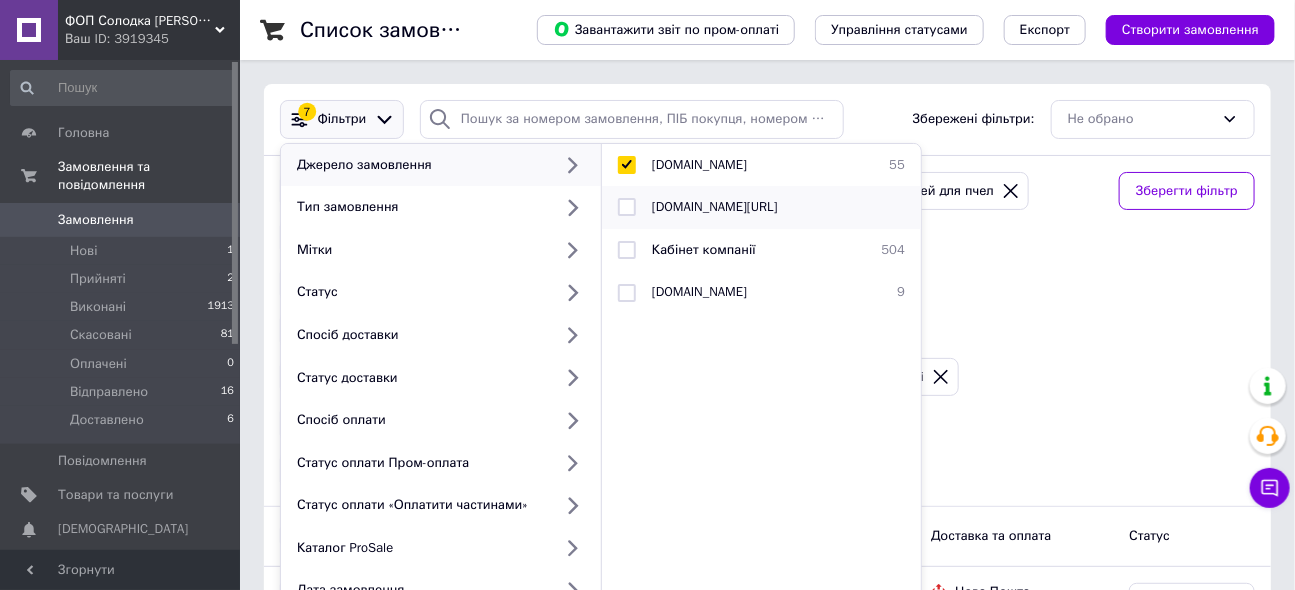 click at bounding box center (627, 207) 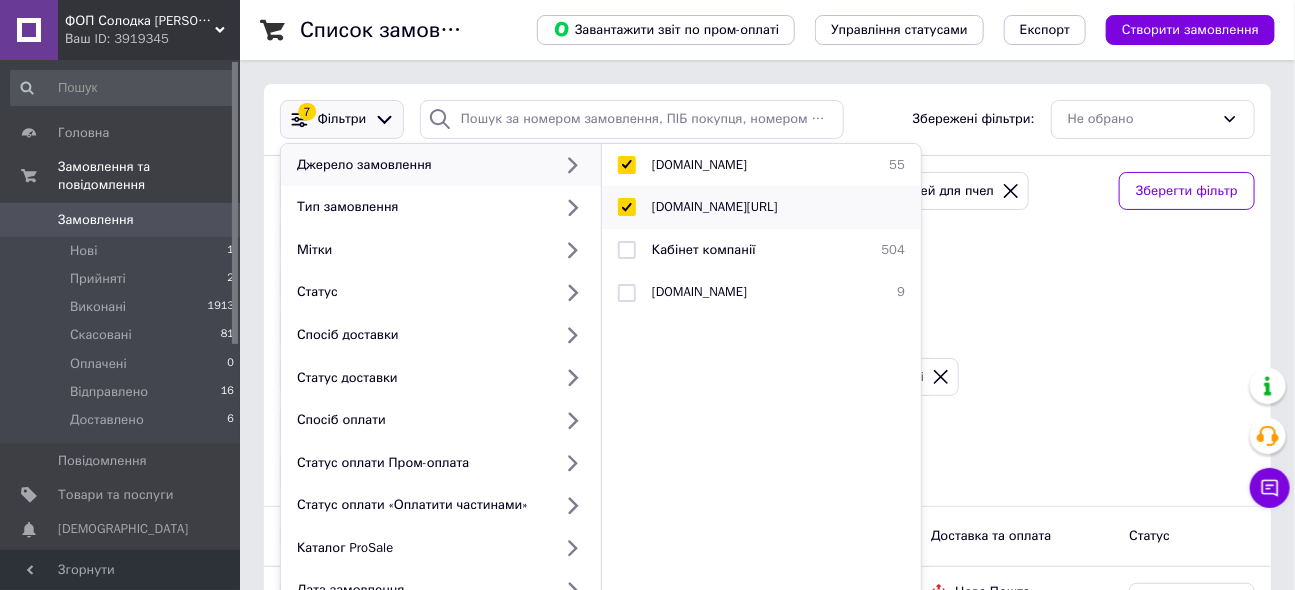 checkbox on "true" 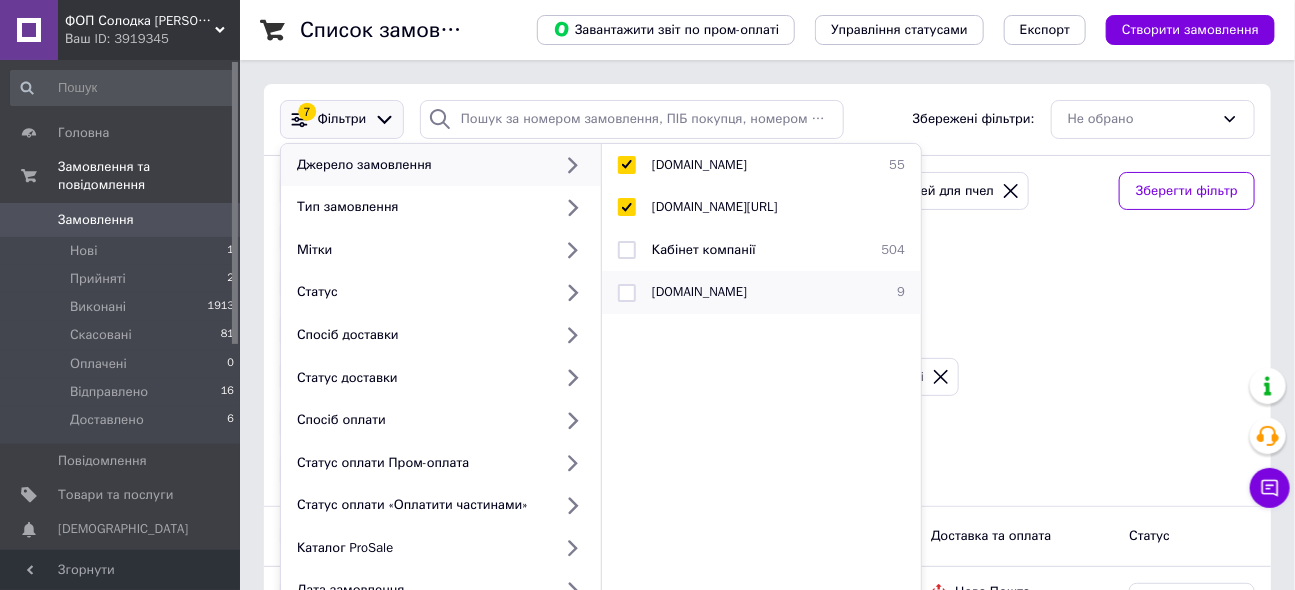 click at bounding box center (627, 293) 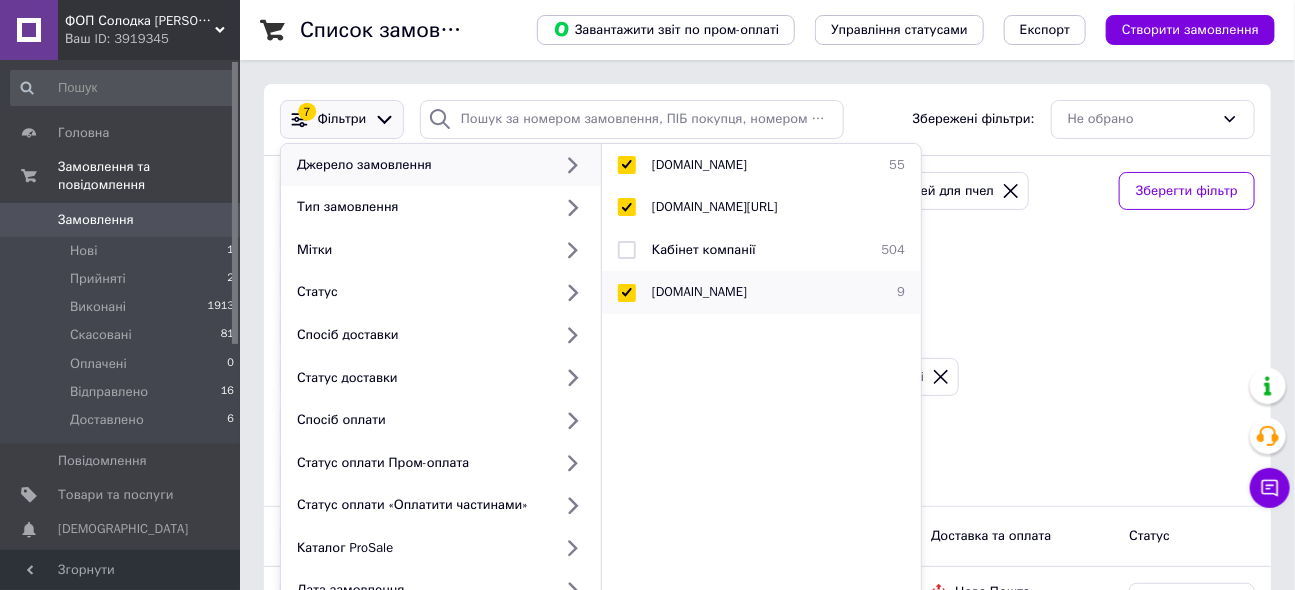 checkbox on "true" 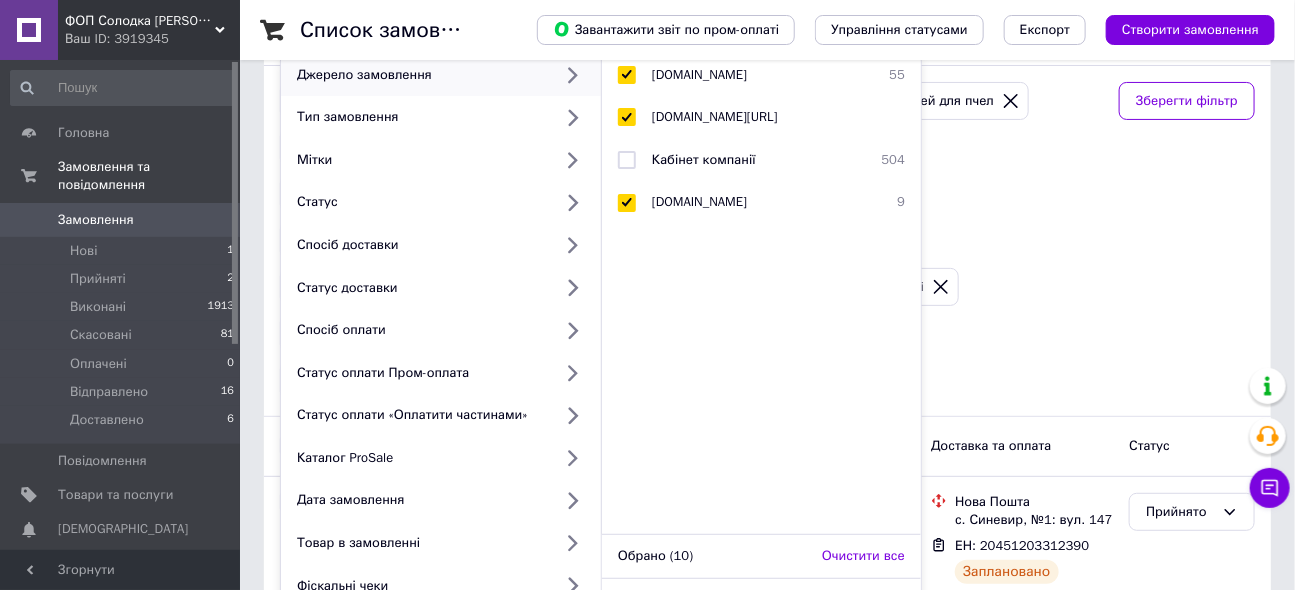 scroll, scrollTop: 181, scrollLeft: 0, axis: vertical 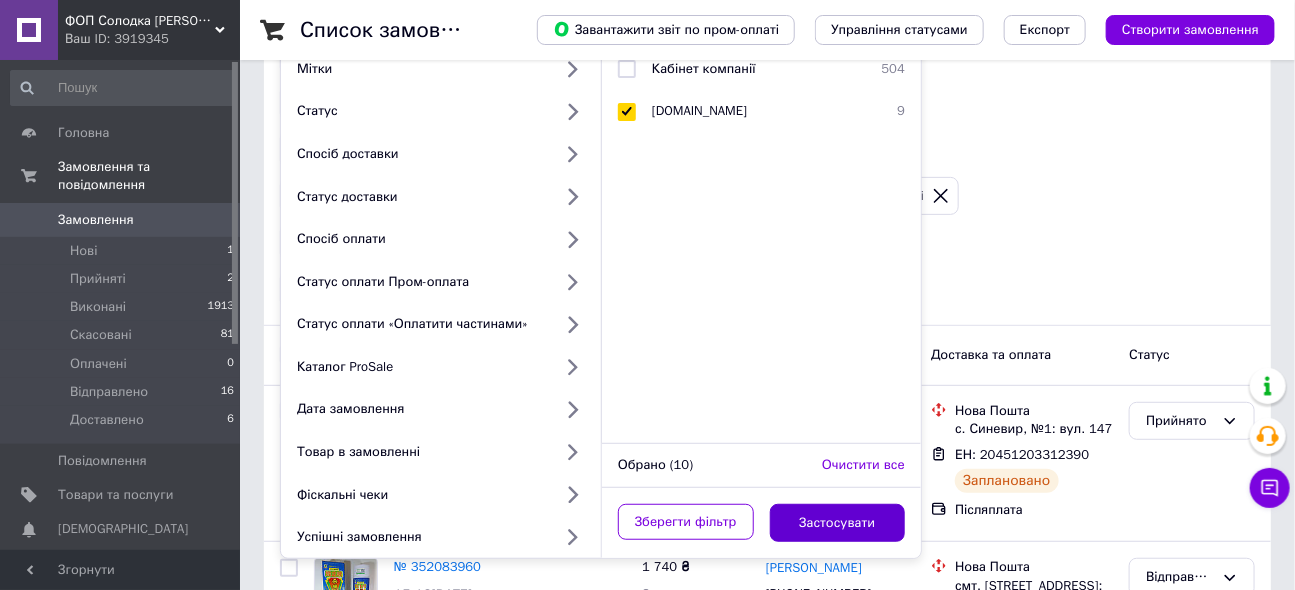 click on "Застосувати" at bounding box center (838, 523) 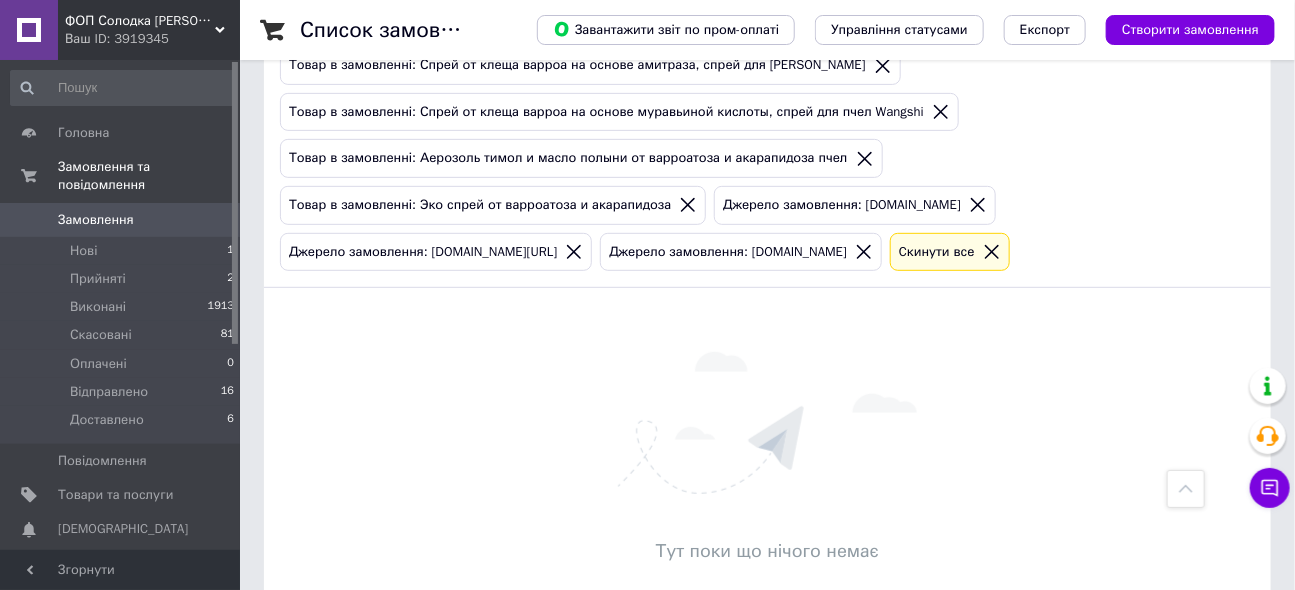 scroll, scrollTop: 148, scrollLeft: 0, axis: vertical 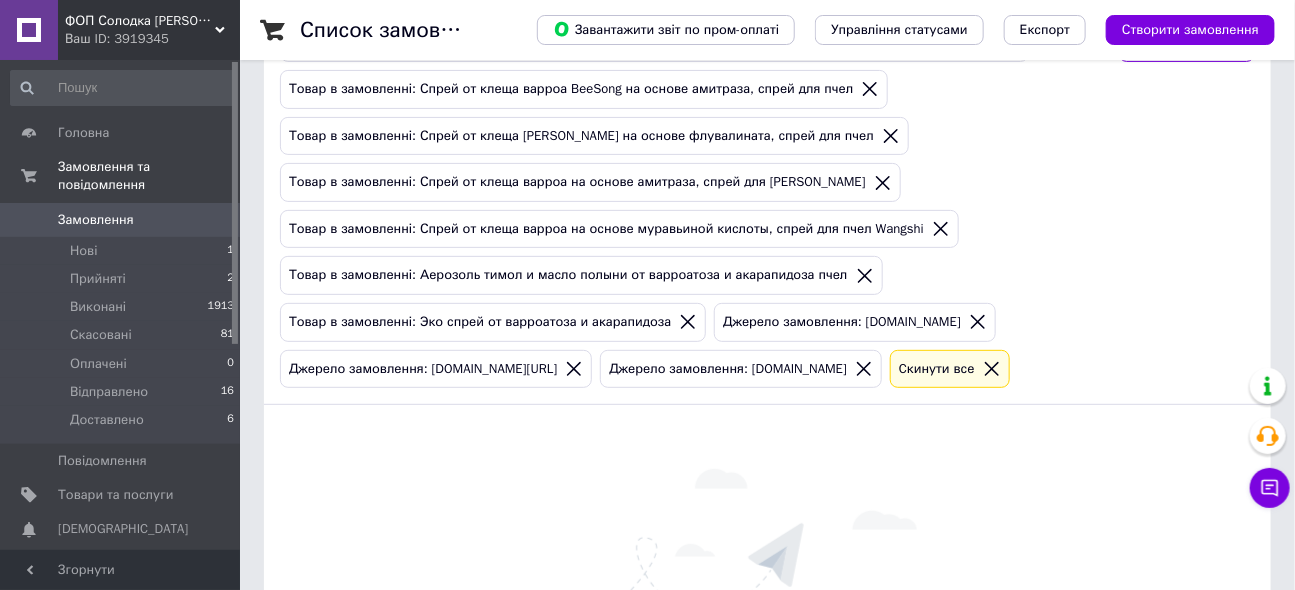 click 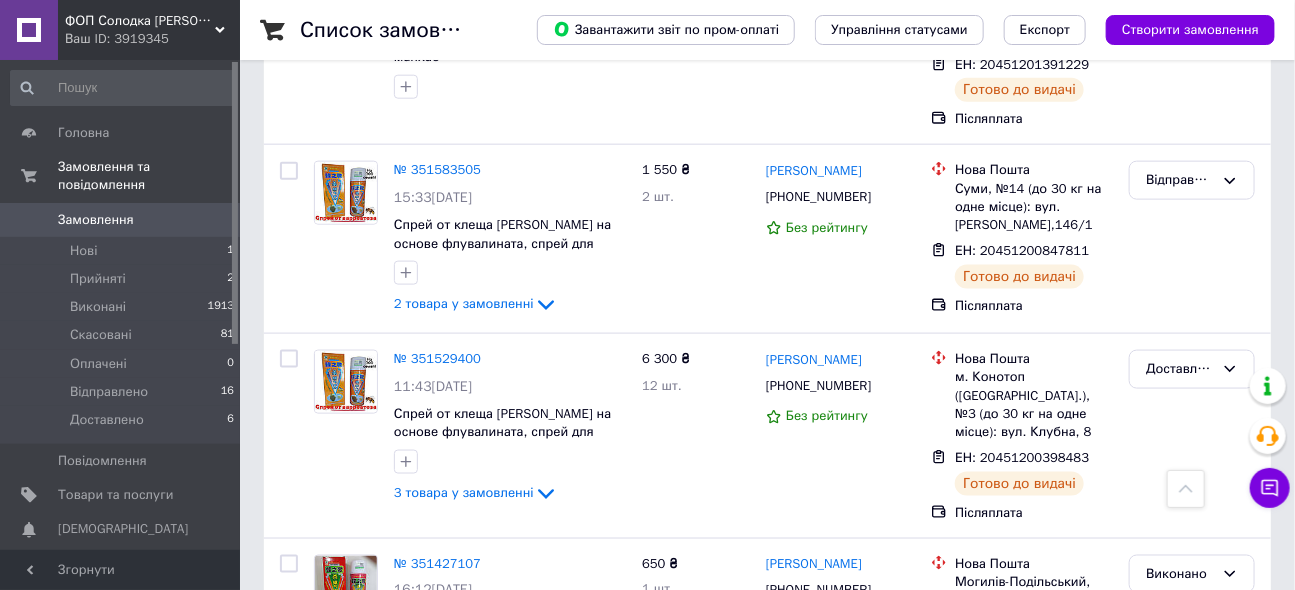 scroll, scrollTop: 3724, scrollLeft: 0, axis: vertical 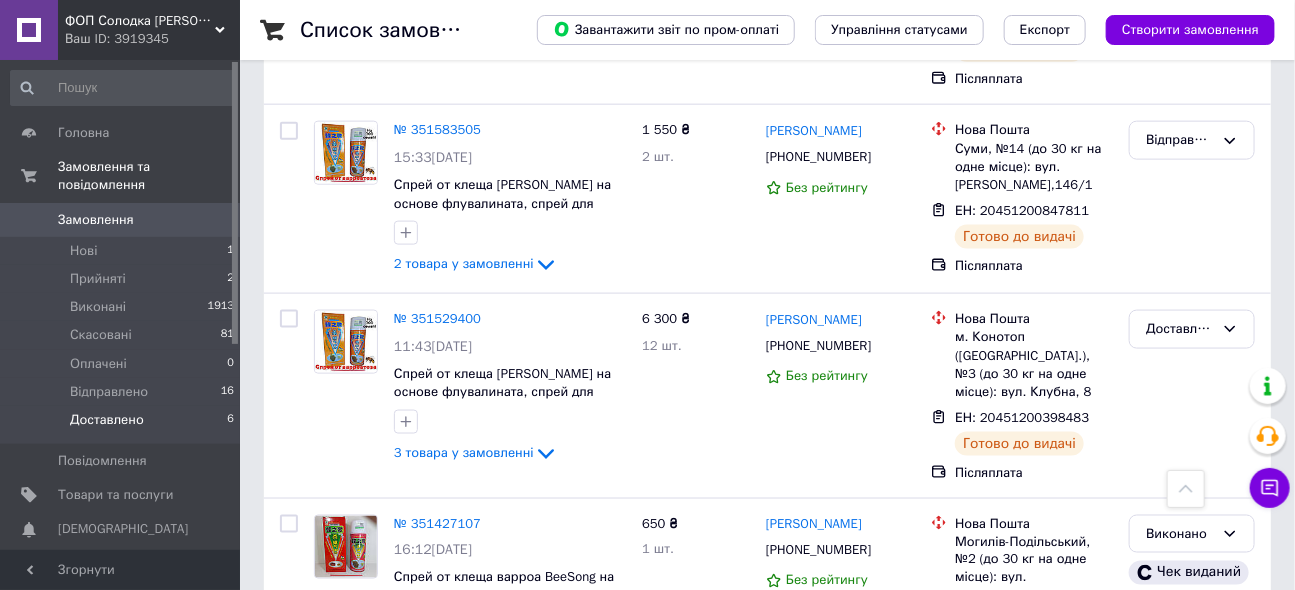 click on "Доставлено" at bounding box center (107, 420) 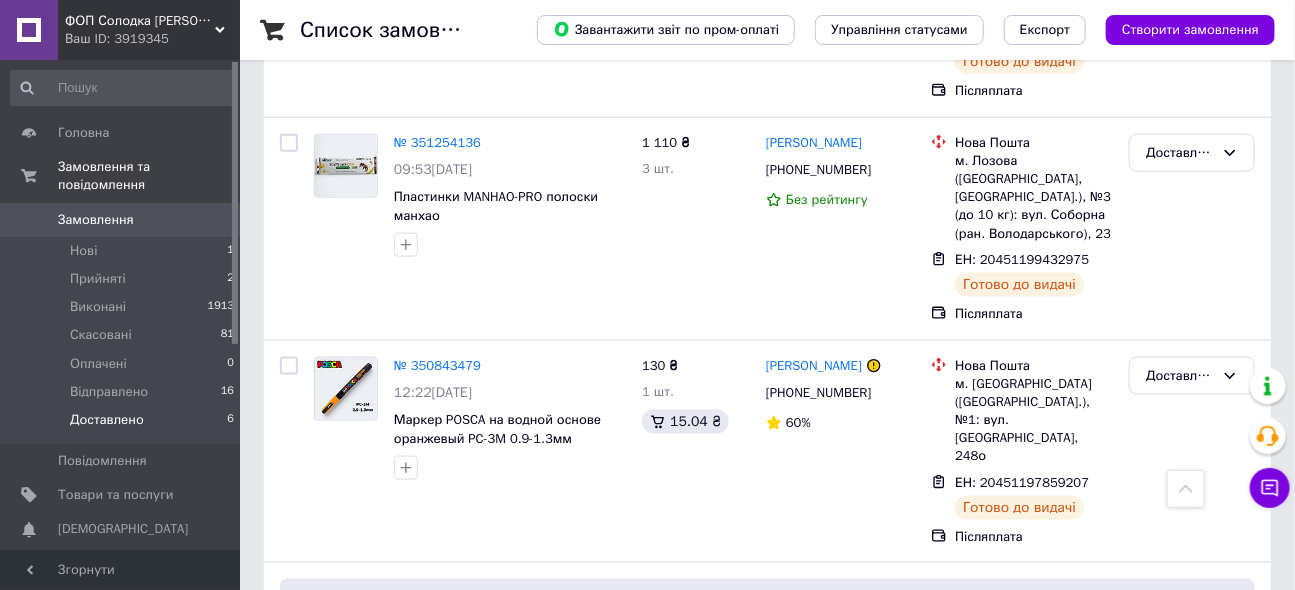 scroll, scrollTop: 949, scrollLeft: 0, axis: vertical 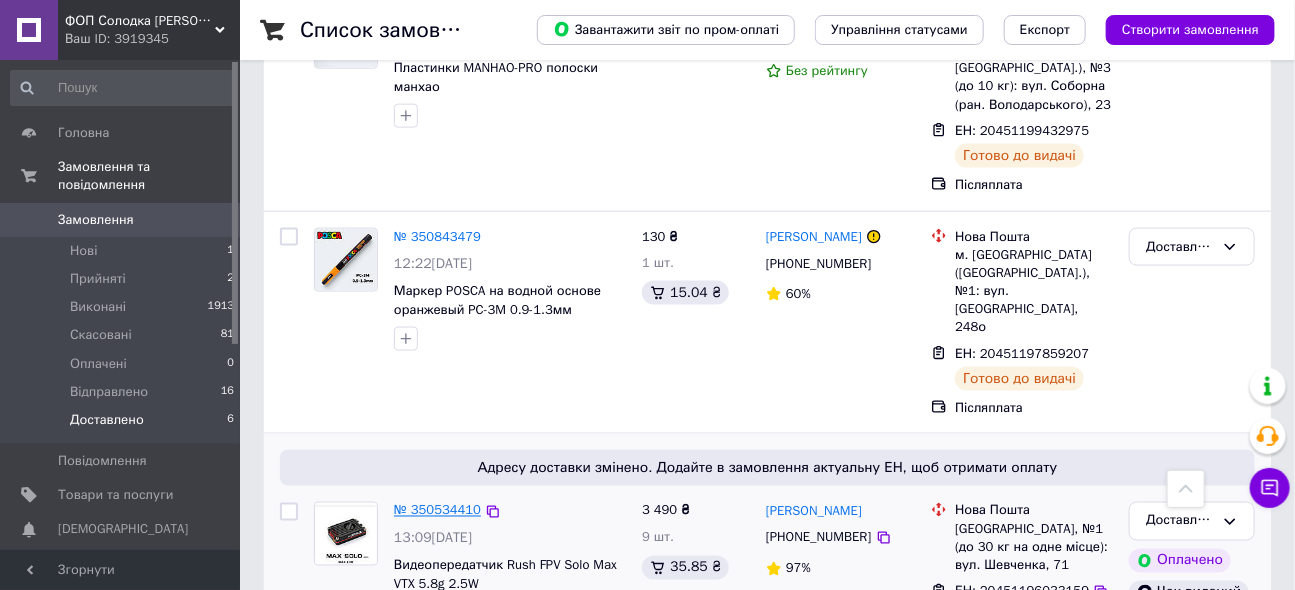 click on "№ 350534410" at bounding box center (437, 510) 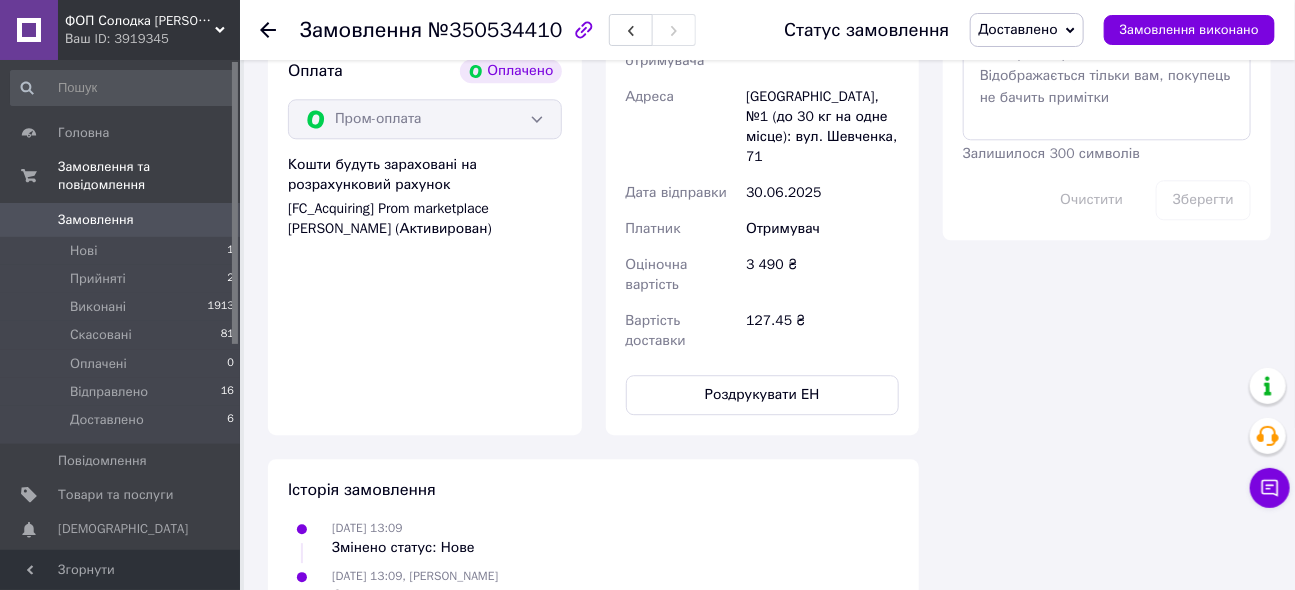 scroll, scrollTop: 1818, scrollLeft: 0, axis: vertical 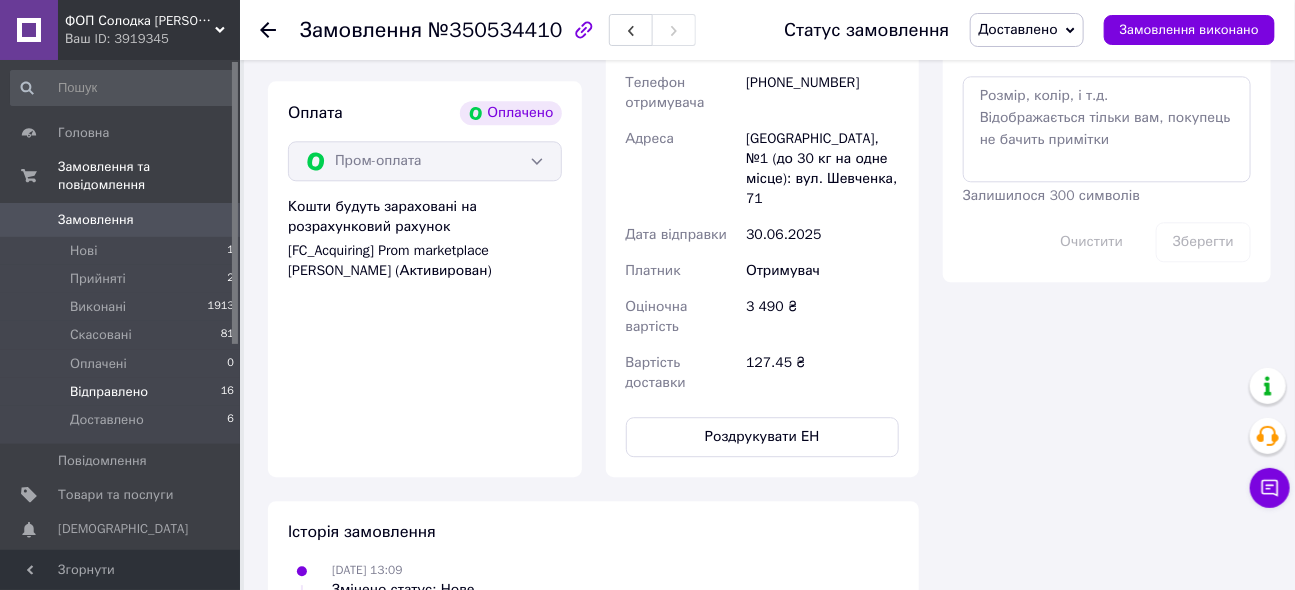 click on "Відправлено" at bounding box center (109, 392) 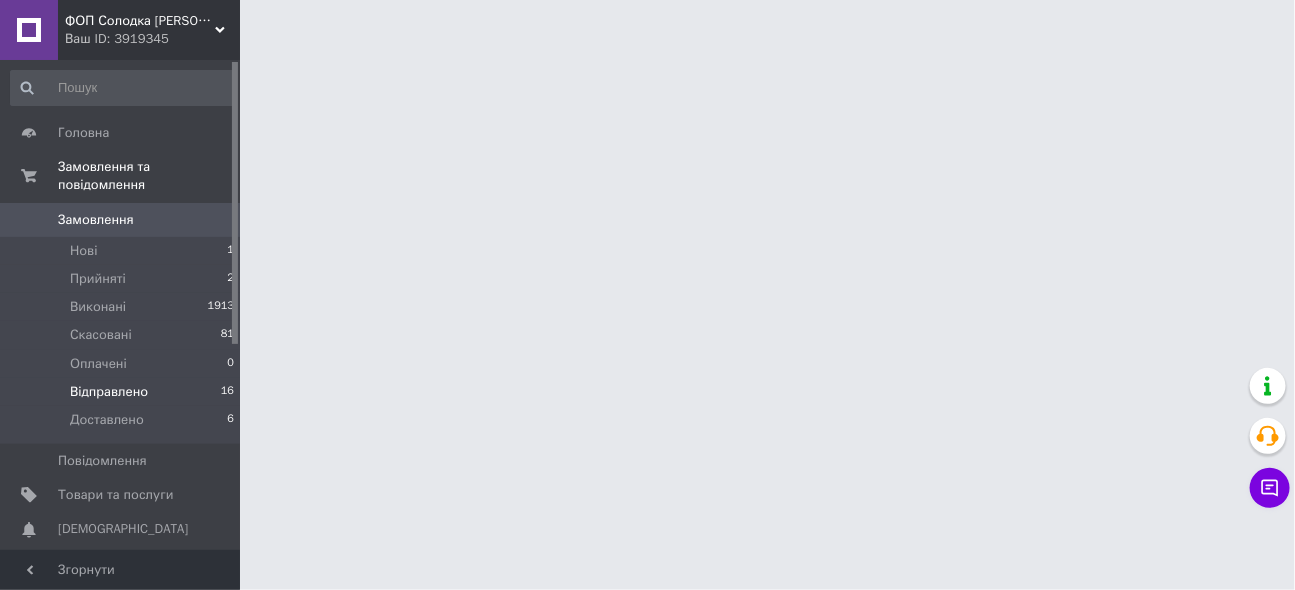 scroll, scrollTop: 0, scrollLeft: 0, axis: both 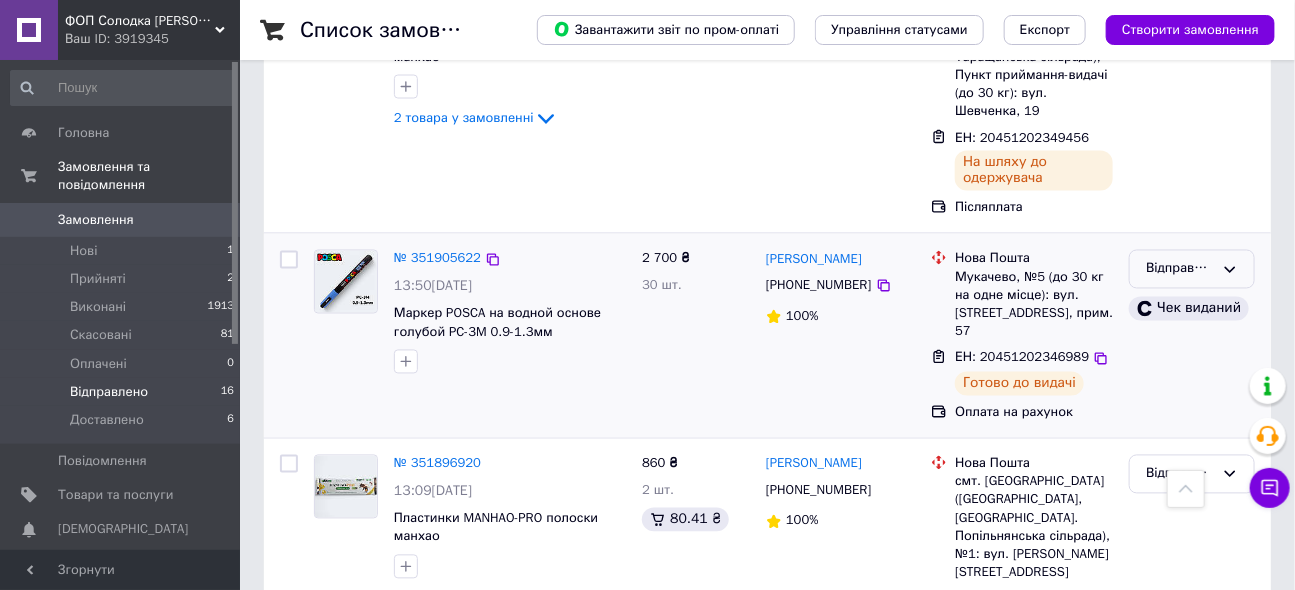 click on "Відправлено" at bounding box center [1180, 269] 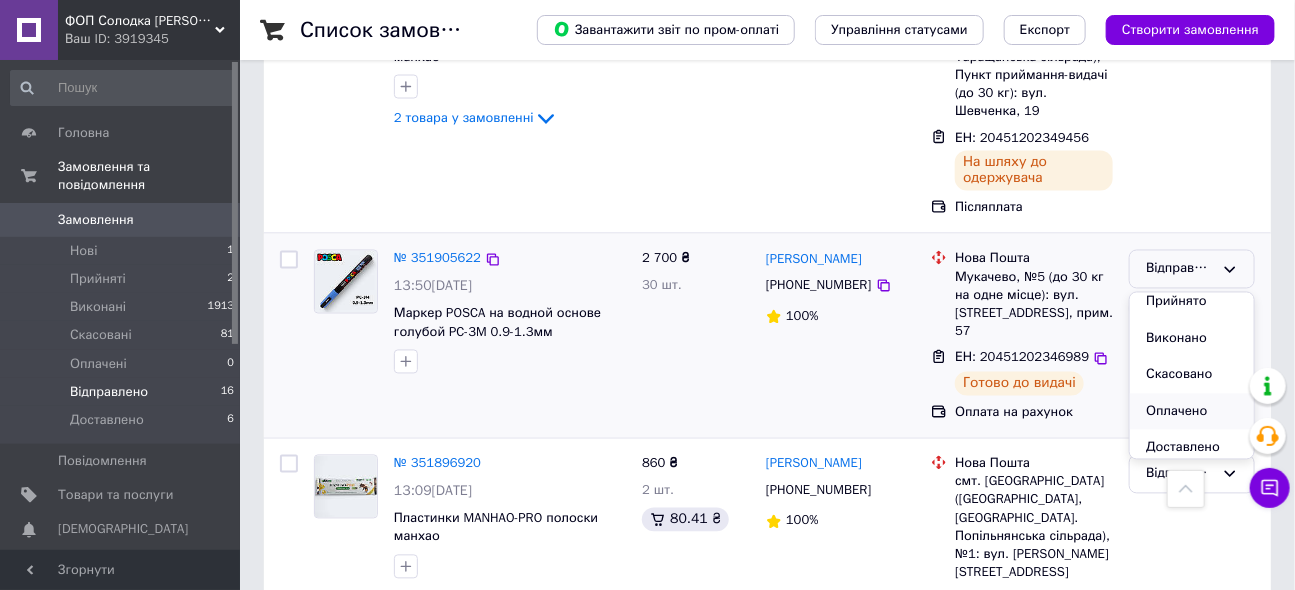 scroll, scrollTop: 16, scrollLeft: 0, axis: vertical 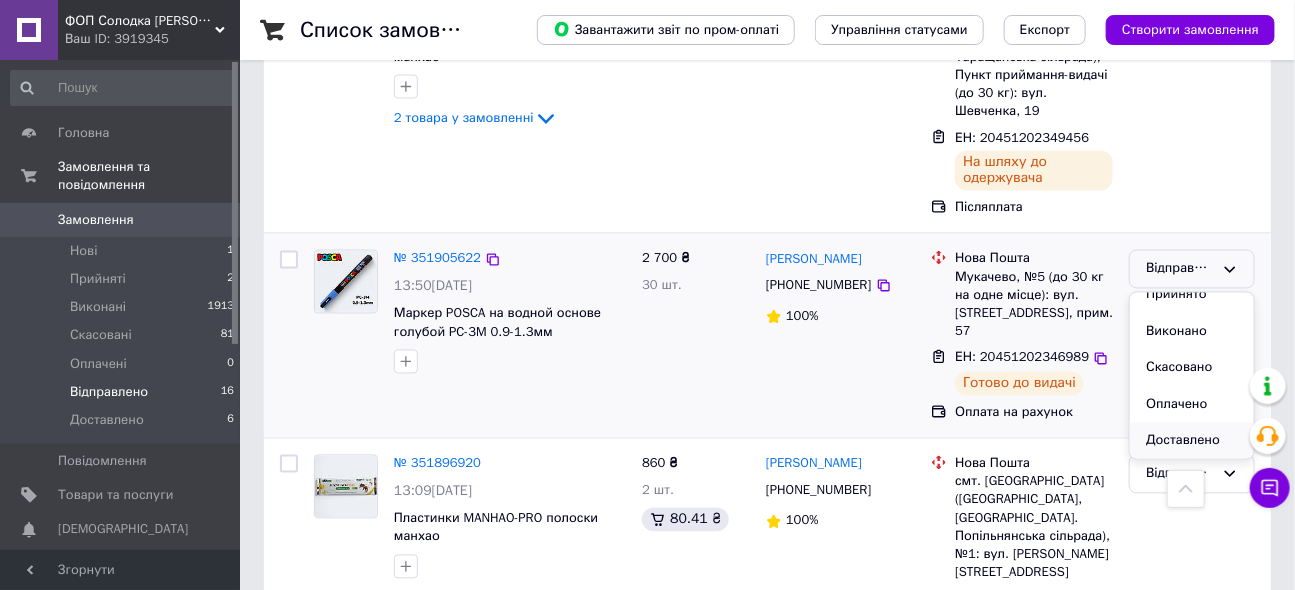 click on "Доставлено" at bounding box center (1192, 441) 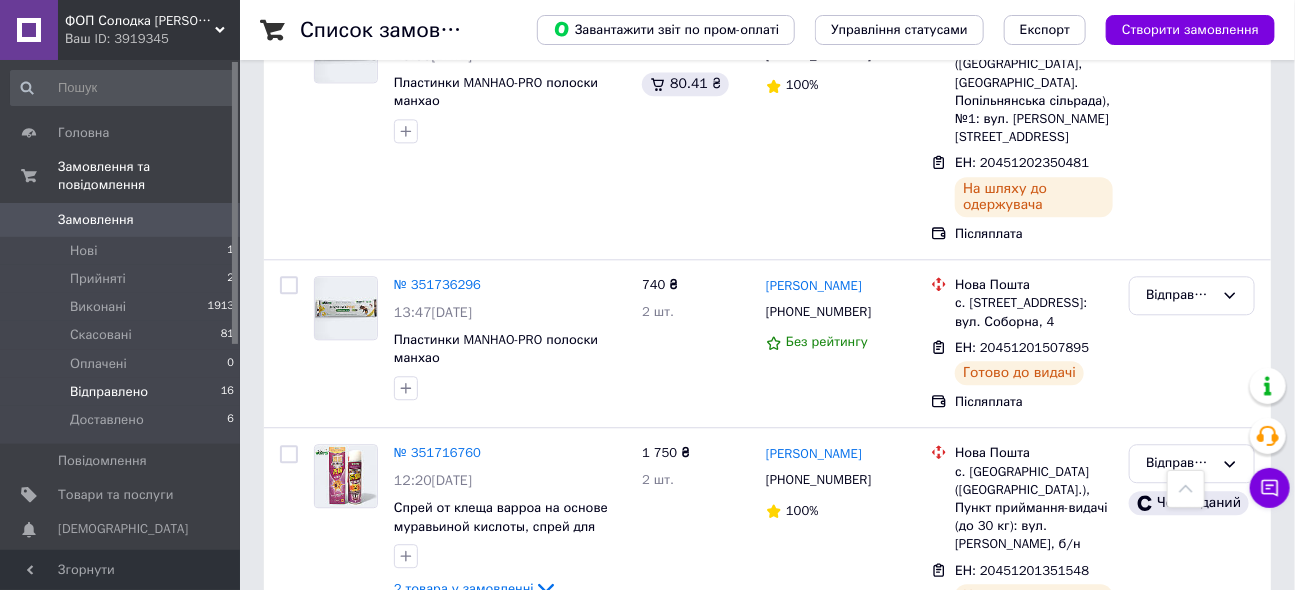 scroll, scrollTop: 1727, scrollLeft: 0, axis: vertical 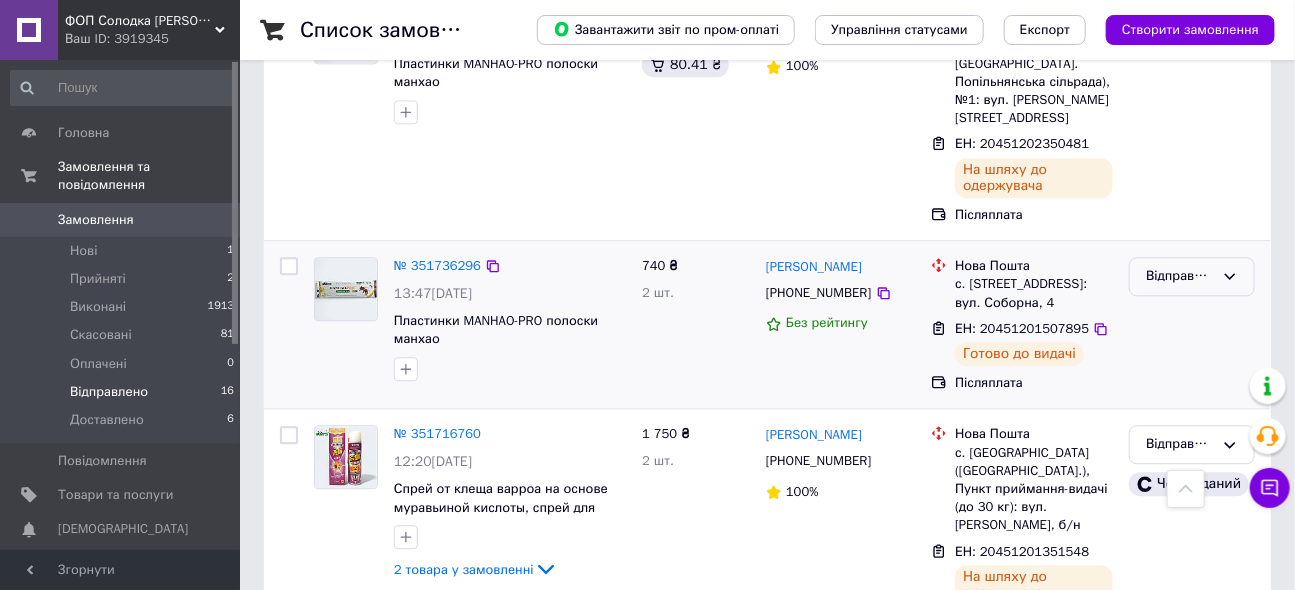 click on "Відправлено" at bounding box center [1180, 276] 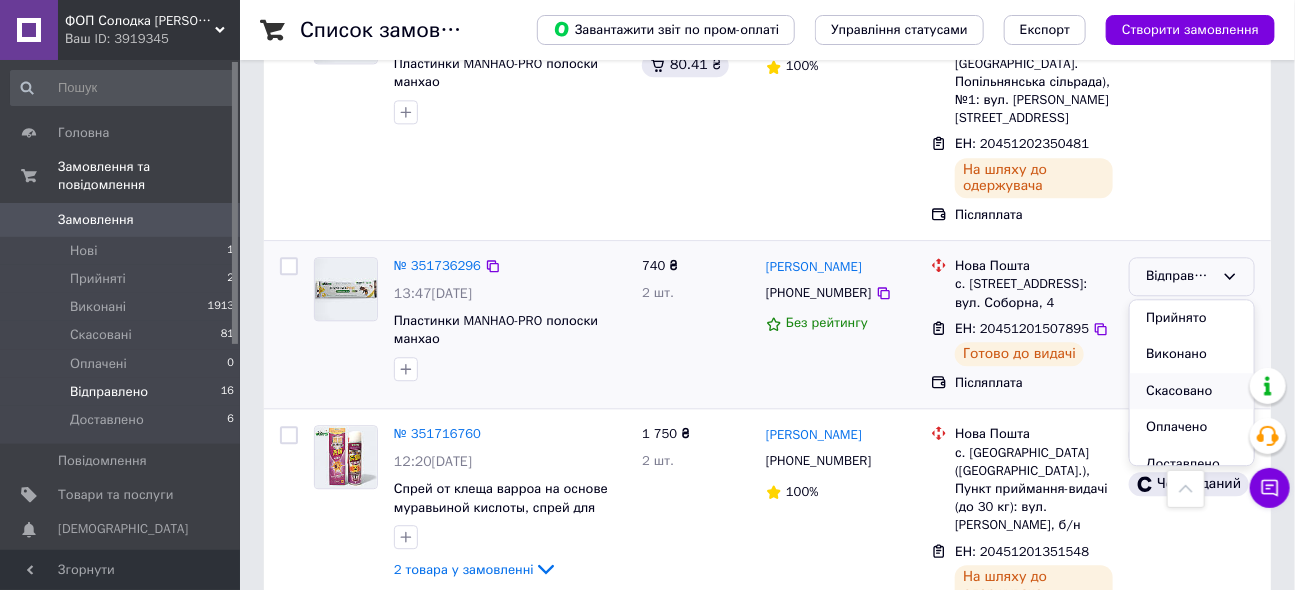 scroll, scrollTop: 16, scrollLeft: 0, axis: vertical 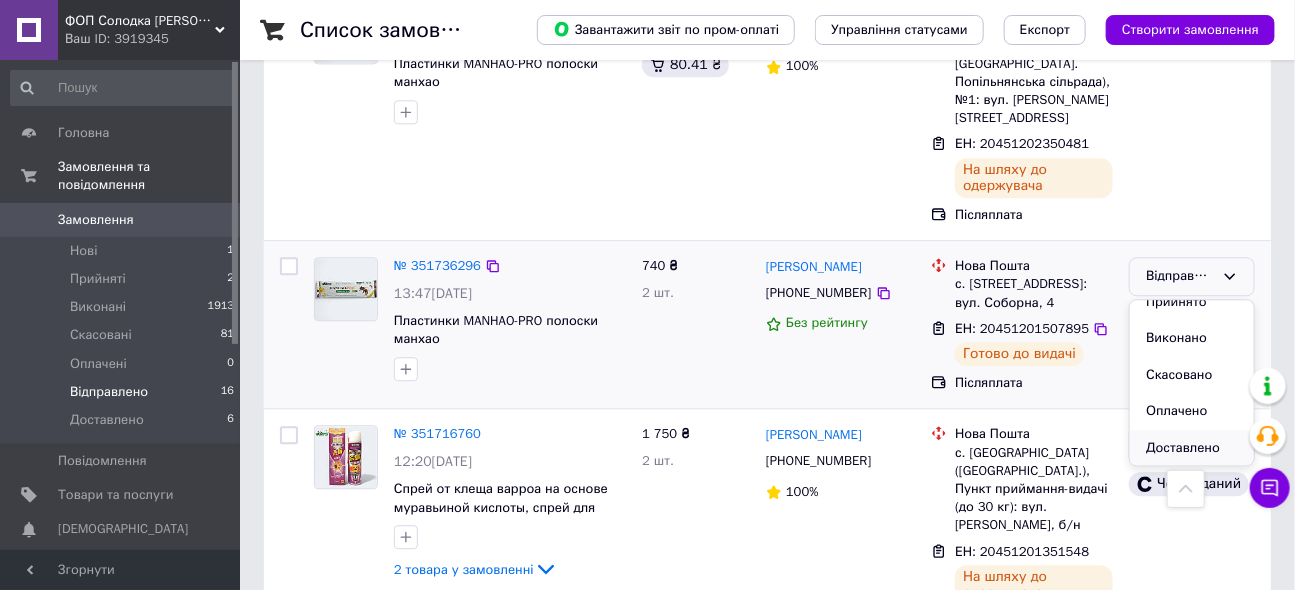 click on "Доставлено" at bounding box center (1192, 448) 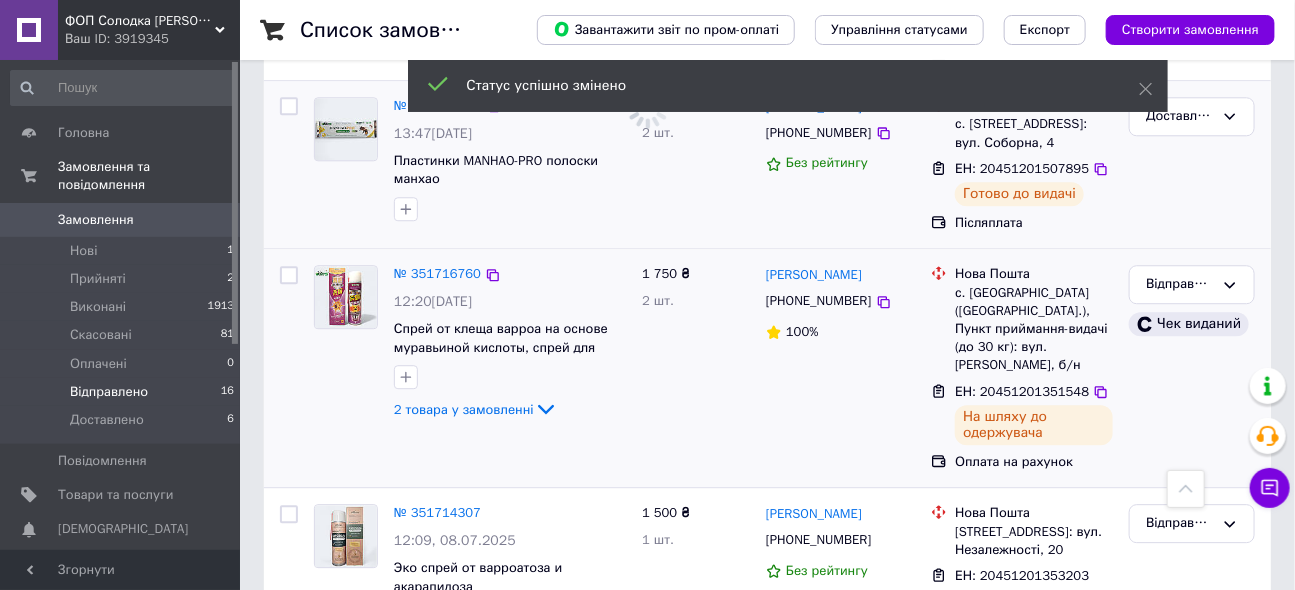 scroll, scrollTop: 2090, scrollLeft: 0, axis: vertical 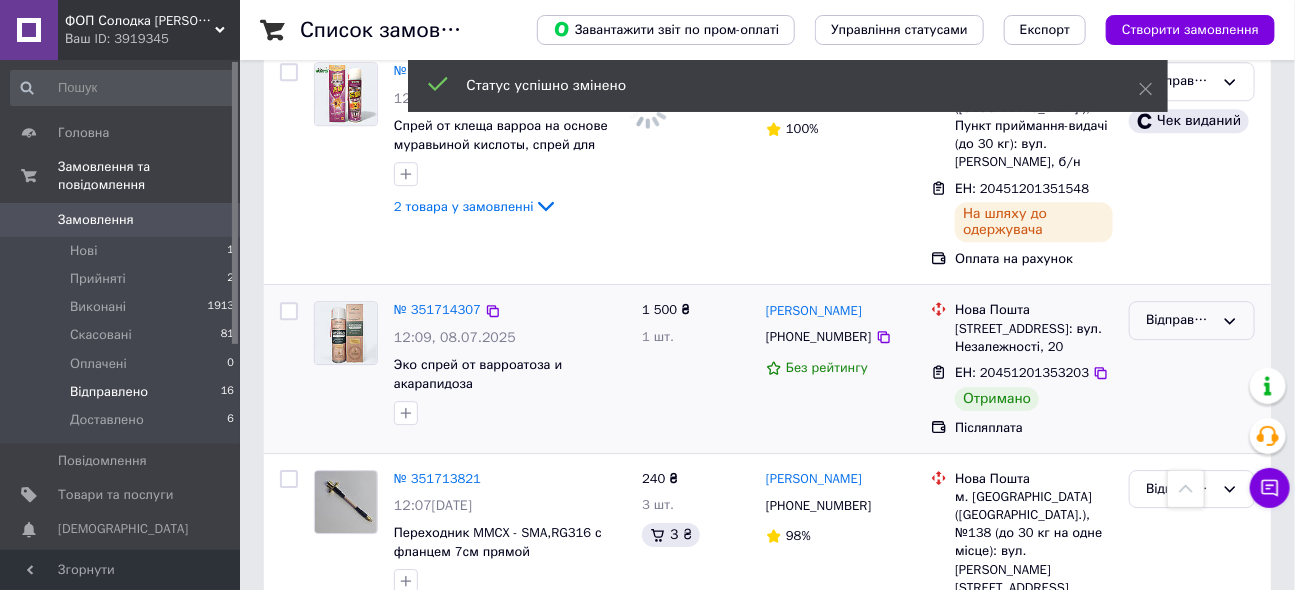 drag, startPoint x: 1163, startPoint y: 196, endPoint x: 1162, endPoint y: 209, distance: 13.038404 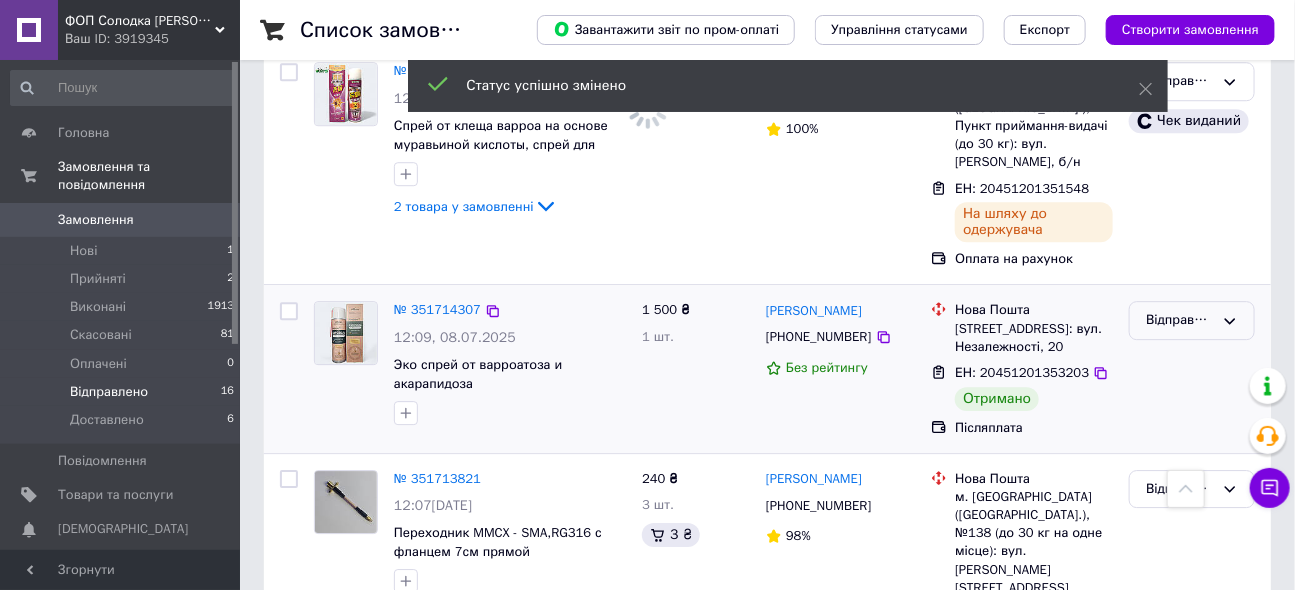 click on "Відправлено" at bounding box center (1192, 320) 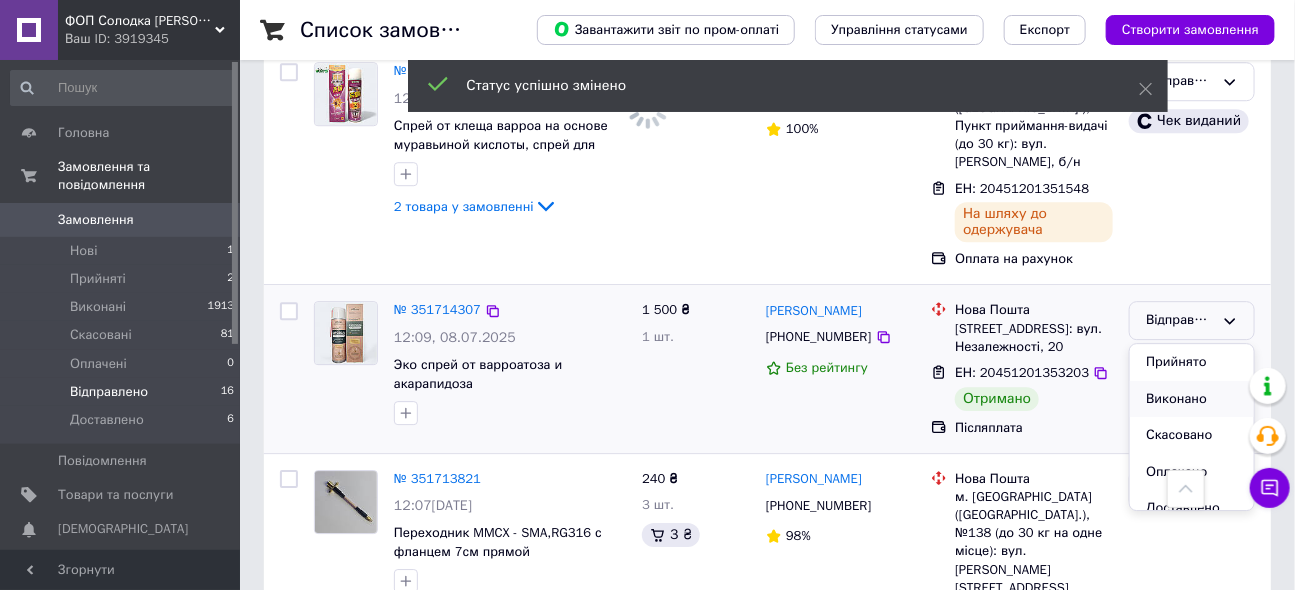 click on "Виконано" at bounding box center (1192, 399) 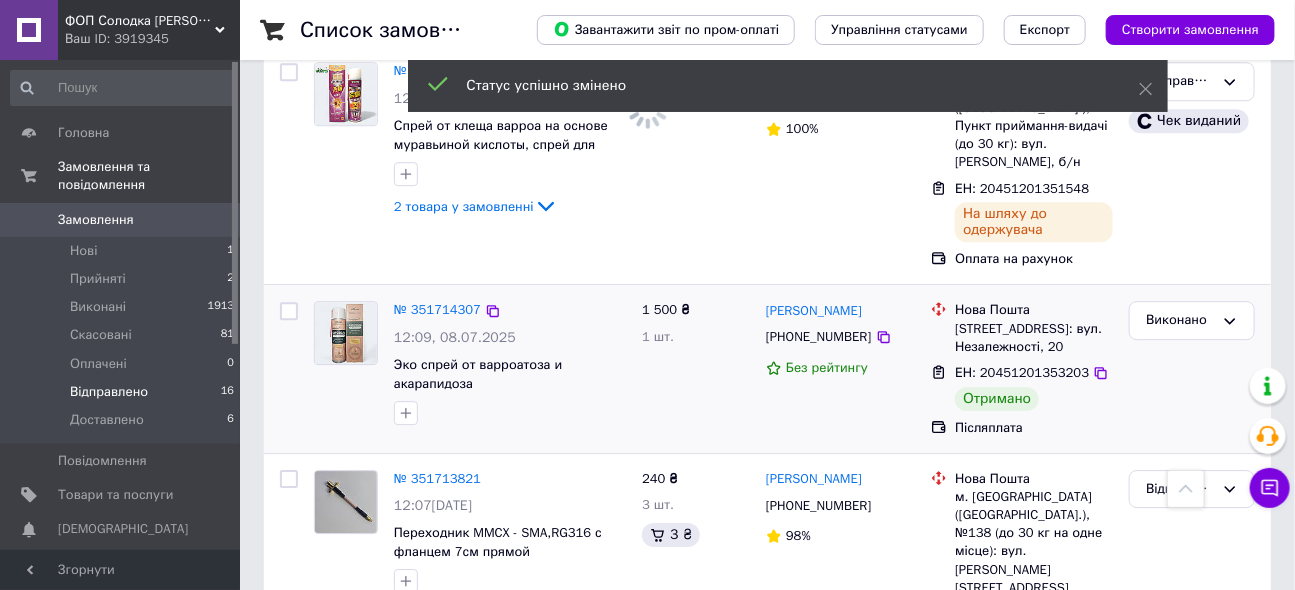 click on "№ 351714307" at bounding box center (437, 310) 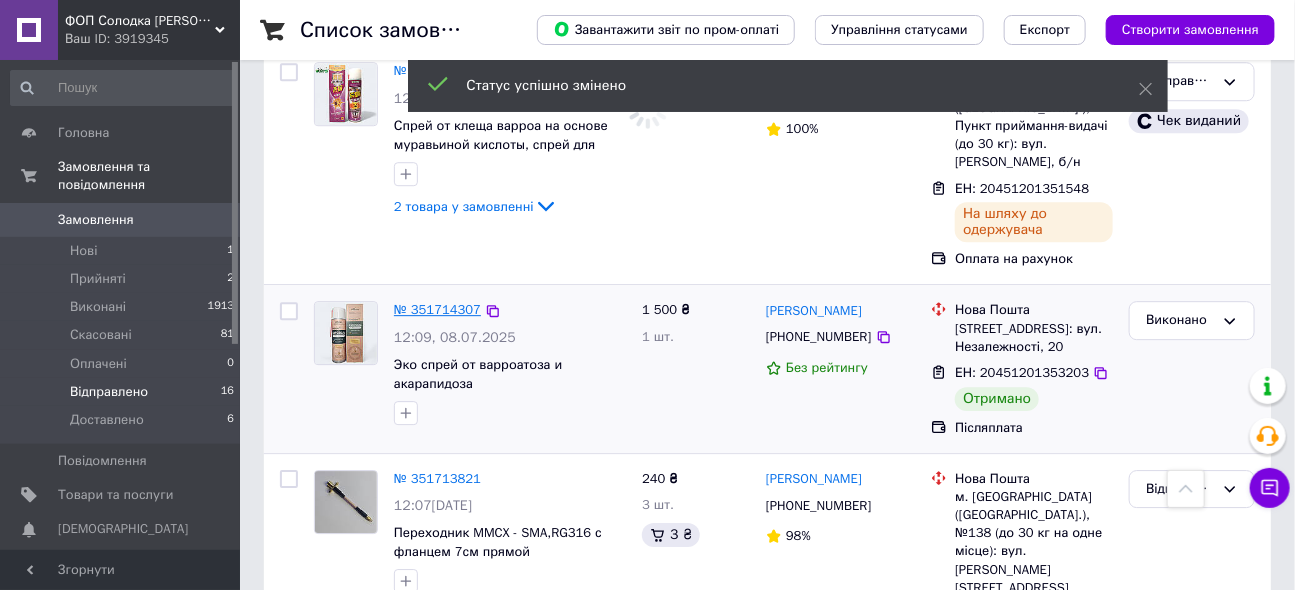 click on "№ 351714307" at bounding box center (437, 309) 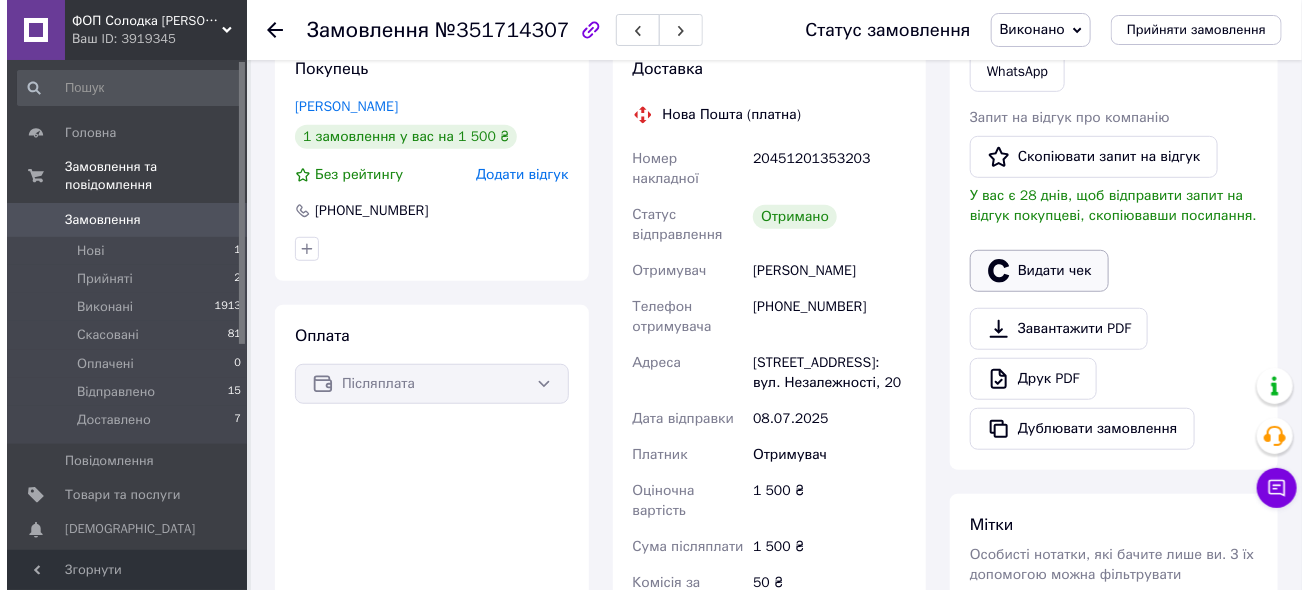scroll, scrollTop: 290, scrollLeft: 0, axis: vertical 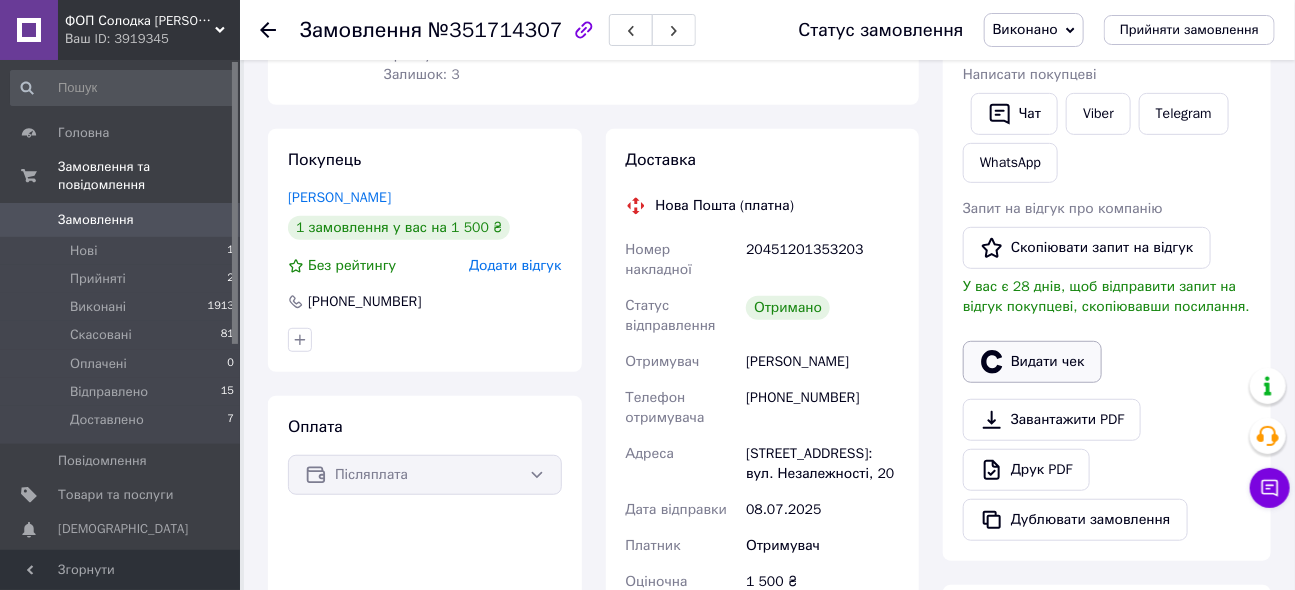 click on "Видати чек" at bounding box center (1032, 362) 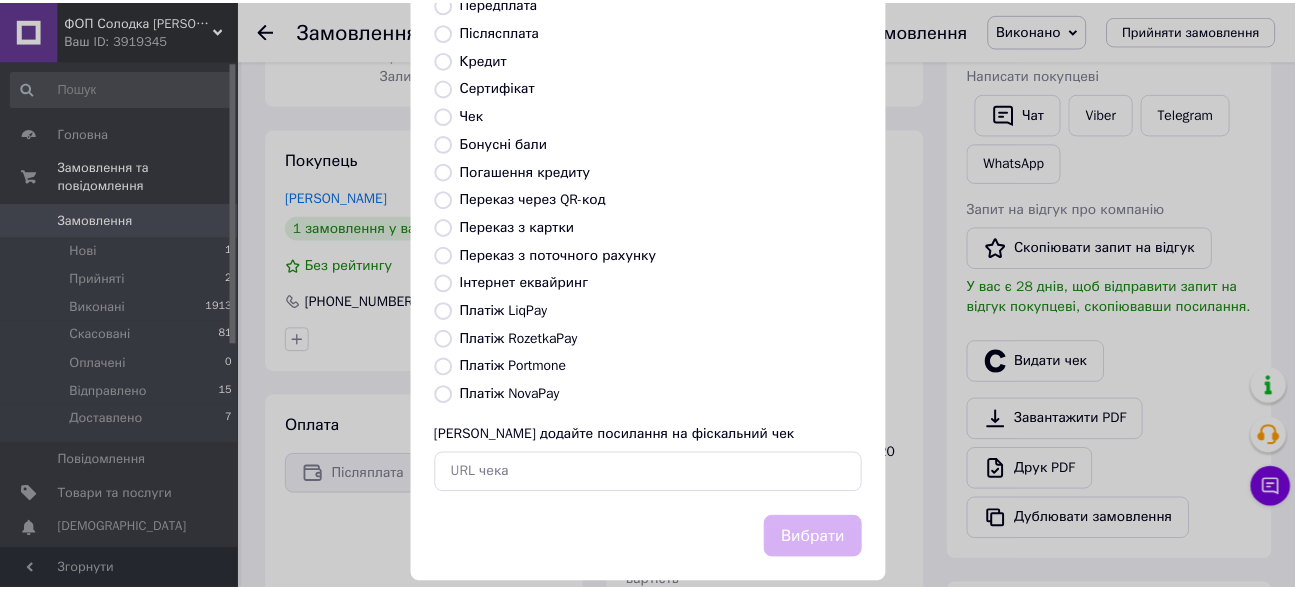 scroll, scrollTop: 269, scrollLeft: 0, axis: vertical 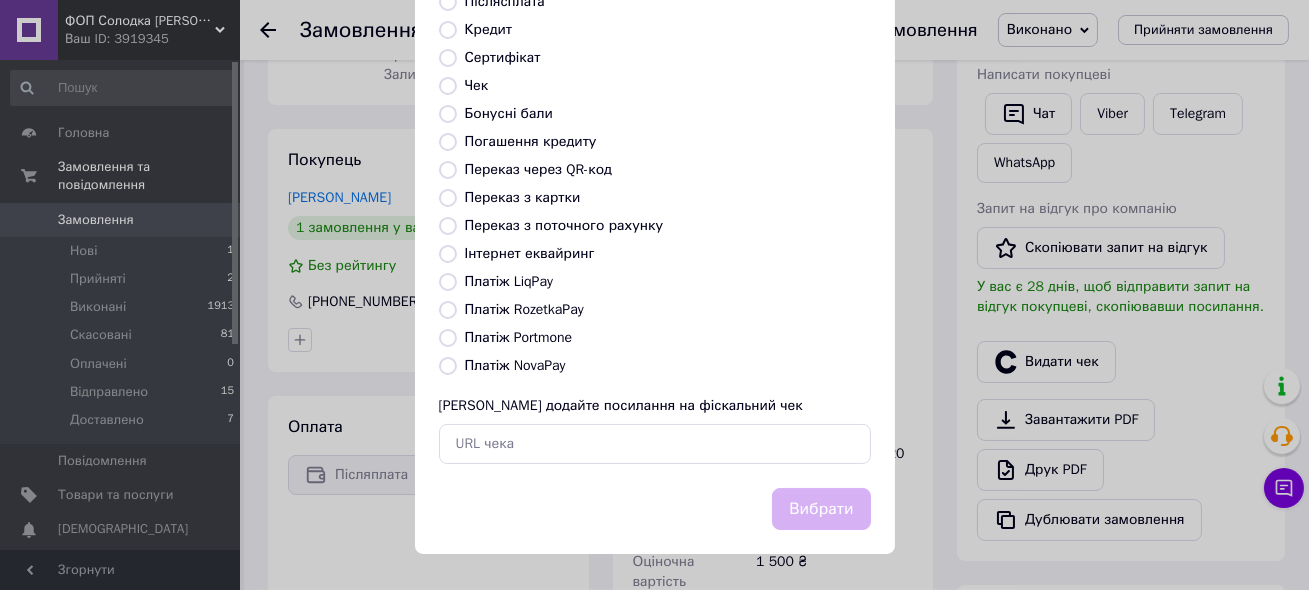 click on "Платіж NovaPay" at bounding box center (515, 365) 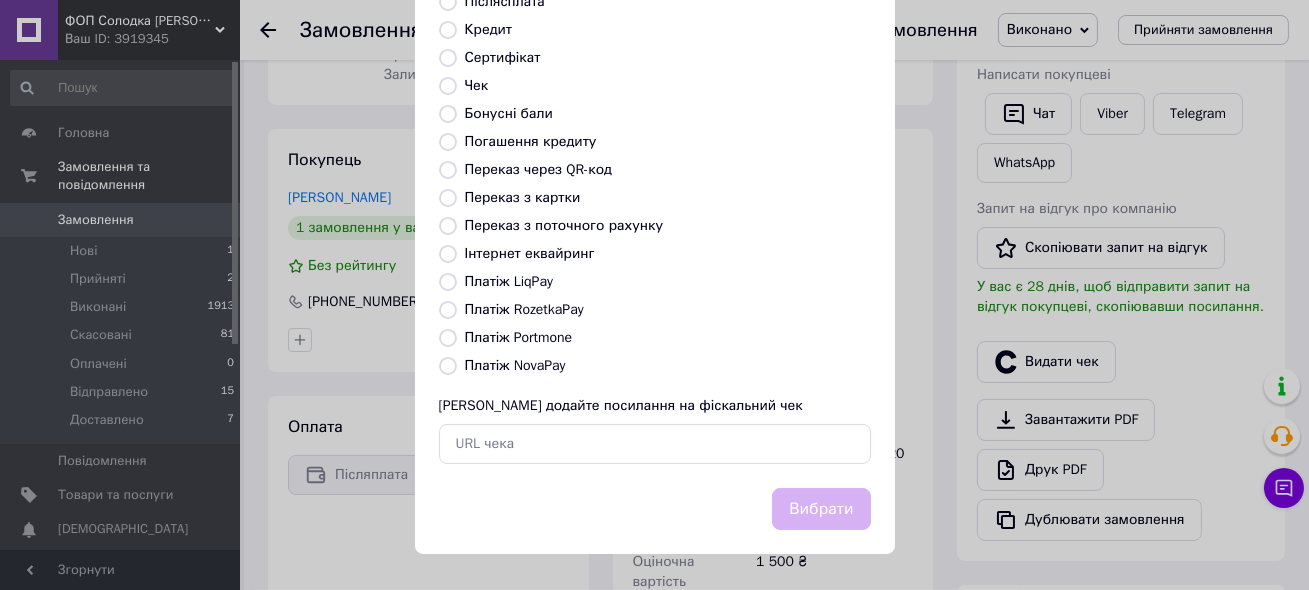 radio on "true" 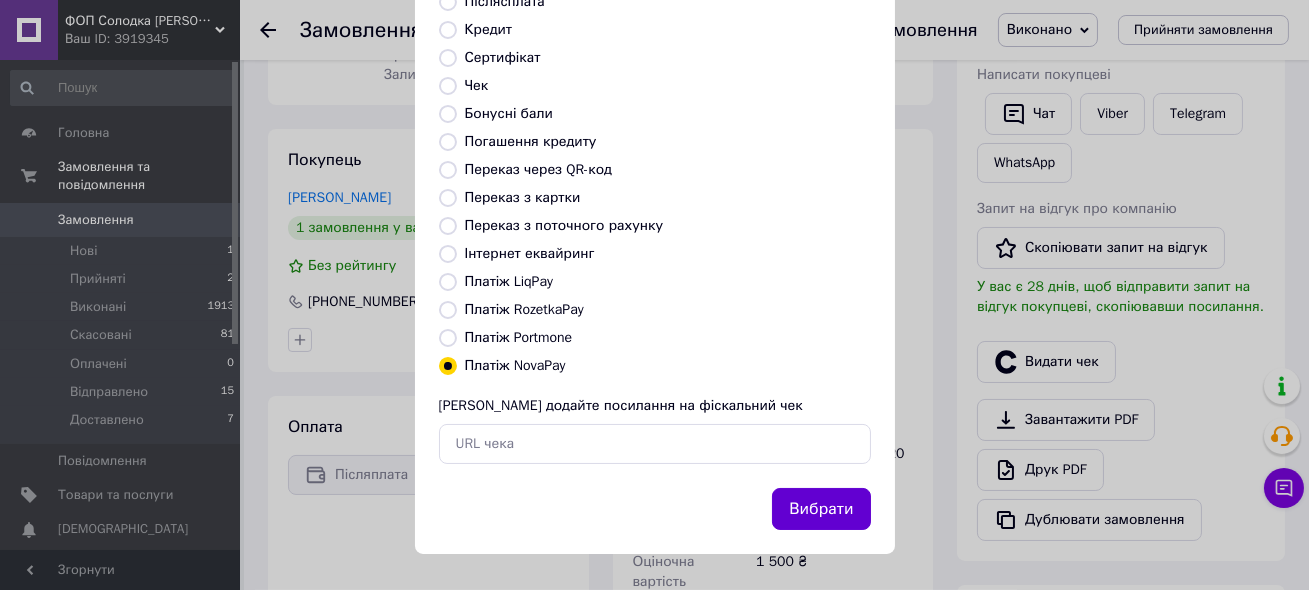 click on "Вибрати" at bounding box center (821, 509) 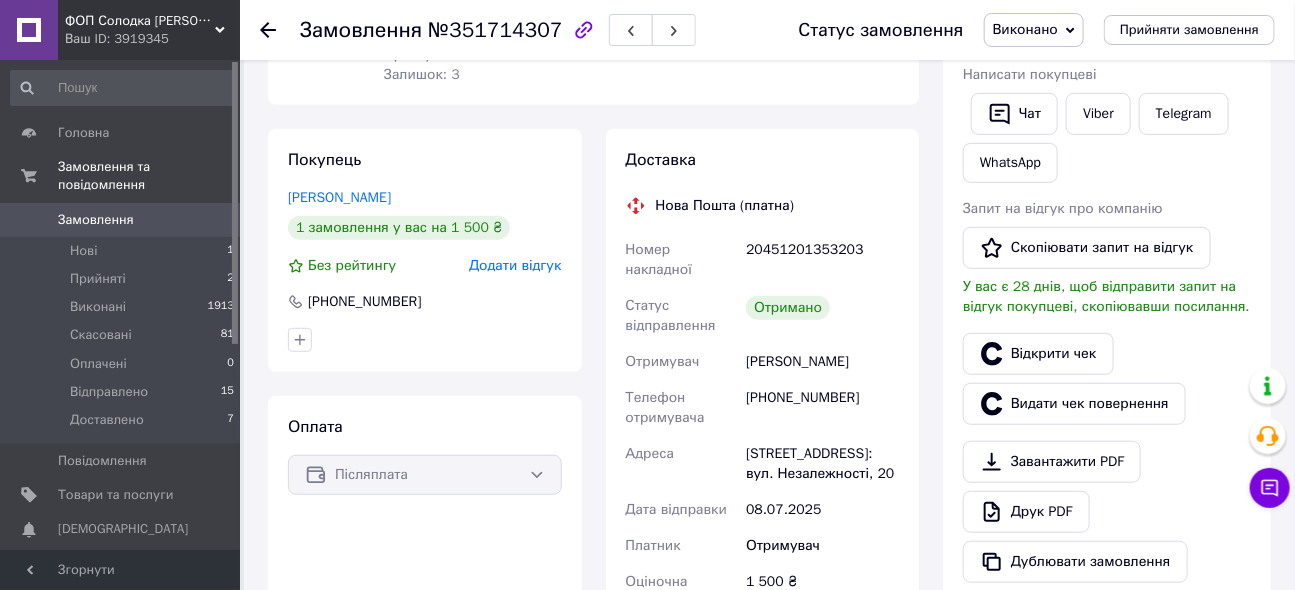 scroll, scrollTop: 0, scrollLeft: 0, axis: both 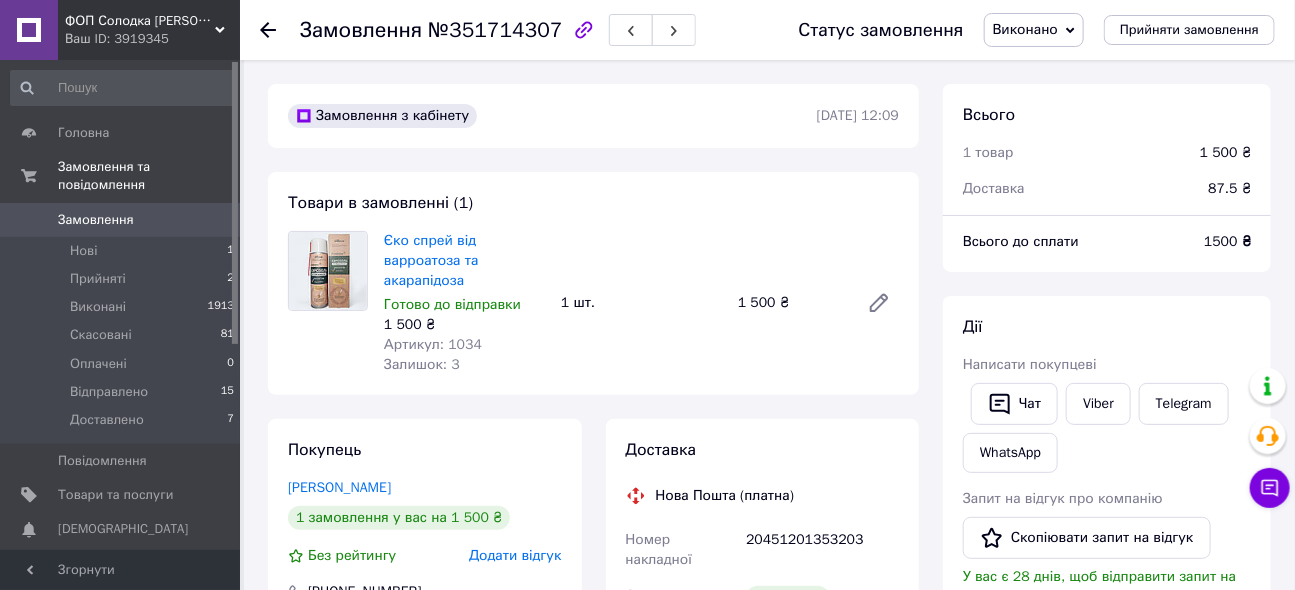 click 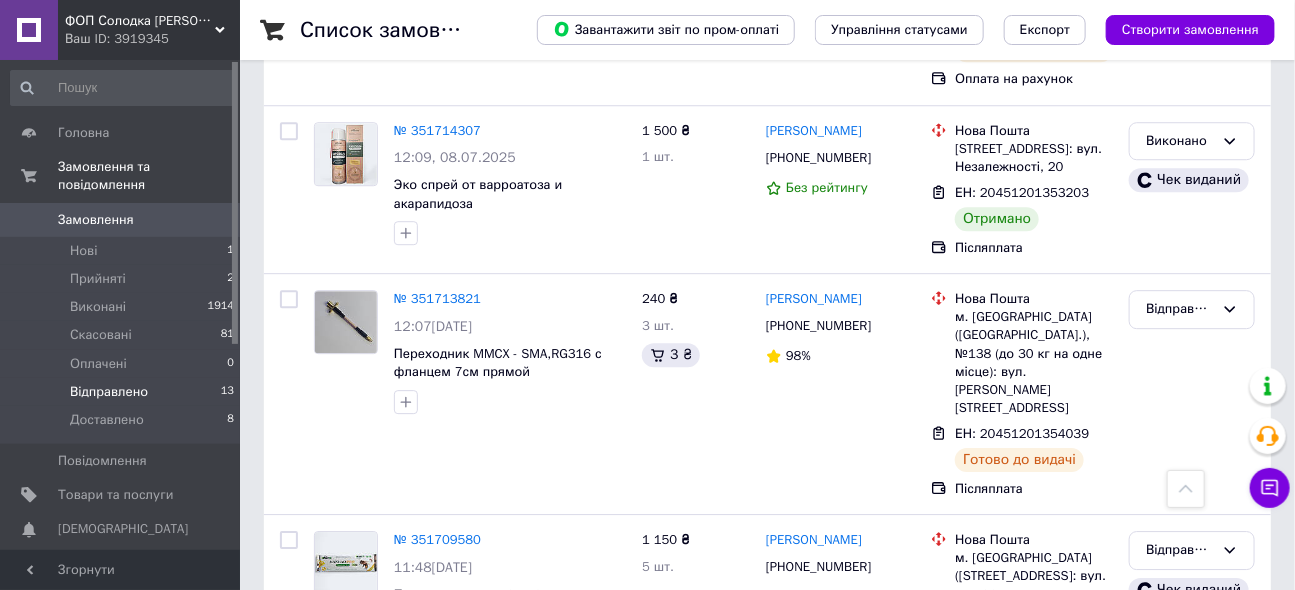 scroll, scrollTop: 2090, scrollLeft: 0, axis: vertical 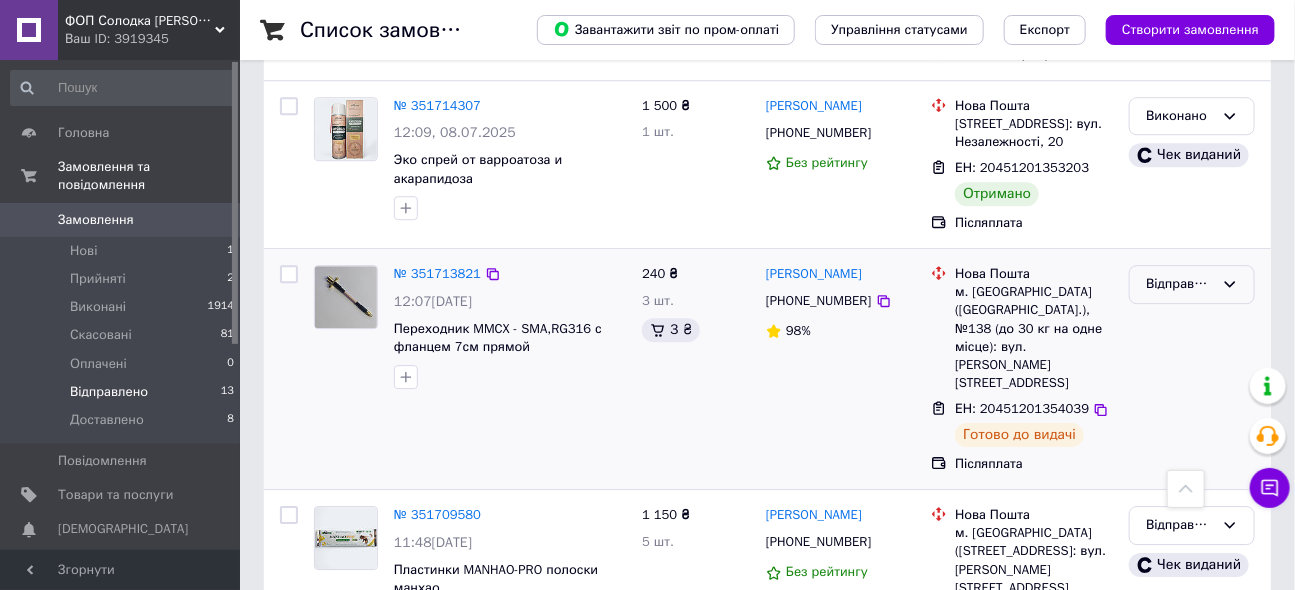 click on "Відправлено" at bounding box center (1180, 284) 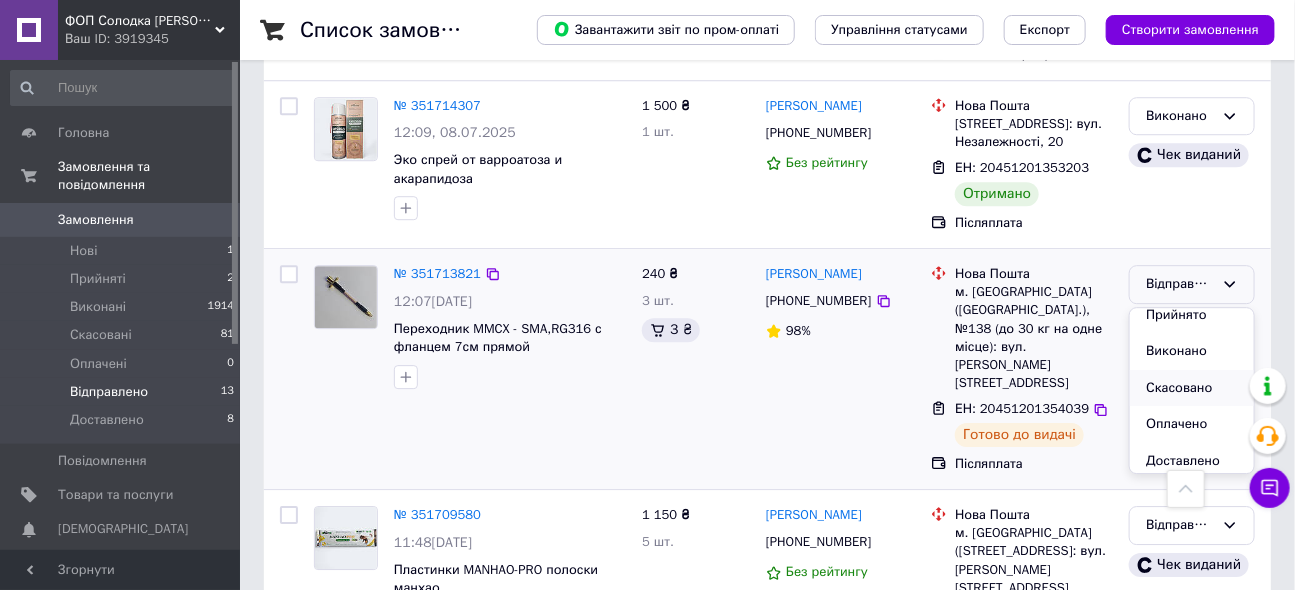 scroll, scrollTop: 16, scrollLeft: 0, axis: vertical 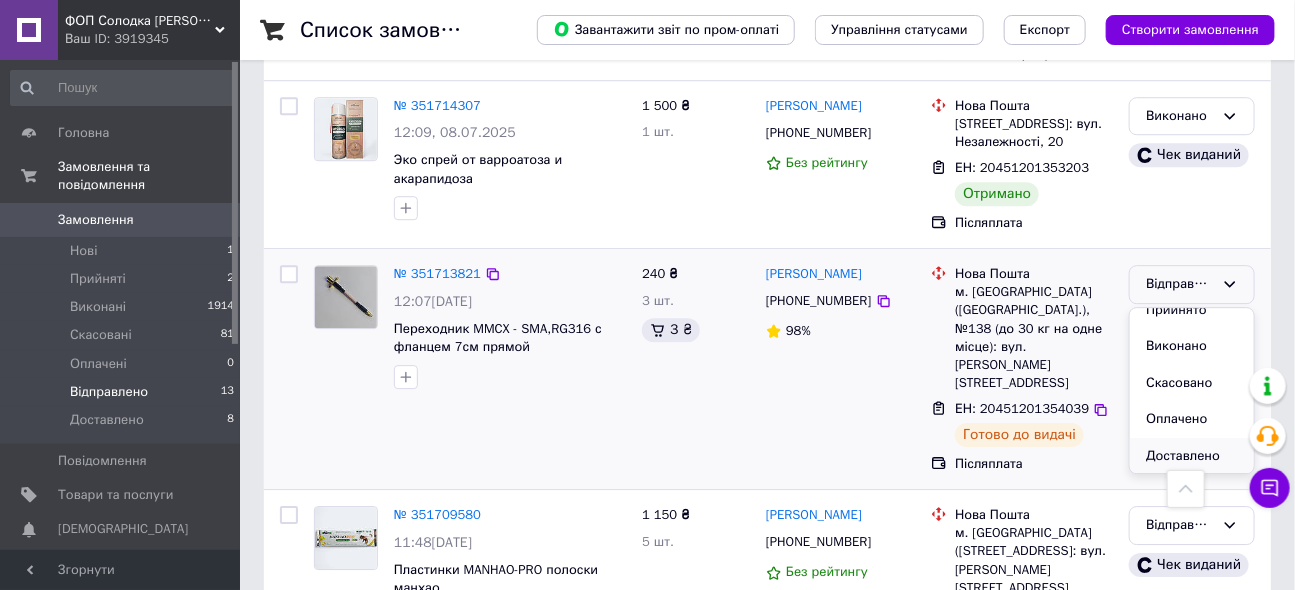 click on "Доставлено" at bounding box center (1192, 456) 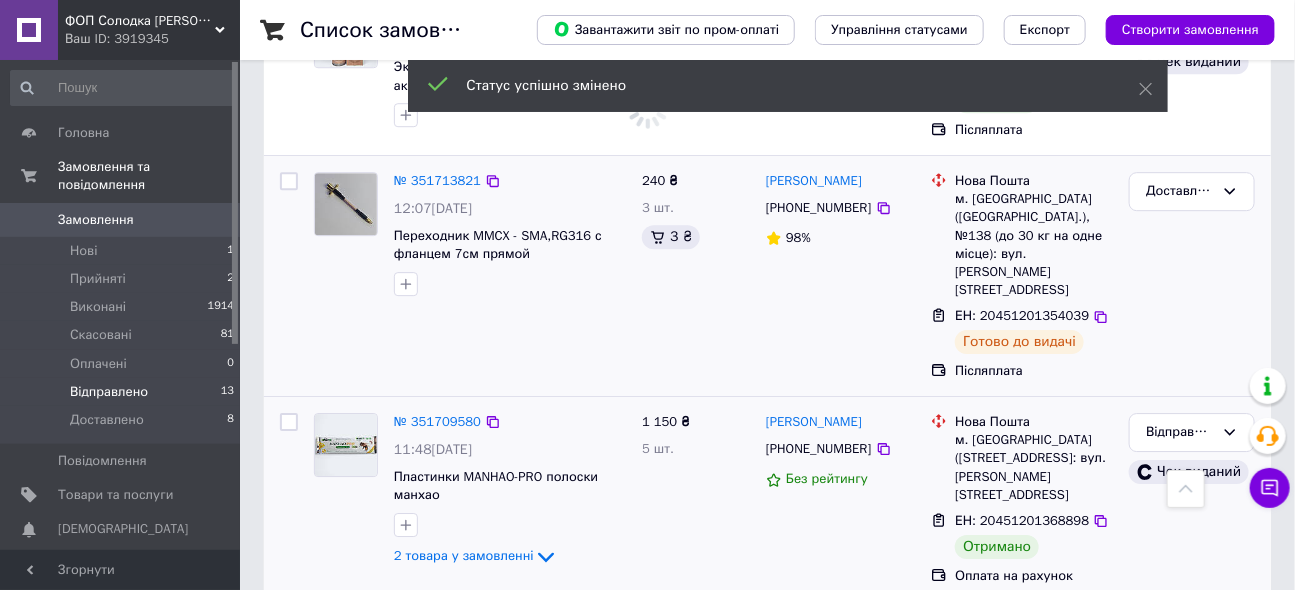 scroll, scrollTop: 2363, scrollLeft: 0, axis: vertical 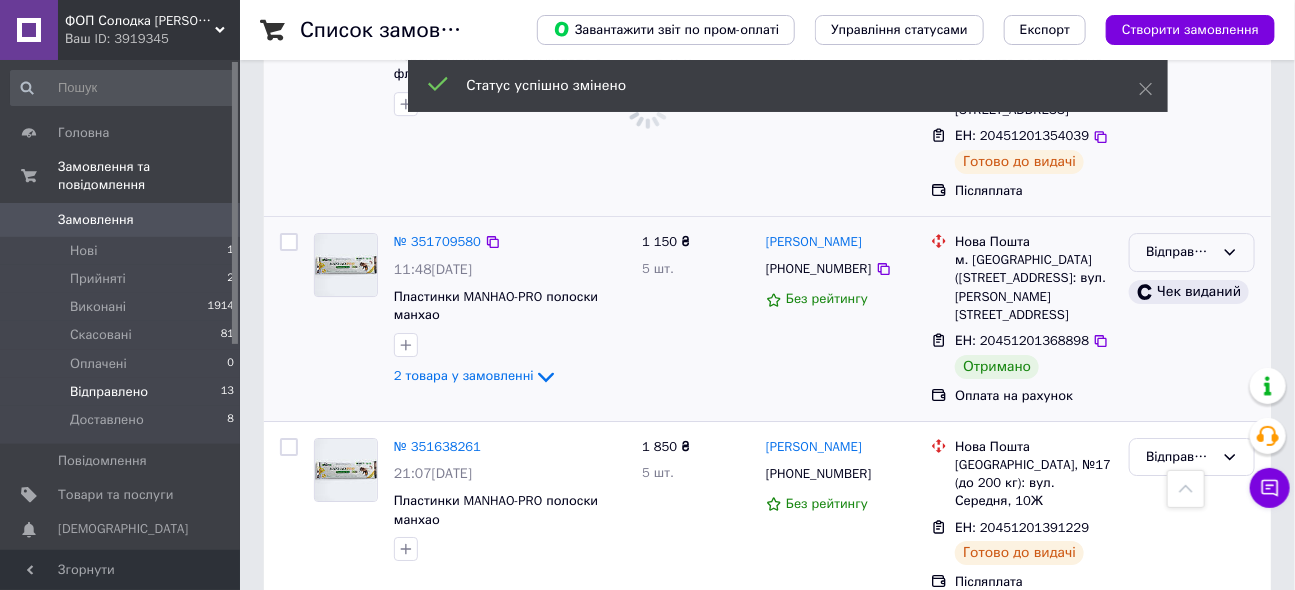 click on "Відправлено" at bounding box center (1180, 252) 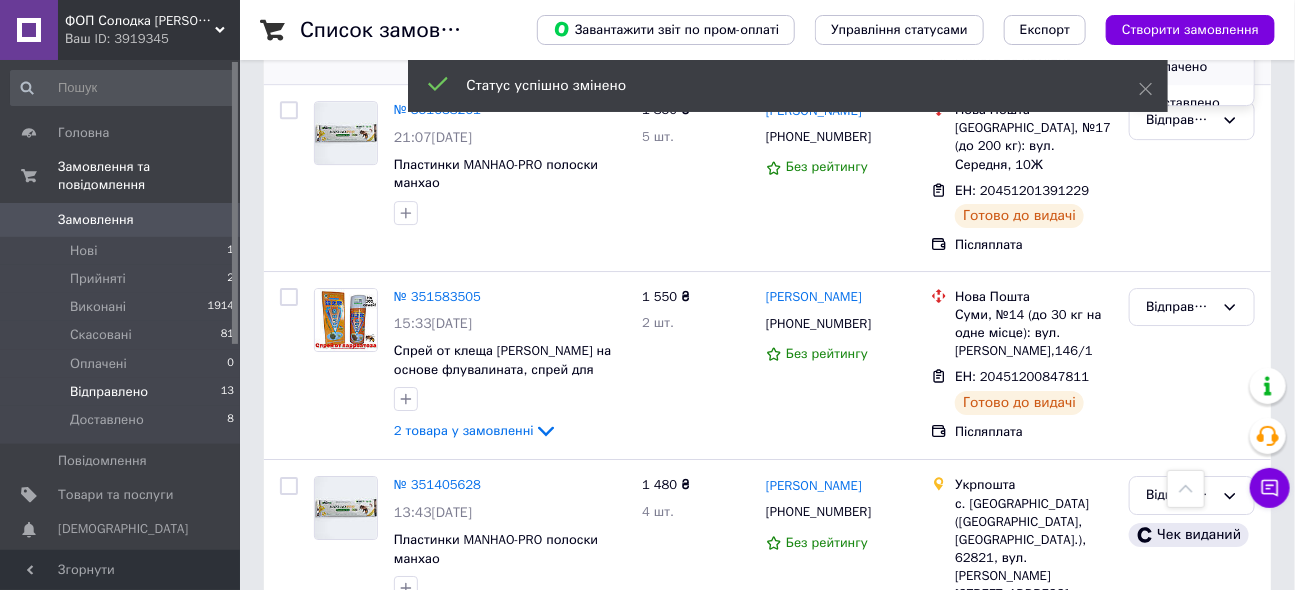 scroll, scrollTop: 2026, scrollLeft: 0, axis: vertical 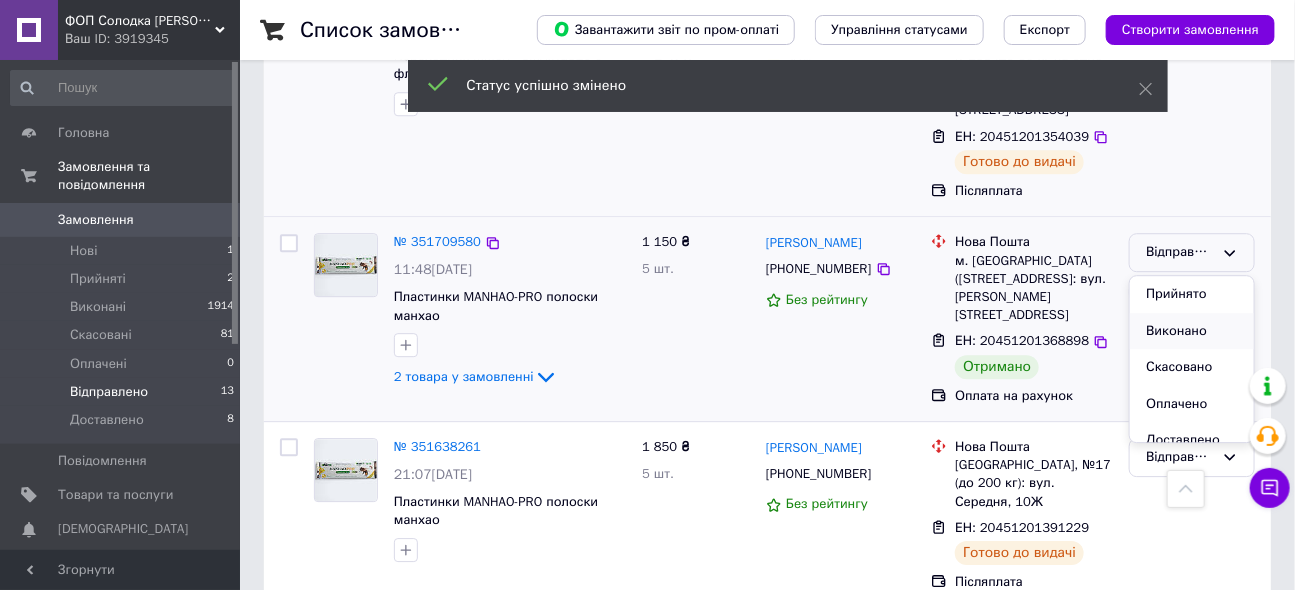 click on "Виконано" at bounding box center (1192, 331) 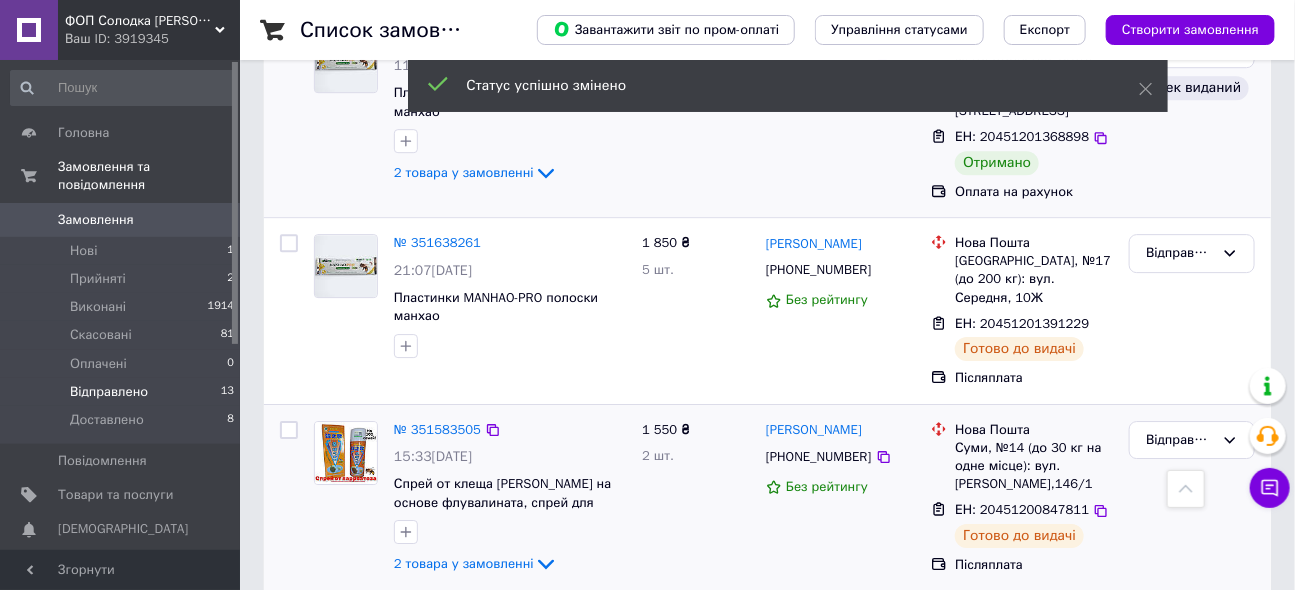 scroll, scrollTop: 2208, scrollLeft: 0, axis: vertical 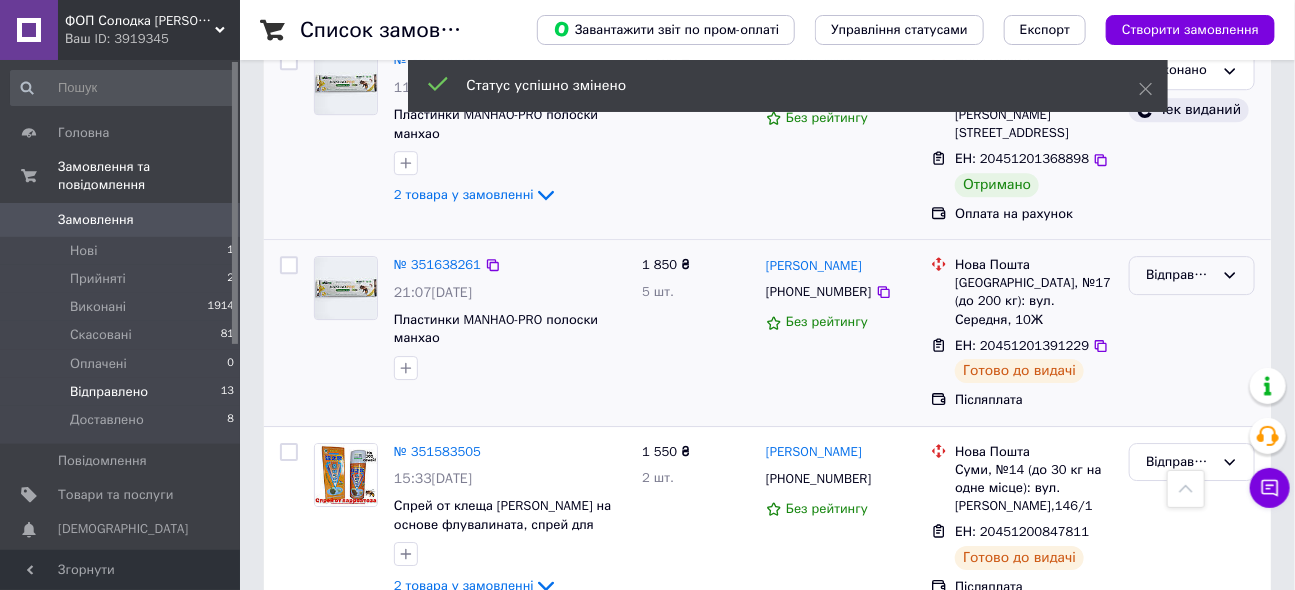 click on "Відправлено" at bounding box center (1180, 275) 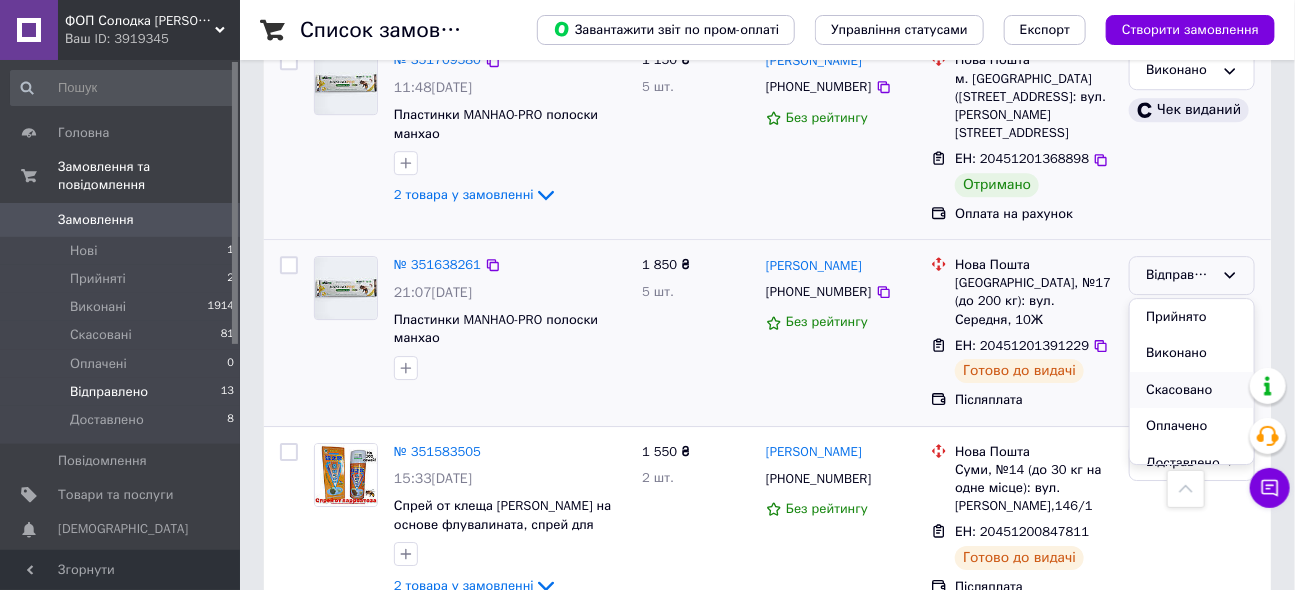scroll, scrollTop: 16, scrollLeft: 0, axis: vertical 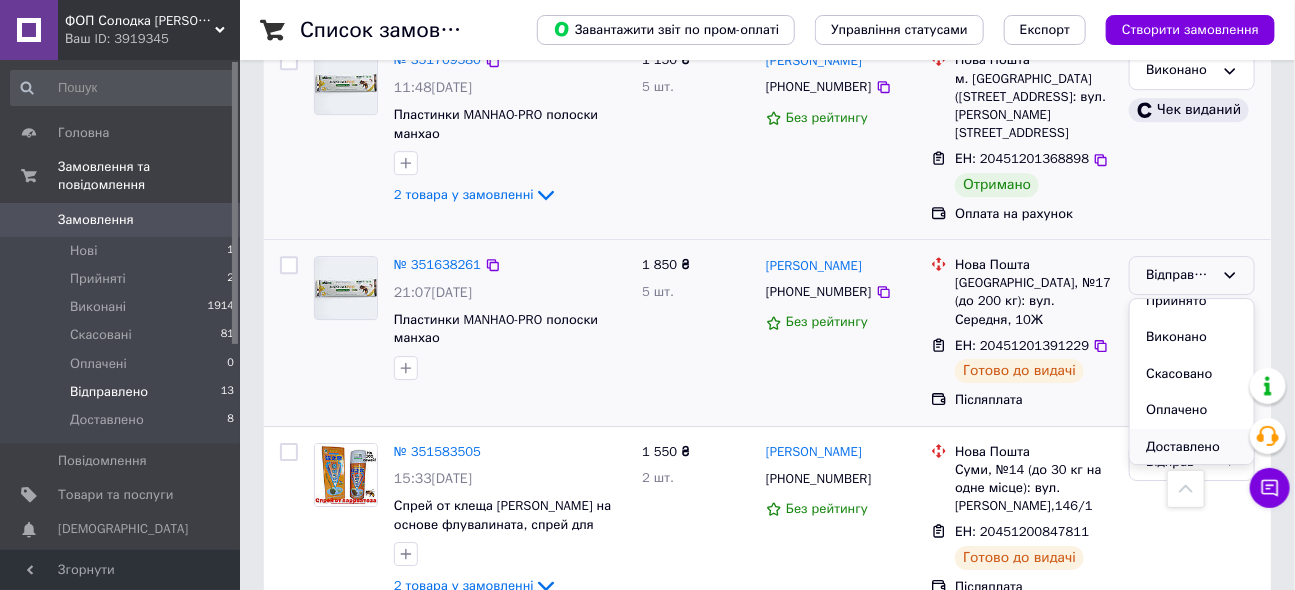 click on "Доставлено" at bounding box center [1192, 447] 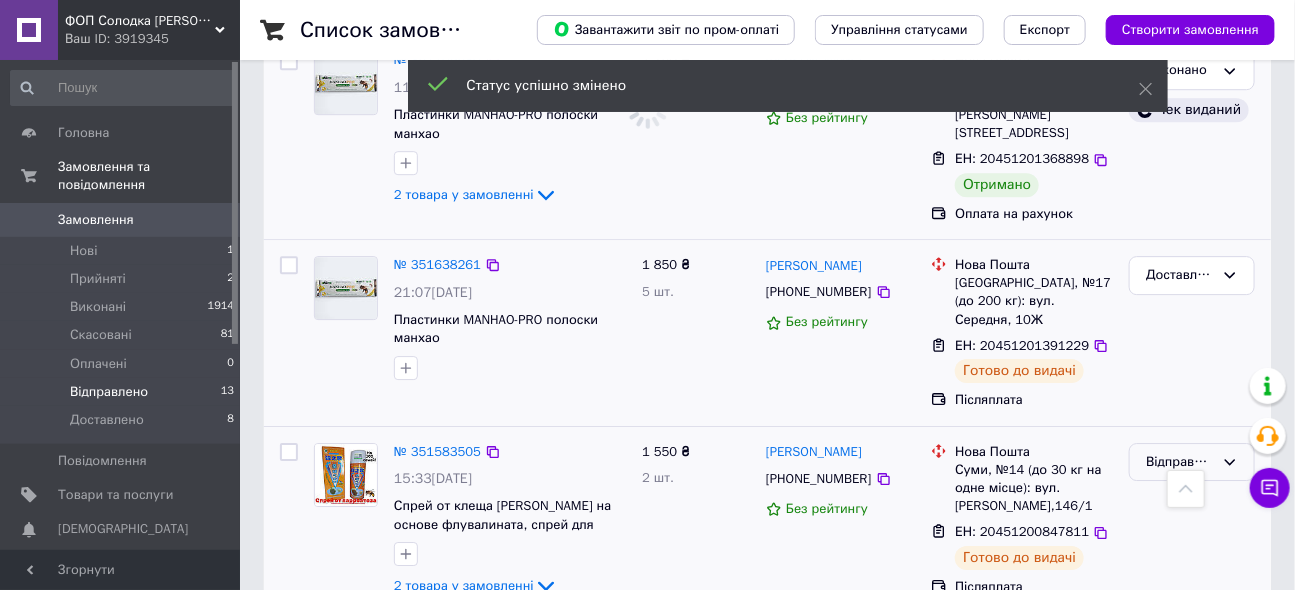 click on "Відправлено" at bounding box center (1180, 462) 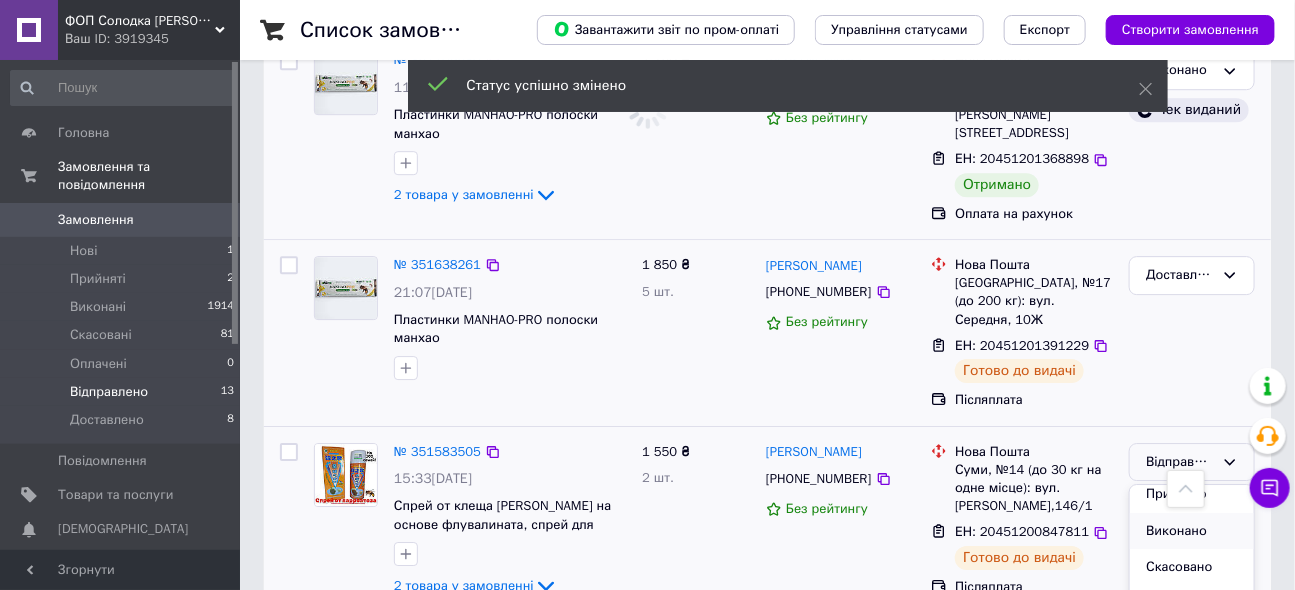 scroll, scrollTop: 16, scrollLeft: 0, axis: vertical 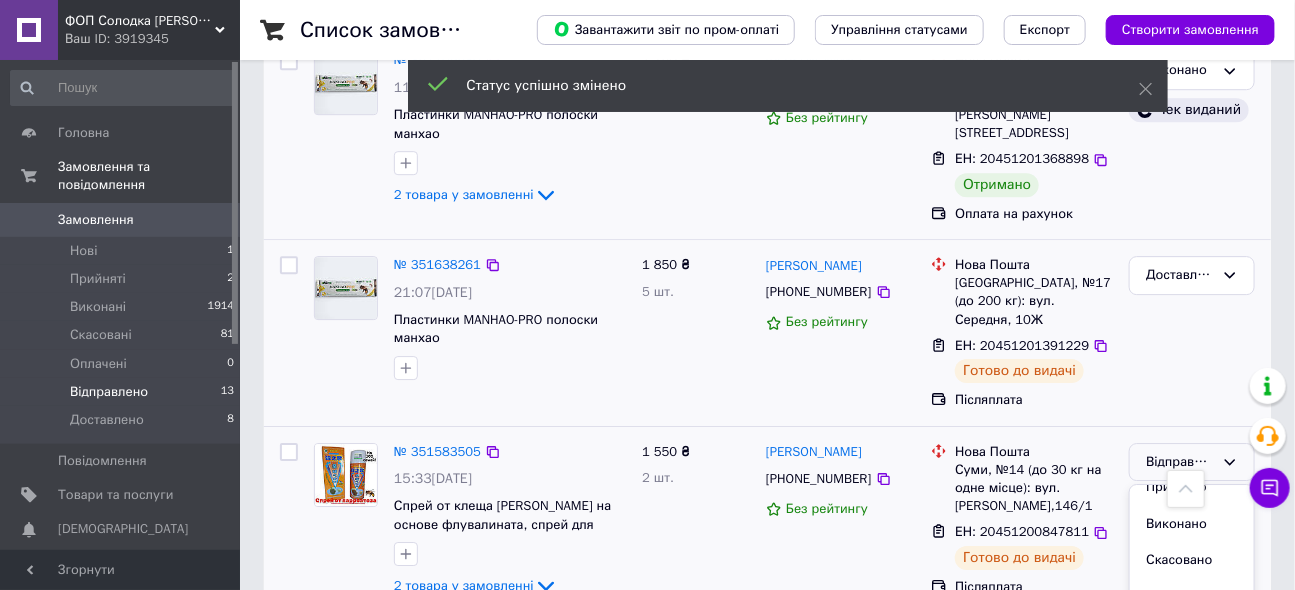 click on "Доставлено" at bounding box center (1192, 634) 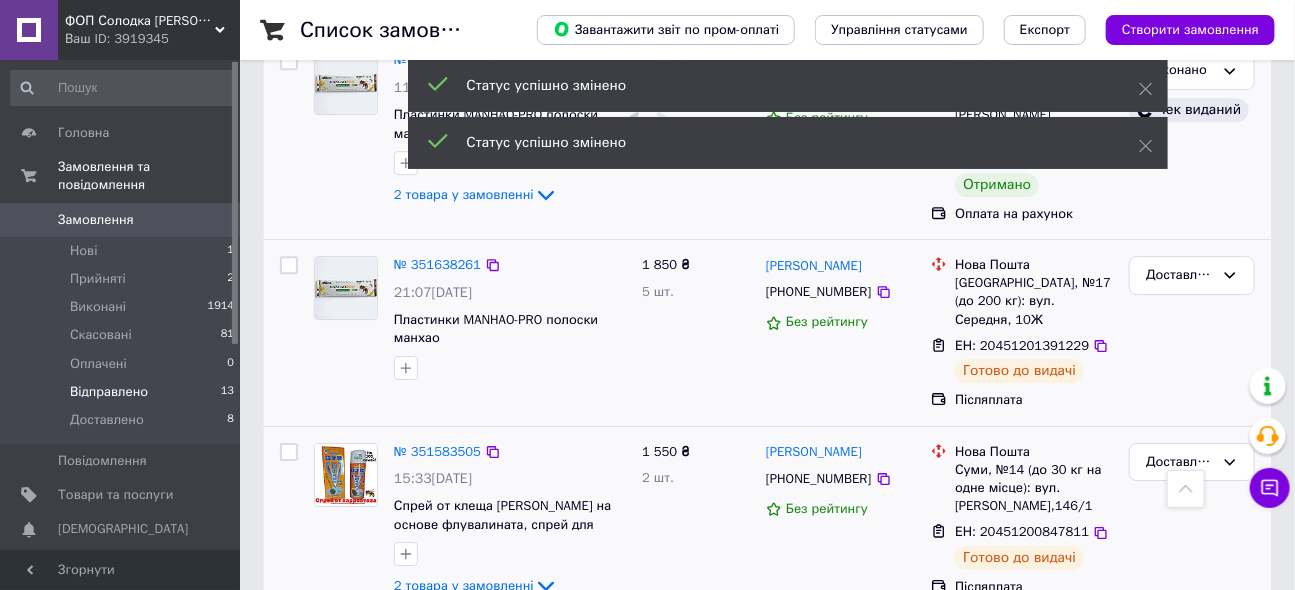 scroll, scrollTop: 2464, scrollLeft: 0, axis: vertical 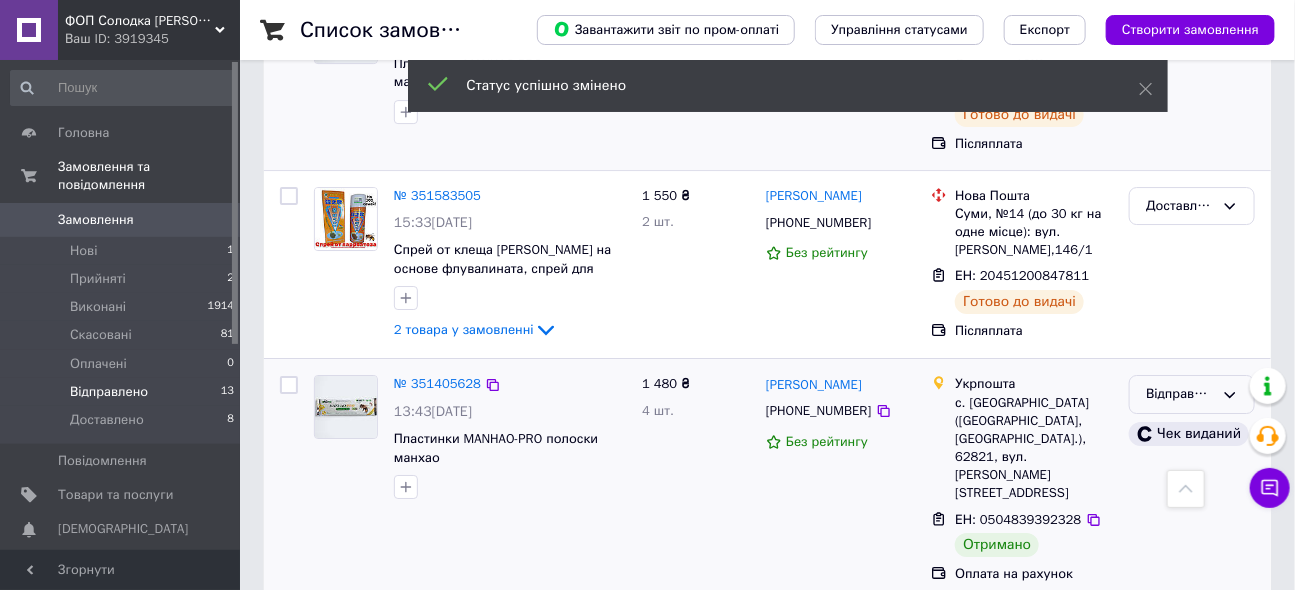 click on "Відправлено" at bounding box center (1180, 394) 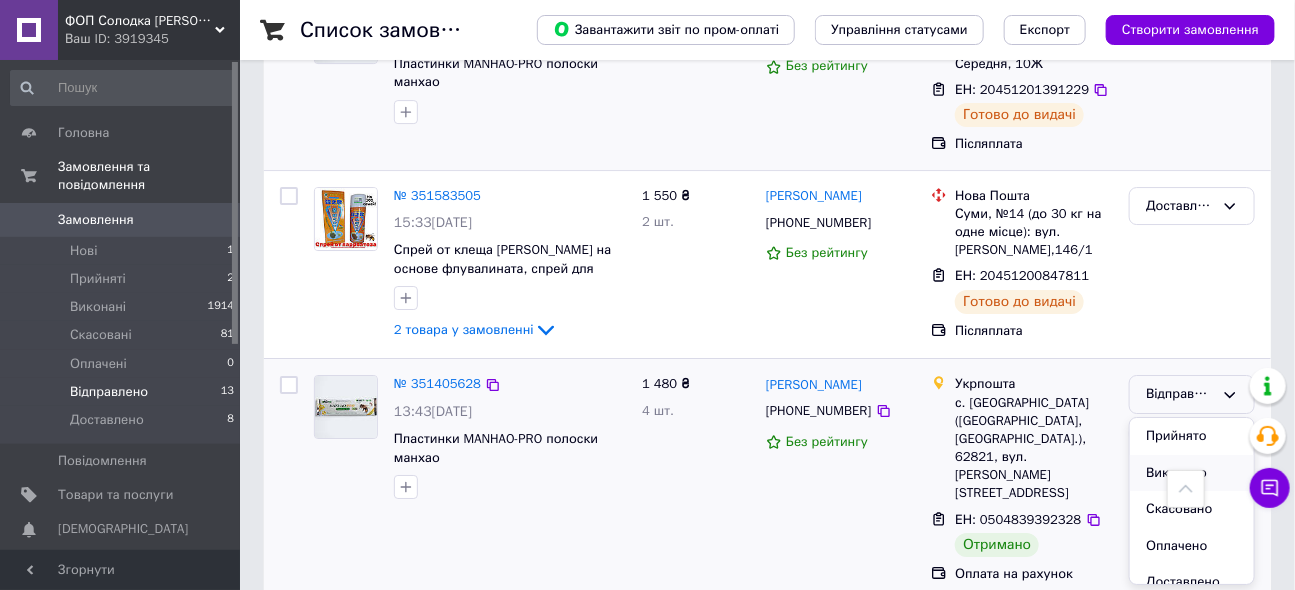 click on "Виконано" at bounding box center (1192, 473) 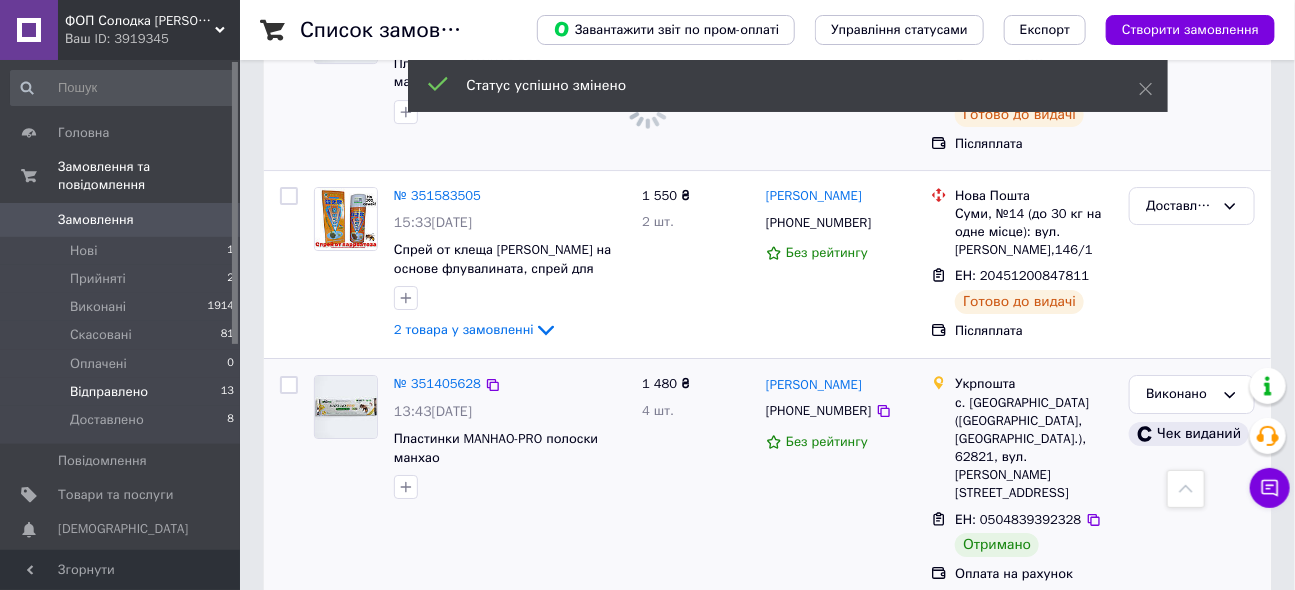 click on "Відправлено" at bounding box center [1180, 635] 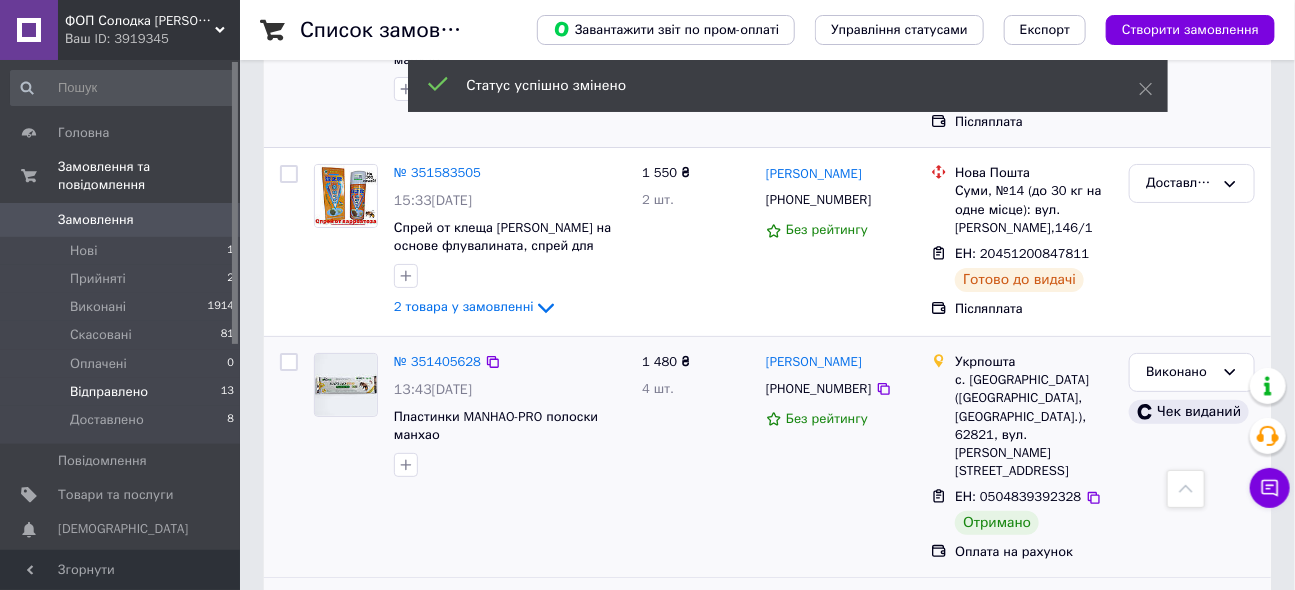 scroll, scrollTop: 2834, scrollLeft: 0, axis: vertical 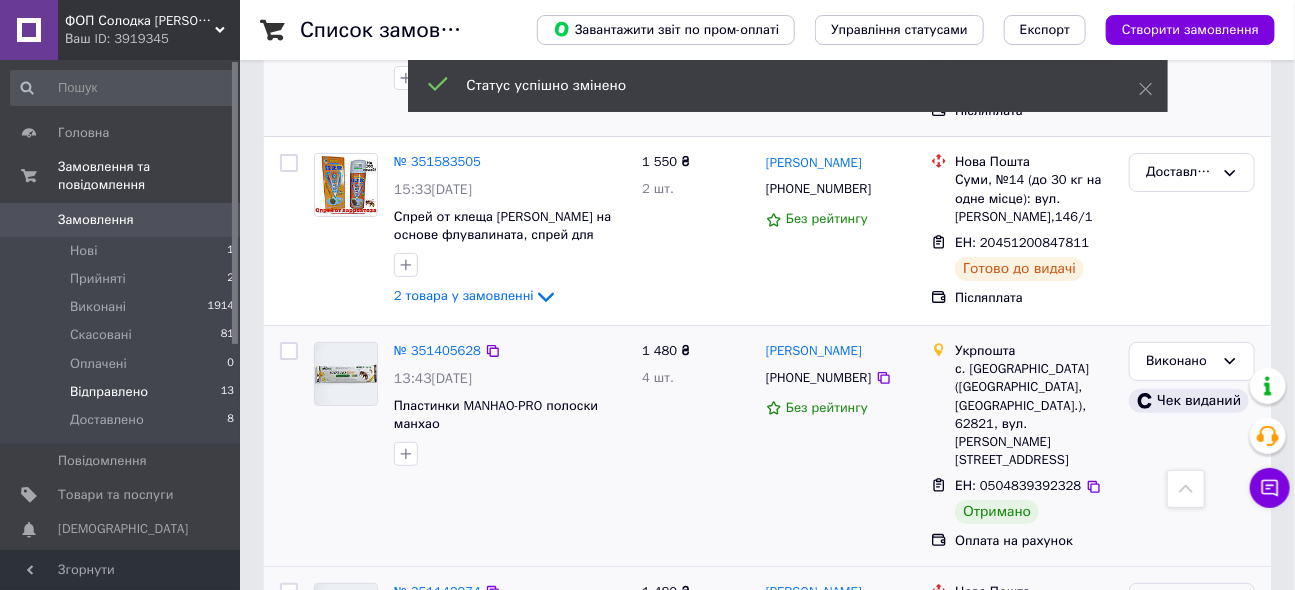click on "Доставлено" at bounding box center [1192, 774] 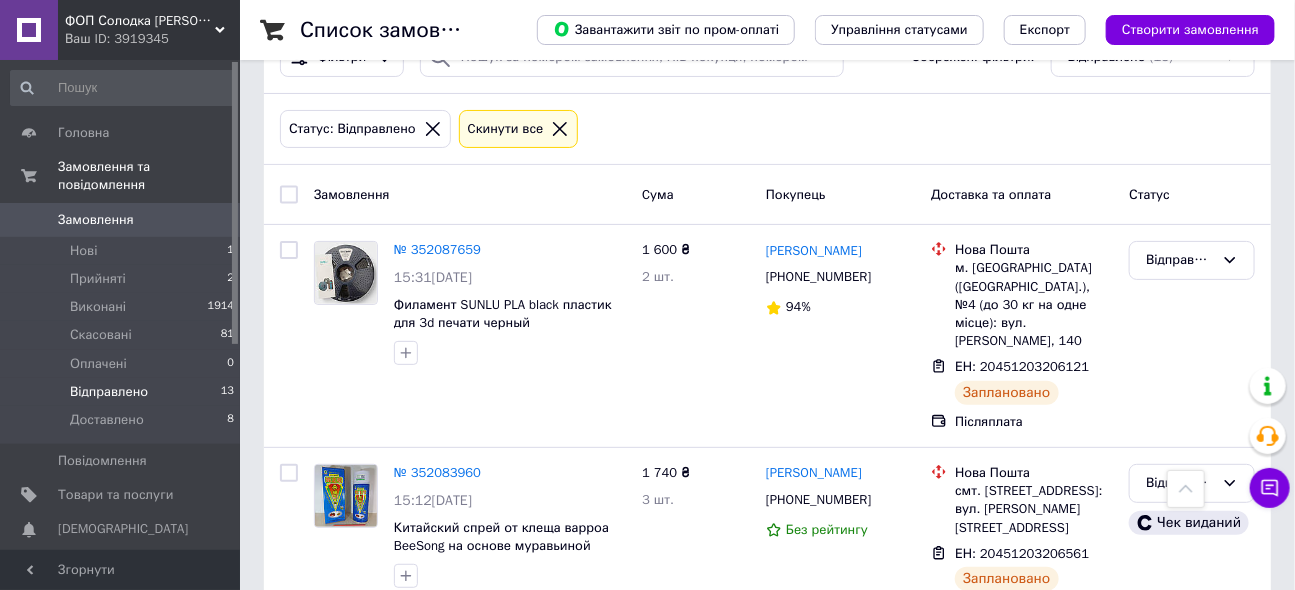scroll, scrollTop: 0, scrollLeft: 0, axis: both 